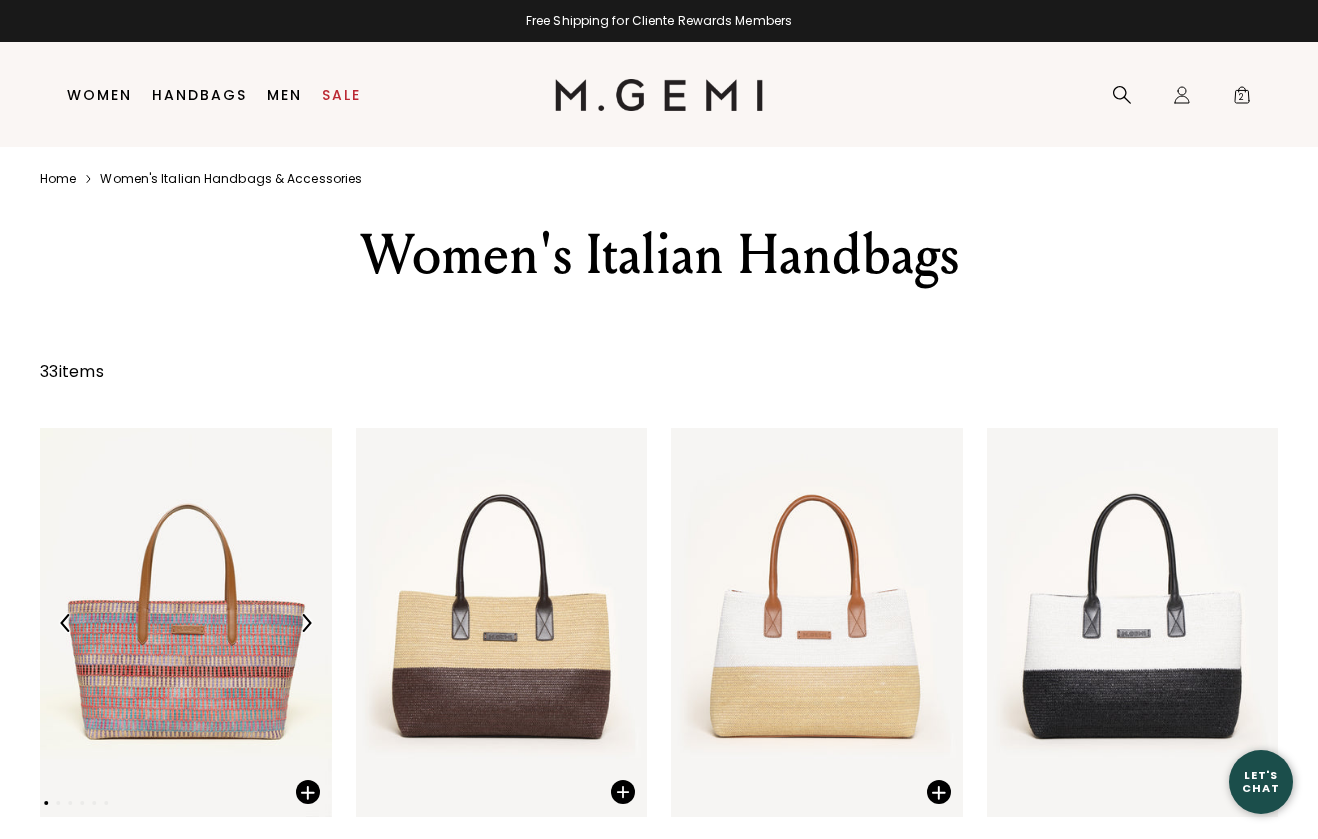 scroll, scrollTop: 0, scrollLeft: 0, axis: both 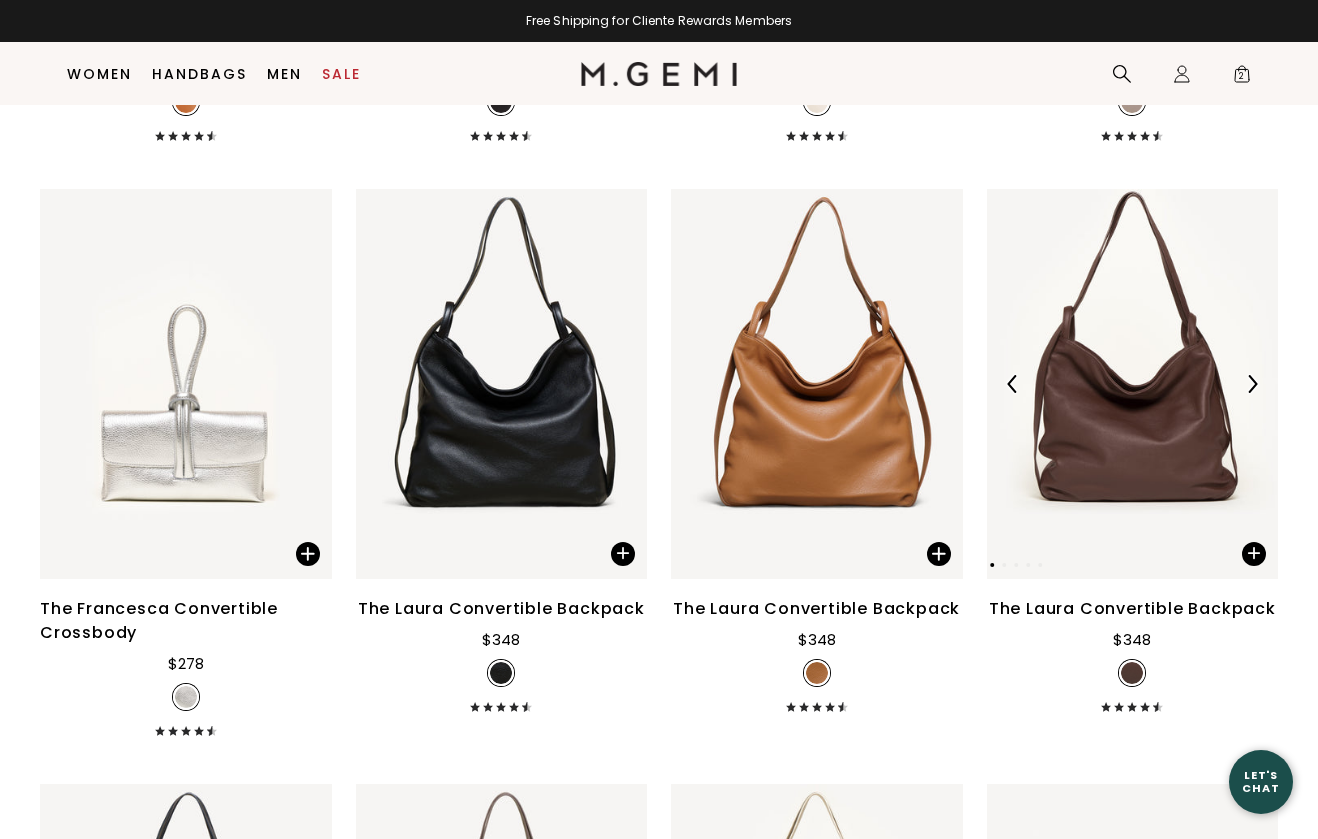 click at bounding box center (1133, 383) 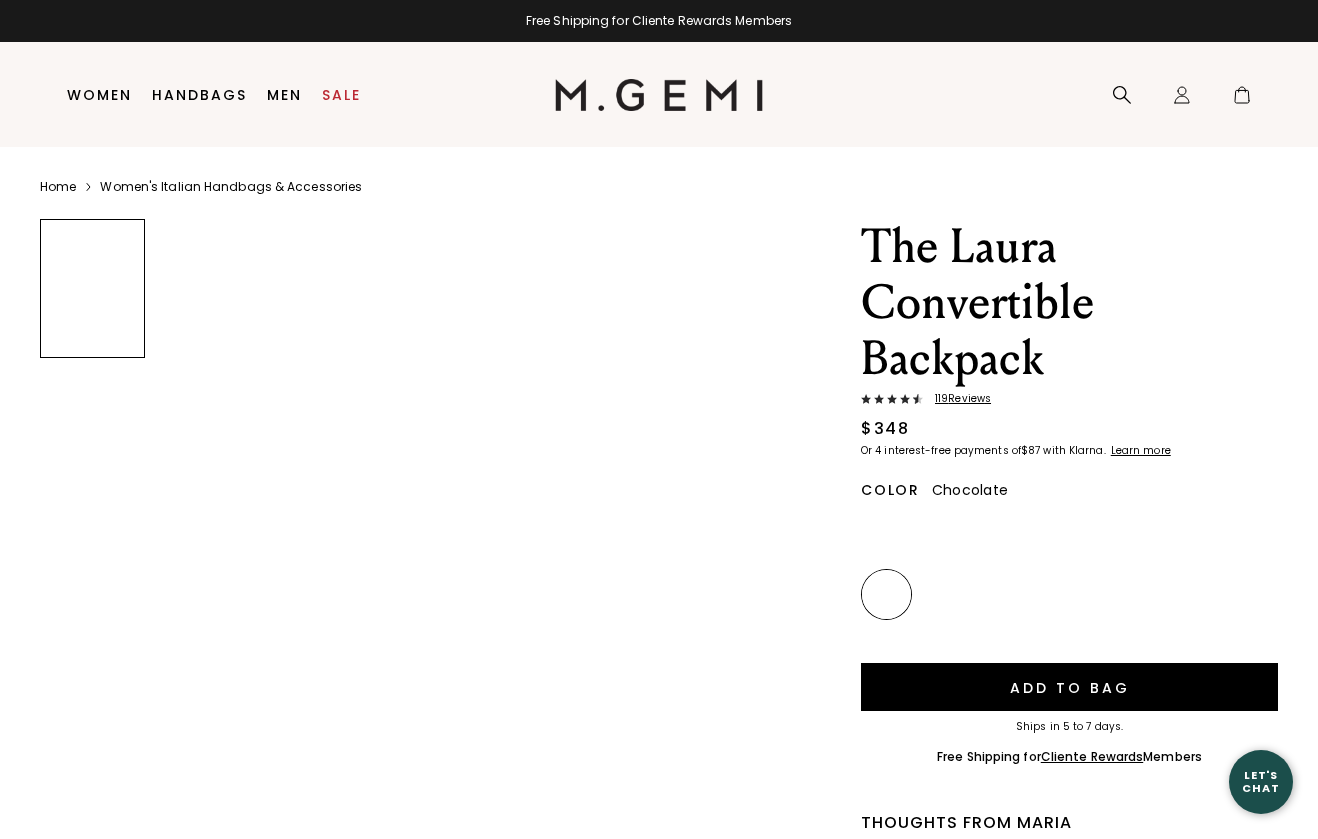 scroll, scrollTop: 0, scrollLeft: 0, axis: both 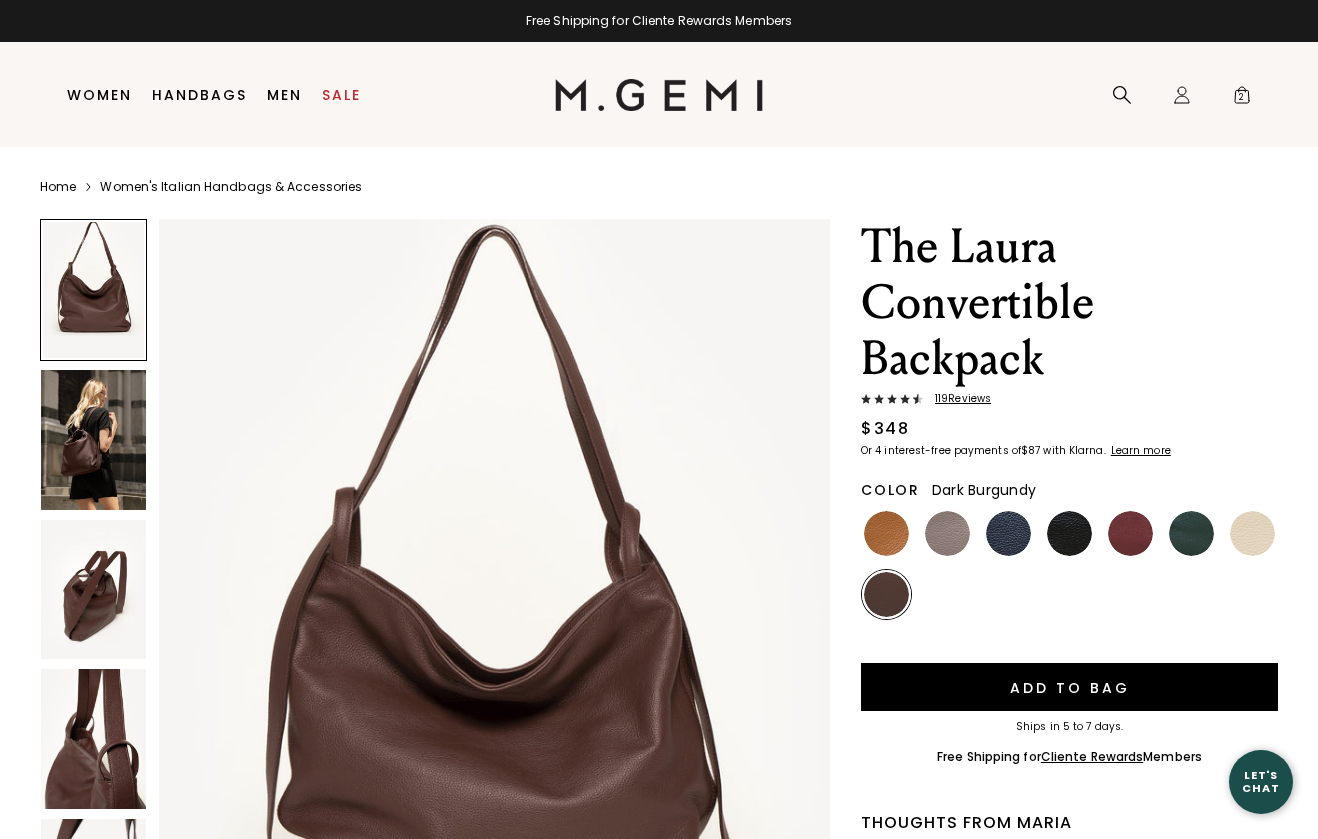 click at bounding box center [1130, 533] 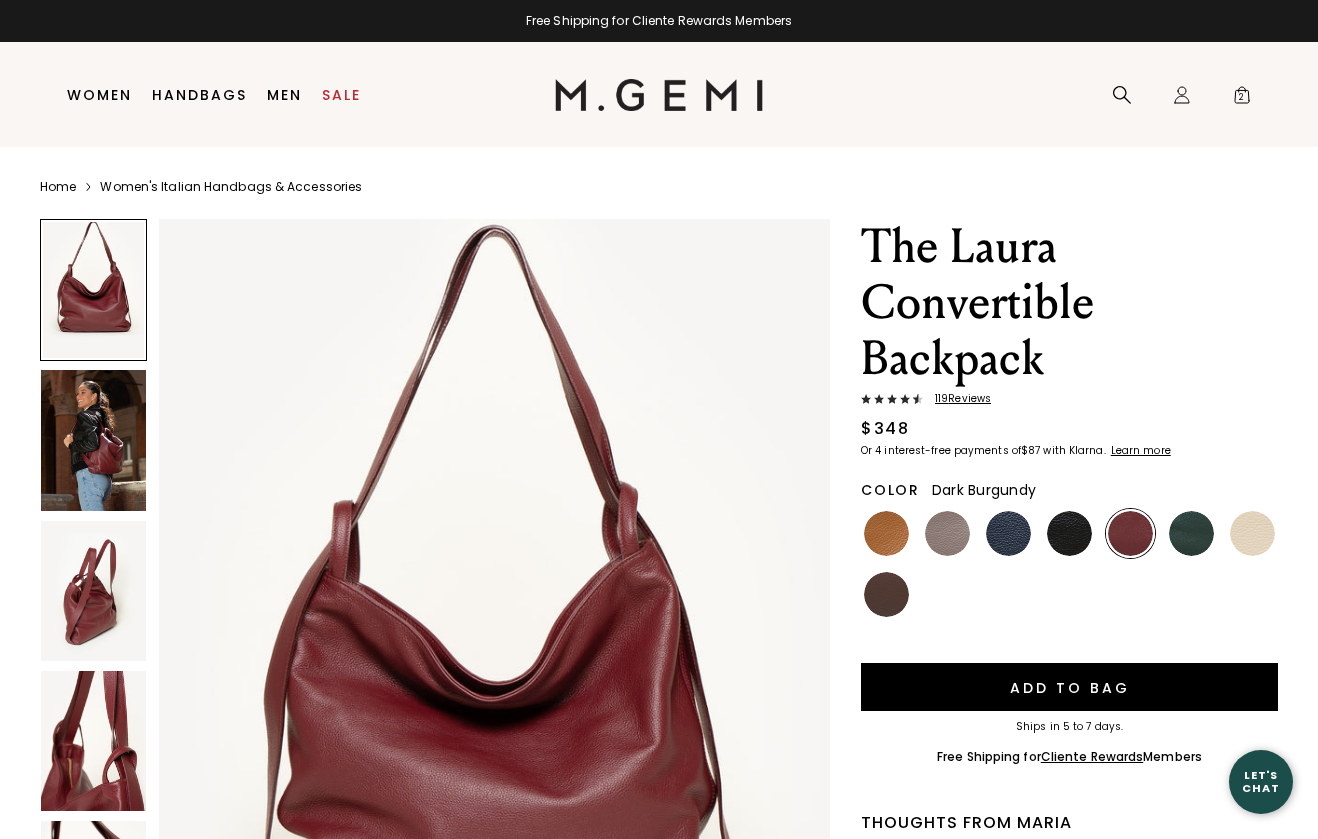 scroll, scrollTop: 0, scrollLeft: 0, axis: both 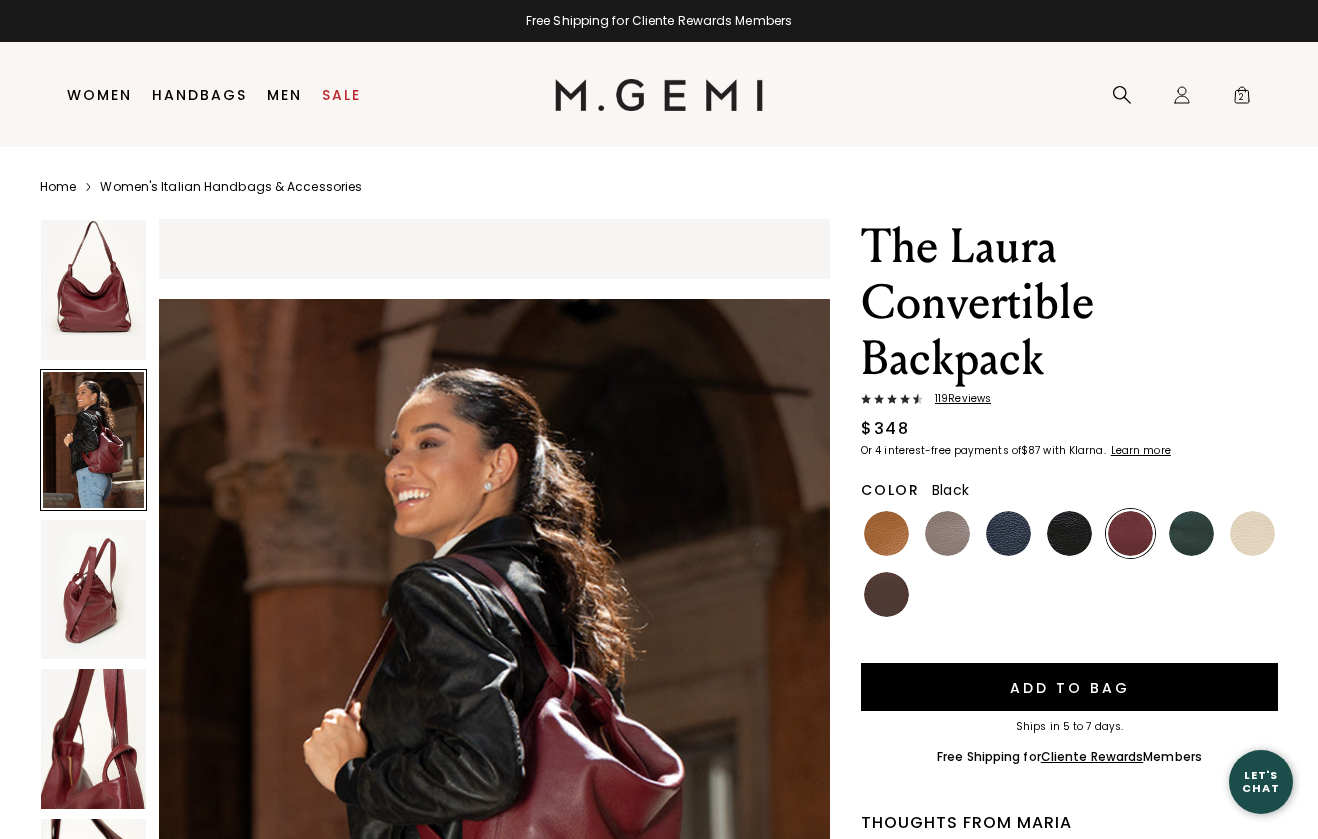 click at bounding box center (1069, 533) 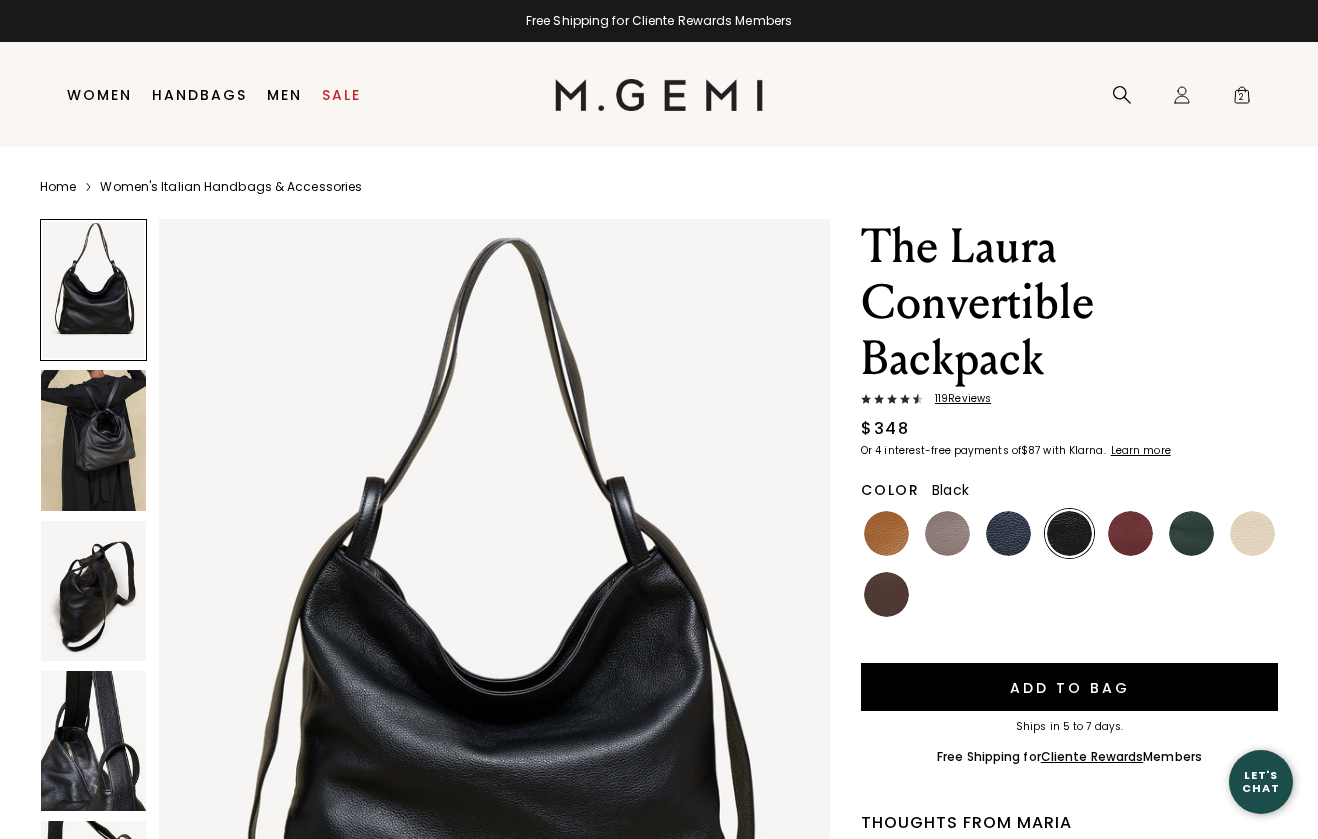 scroll, scrollTop: 0, scrollLeft: 0, axis: both 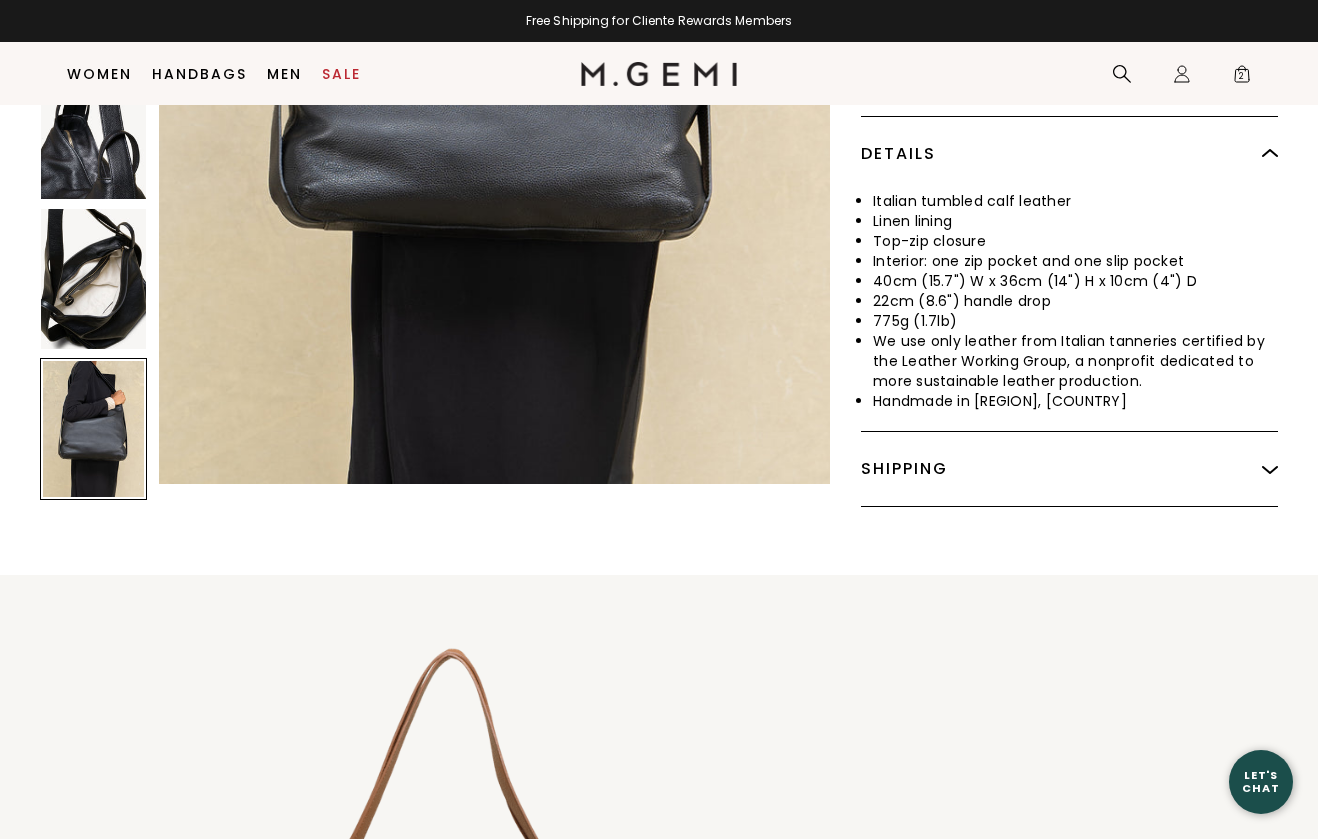click at bounding box center (93, 279) 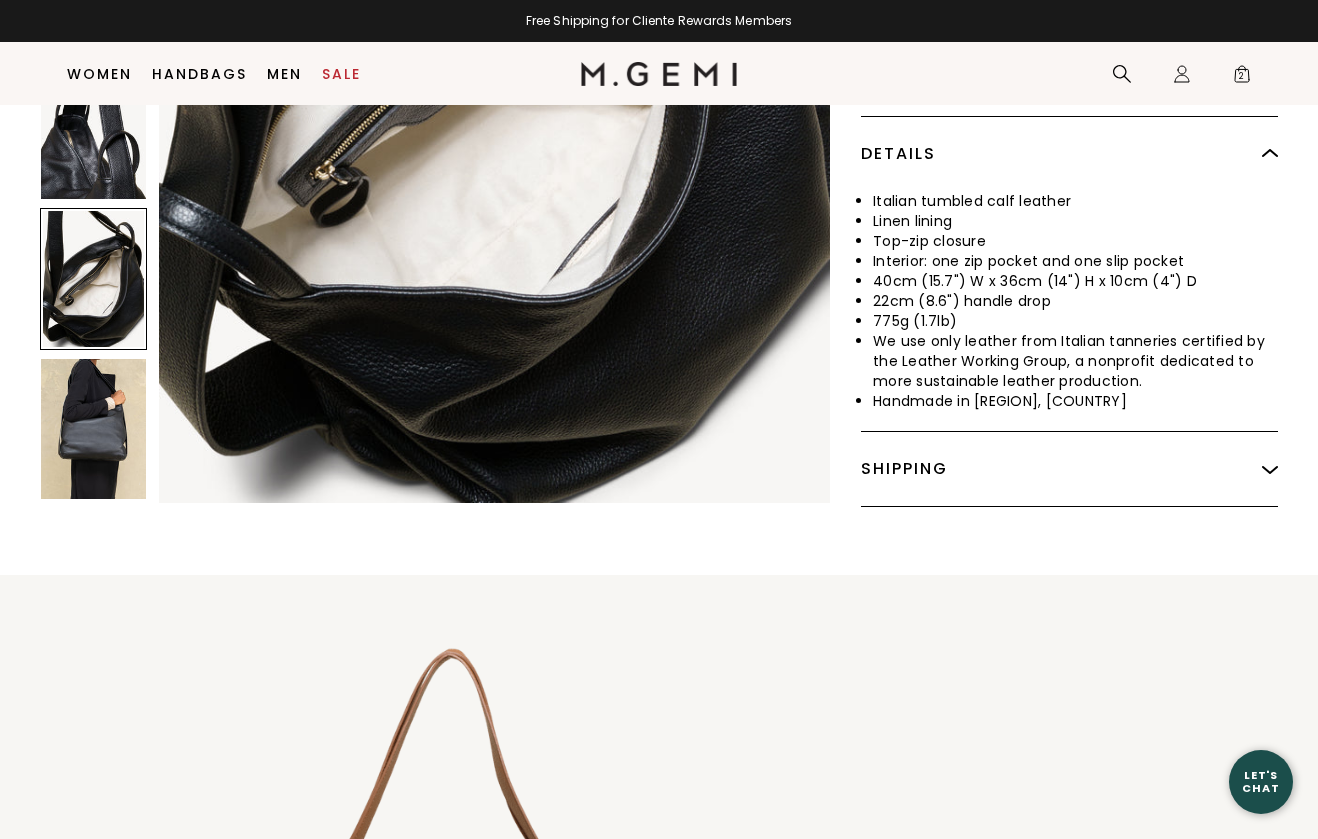 scroll, scrollTop: 3158, scrollLeft: 0, axis: vertical 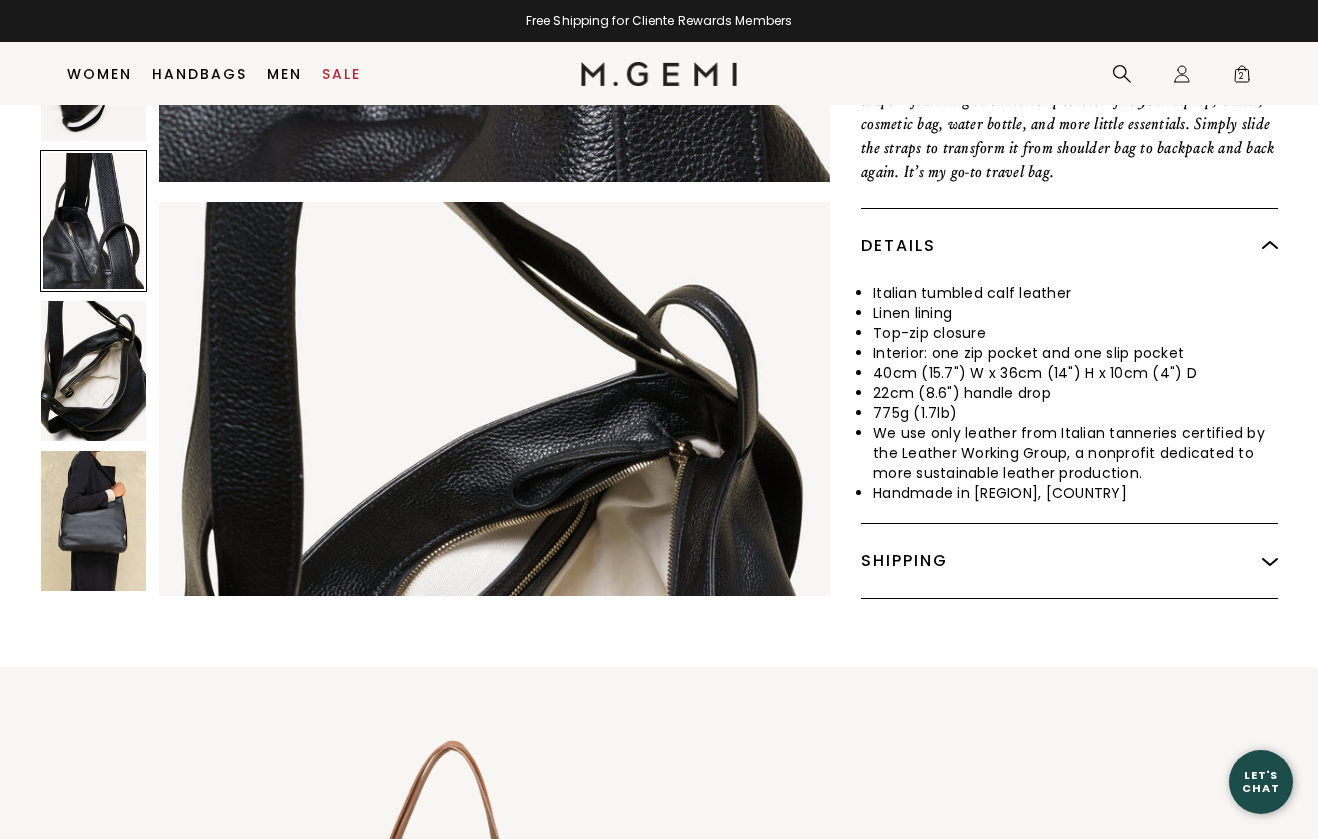click at bounding box center (93, 221) 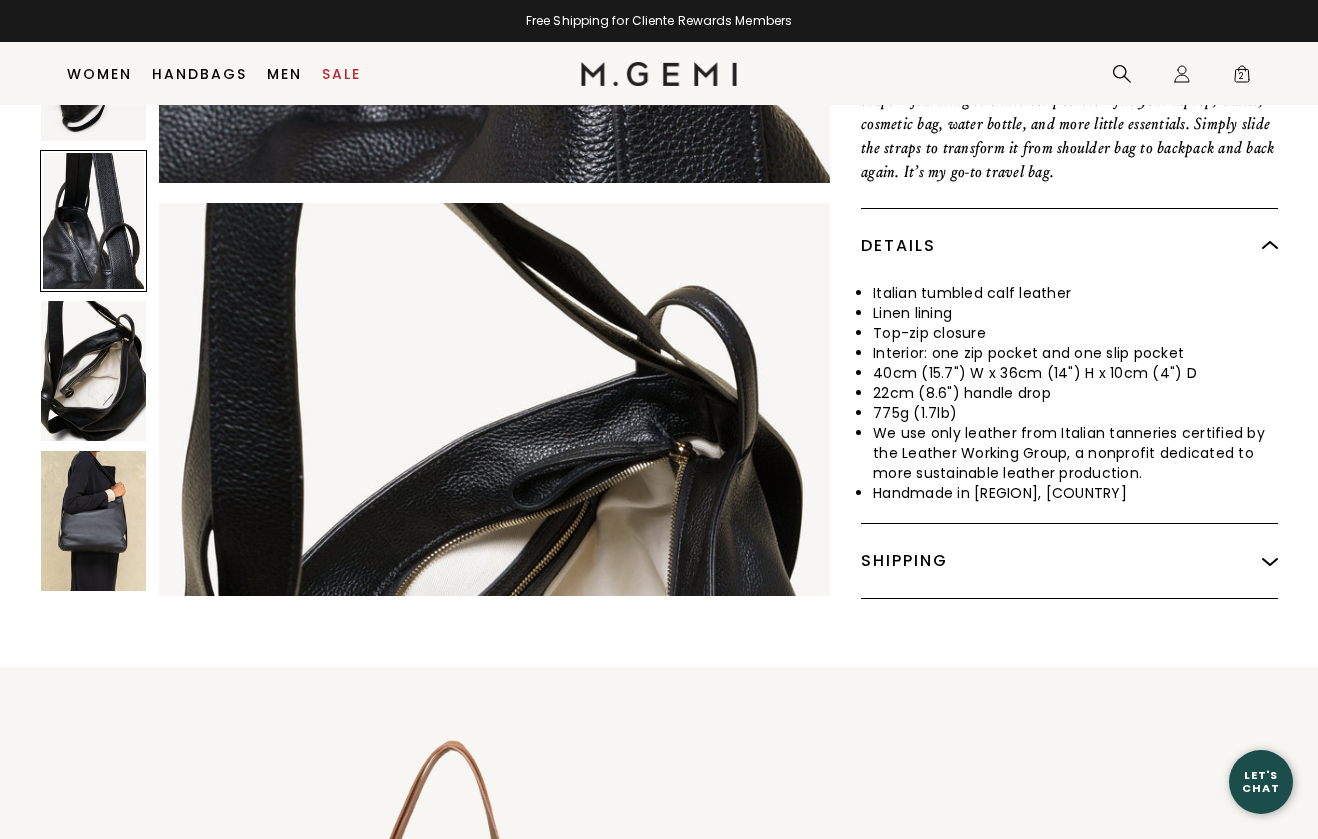 scroll, scrollTop: 2745, scrollLeft: 0, axis: vertical 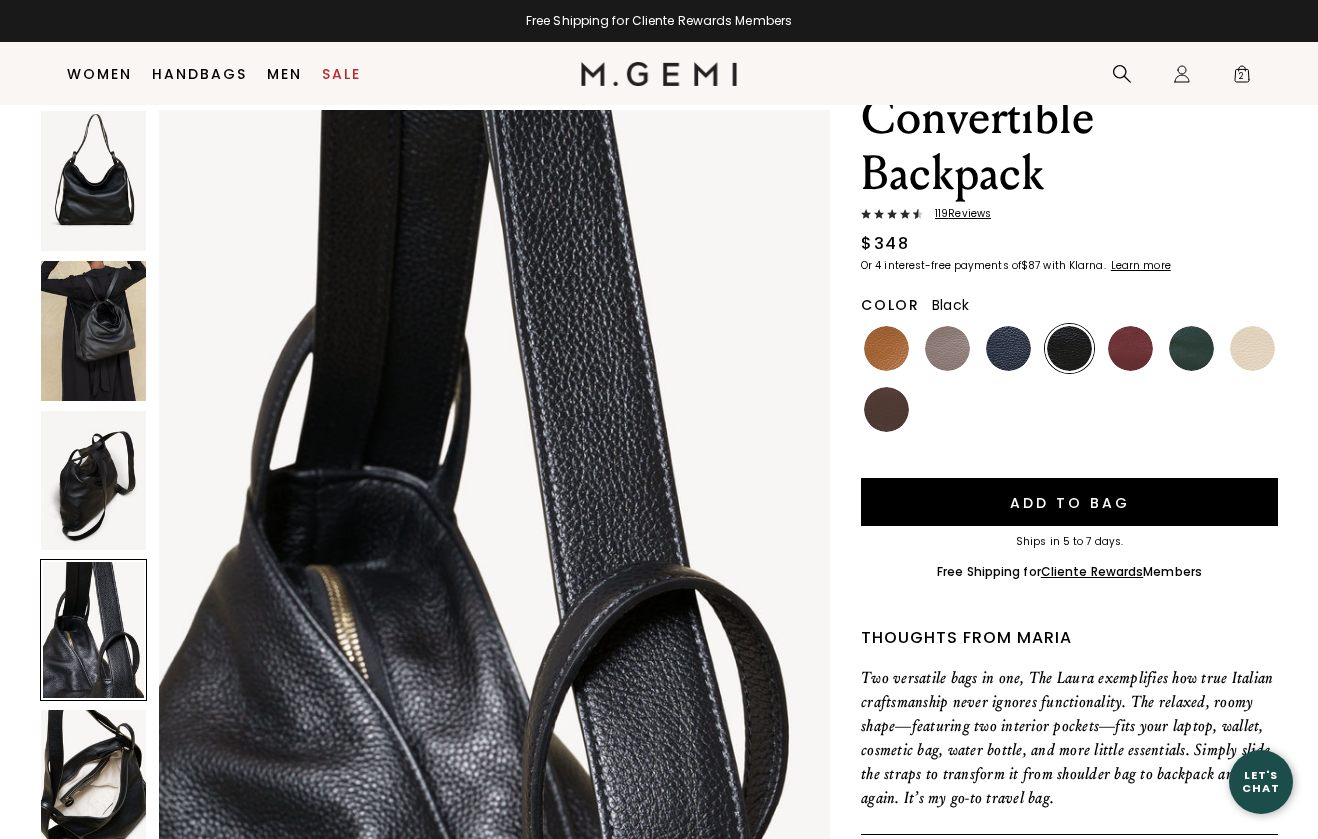 click at bounding box center [93, 481] 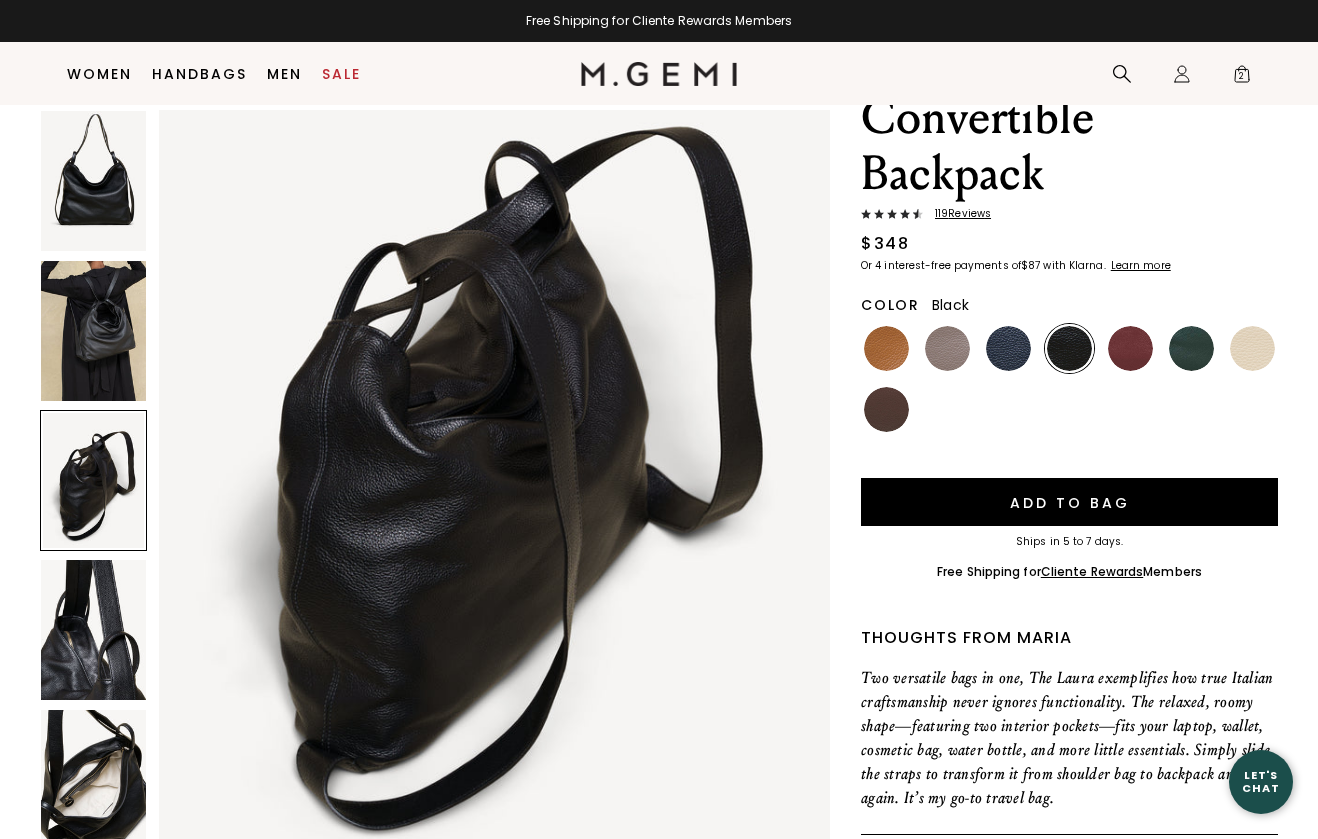 scroll, scrollTop: 1830, scrollLeft: 0, axis: vertical 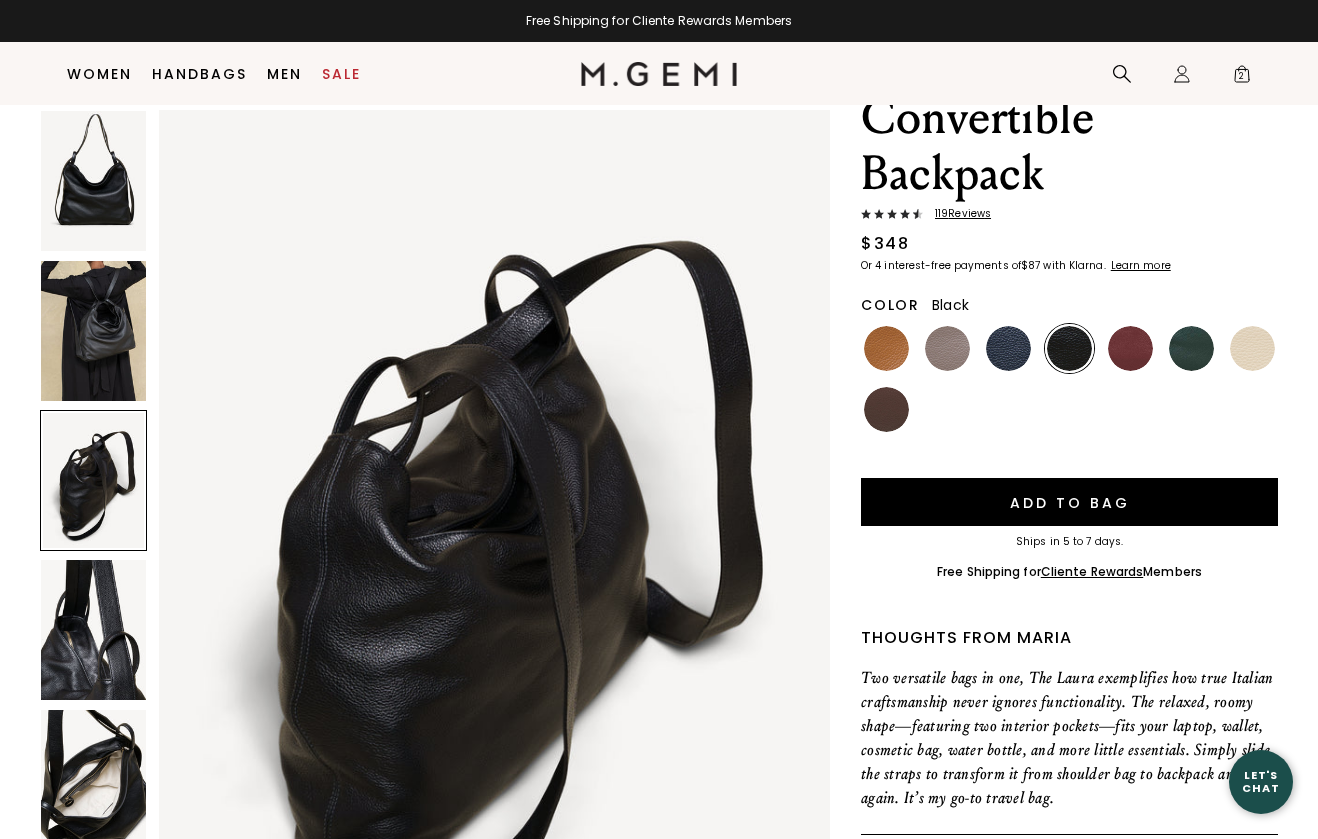 click at bounding box center (93, 331) 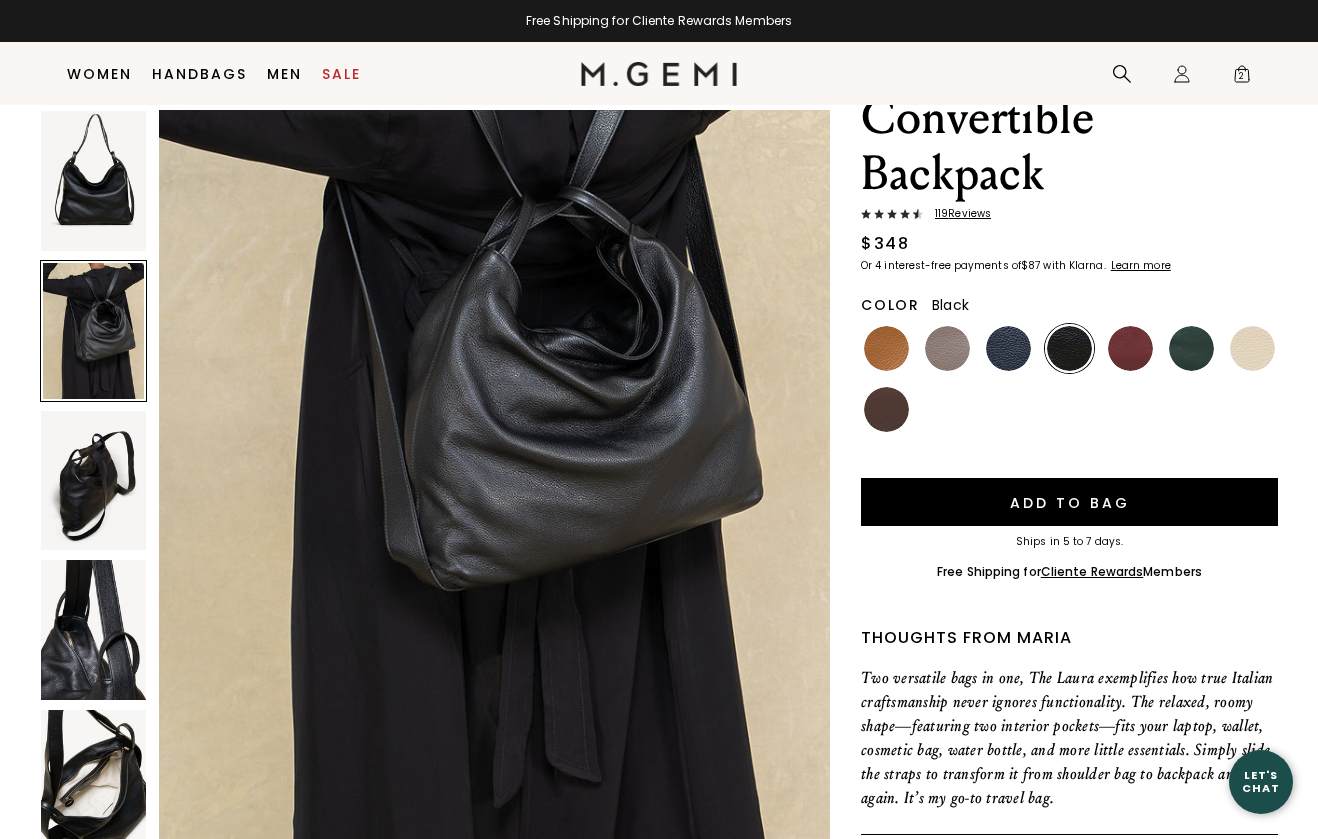 scroll, scrollTop: 915, scrollLeft: 0, axis: vertical 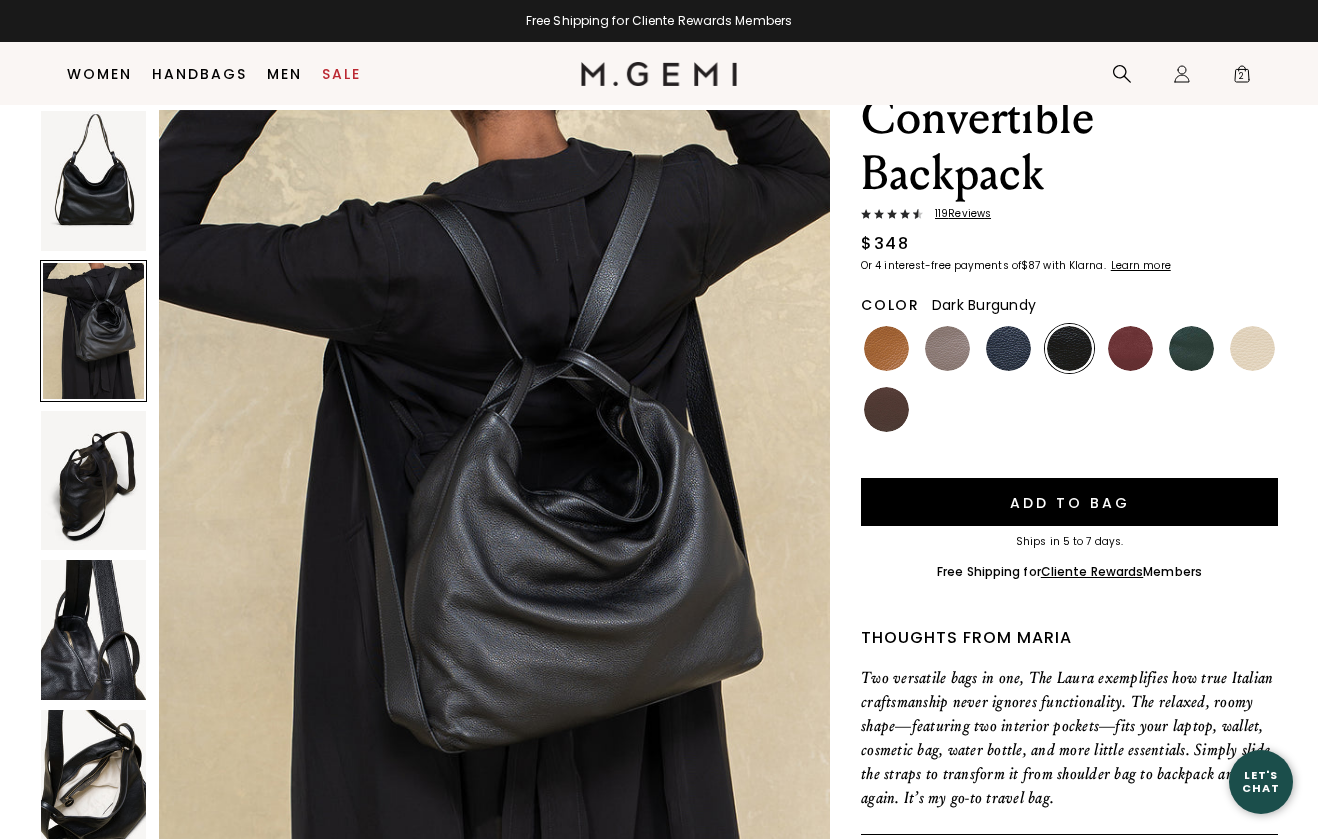 click at bounding box center [1130, 348] 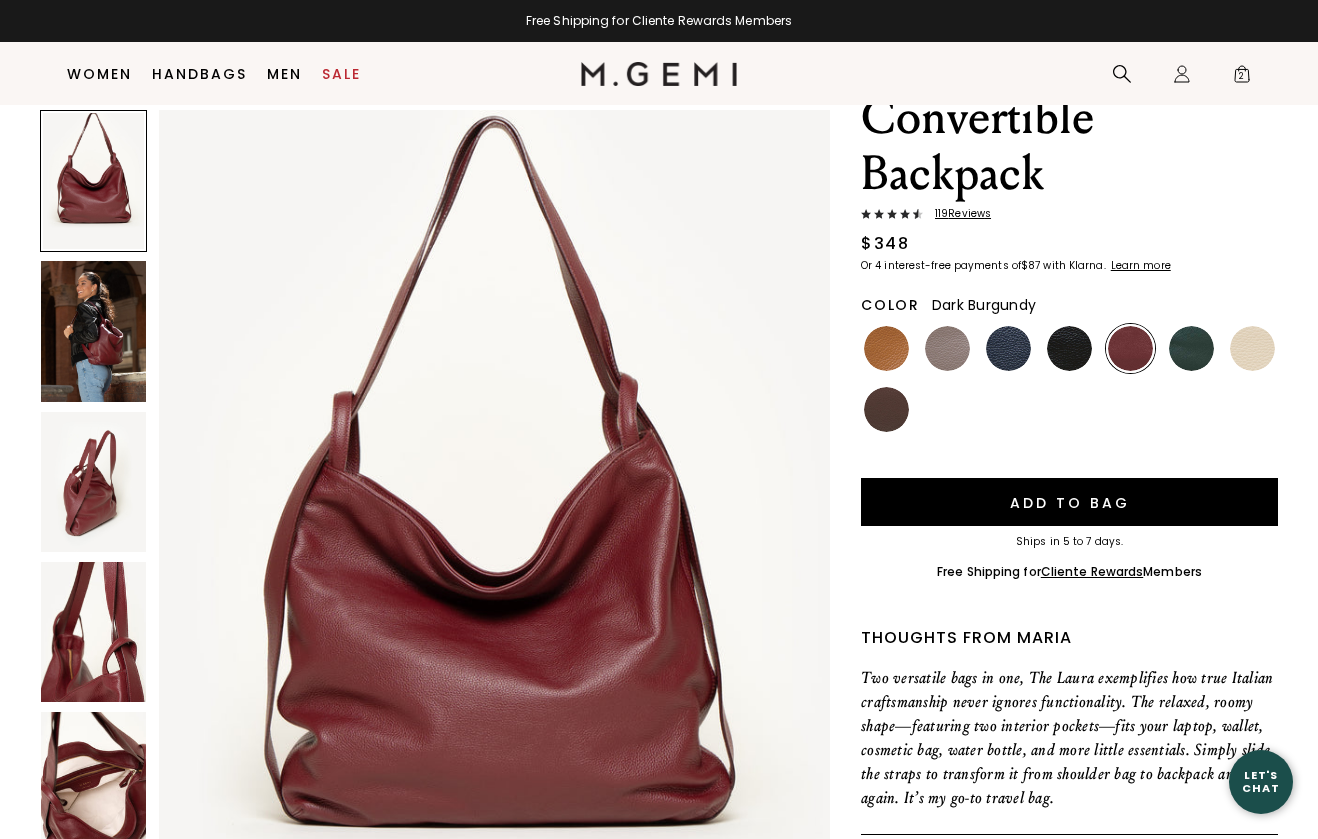 scroll, scrollTop: 0, scrollLeft: 0, axis: both 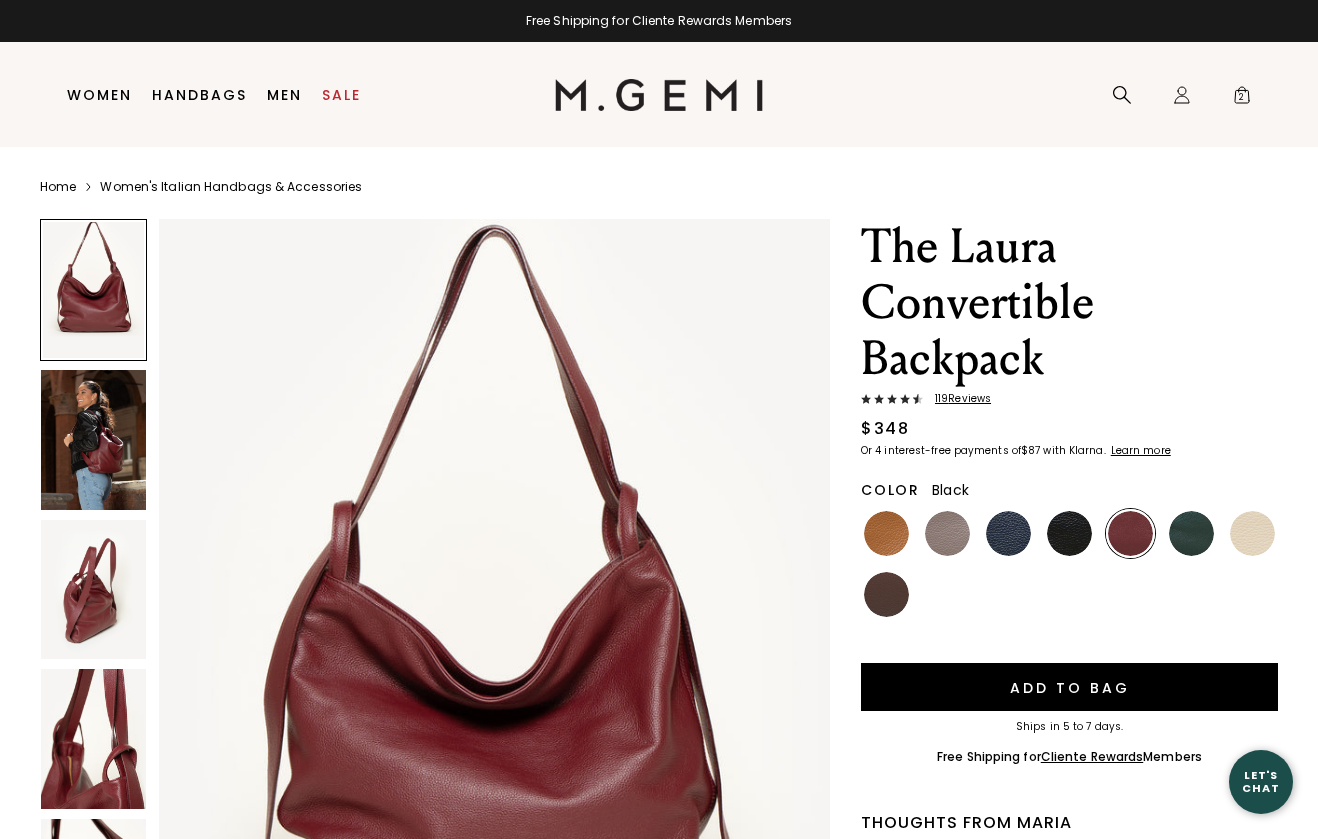 click at bounding box center [1069, 533] 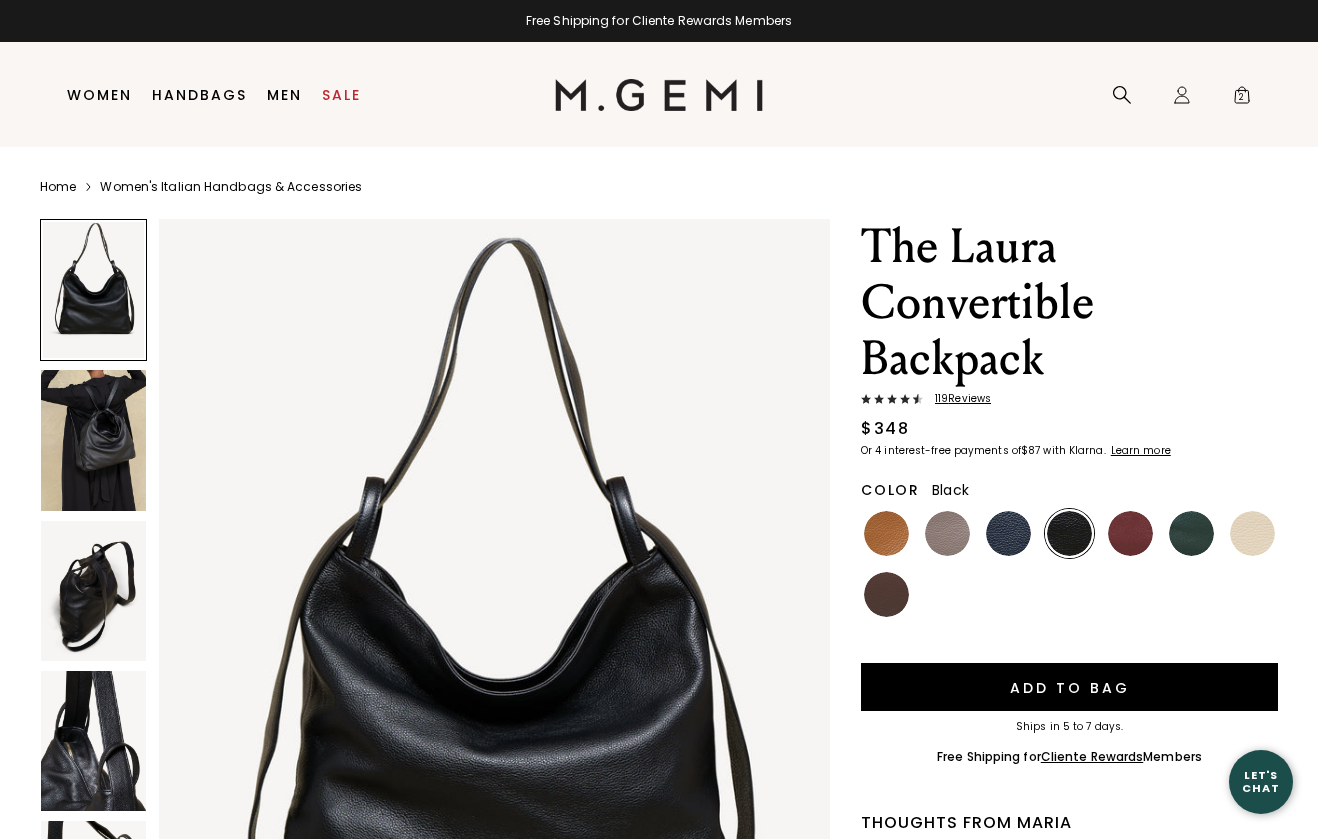 scroll, scrollTop: 0, scrollLeft: 0, axis: both 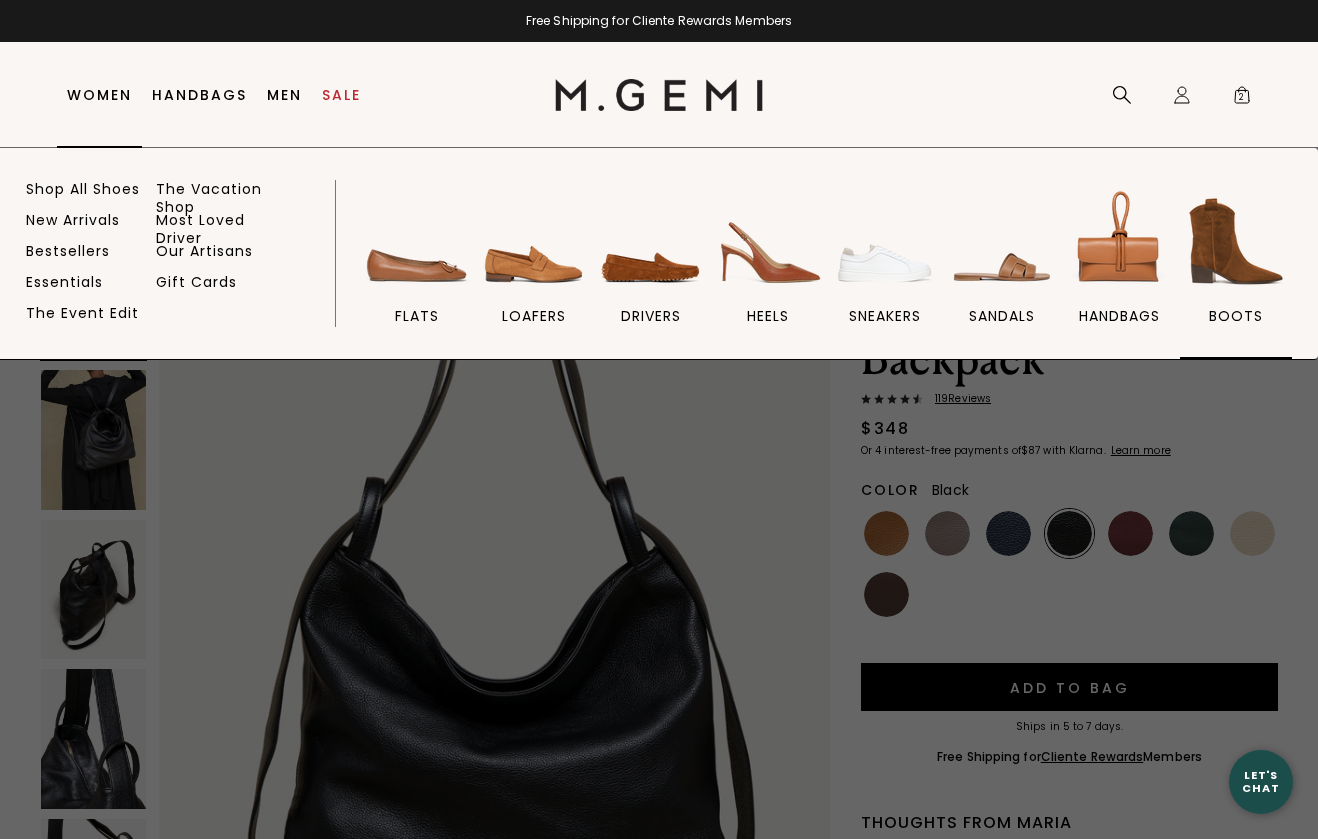 click at bounding box center (1236, 241) 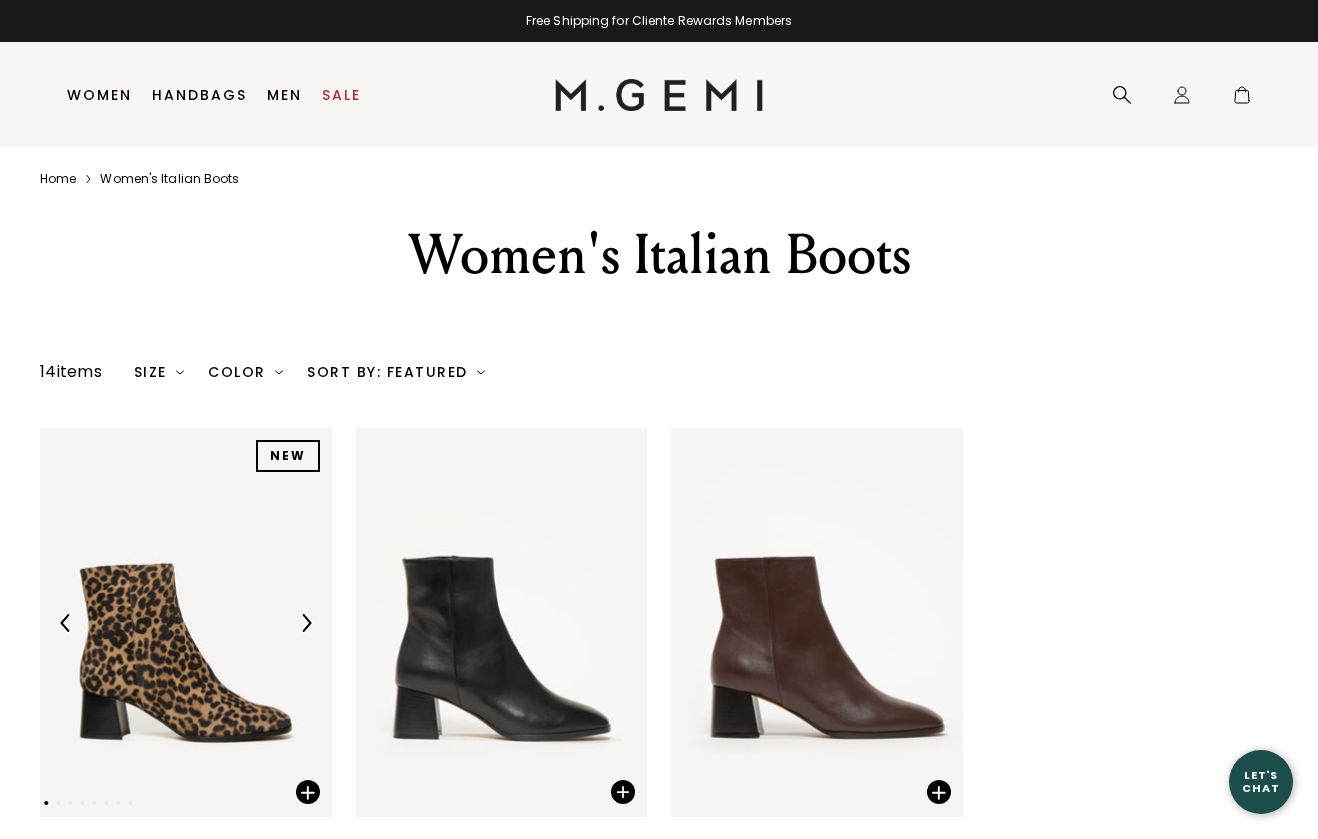 scroll, scrollTop: 0, scrollLeft: 0, axis: both 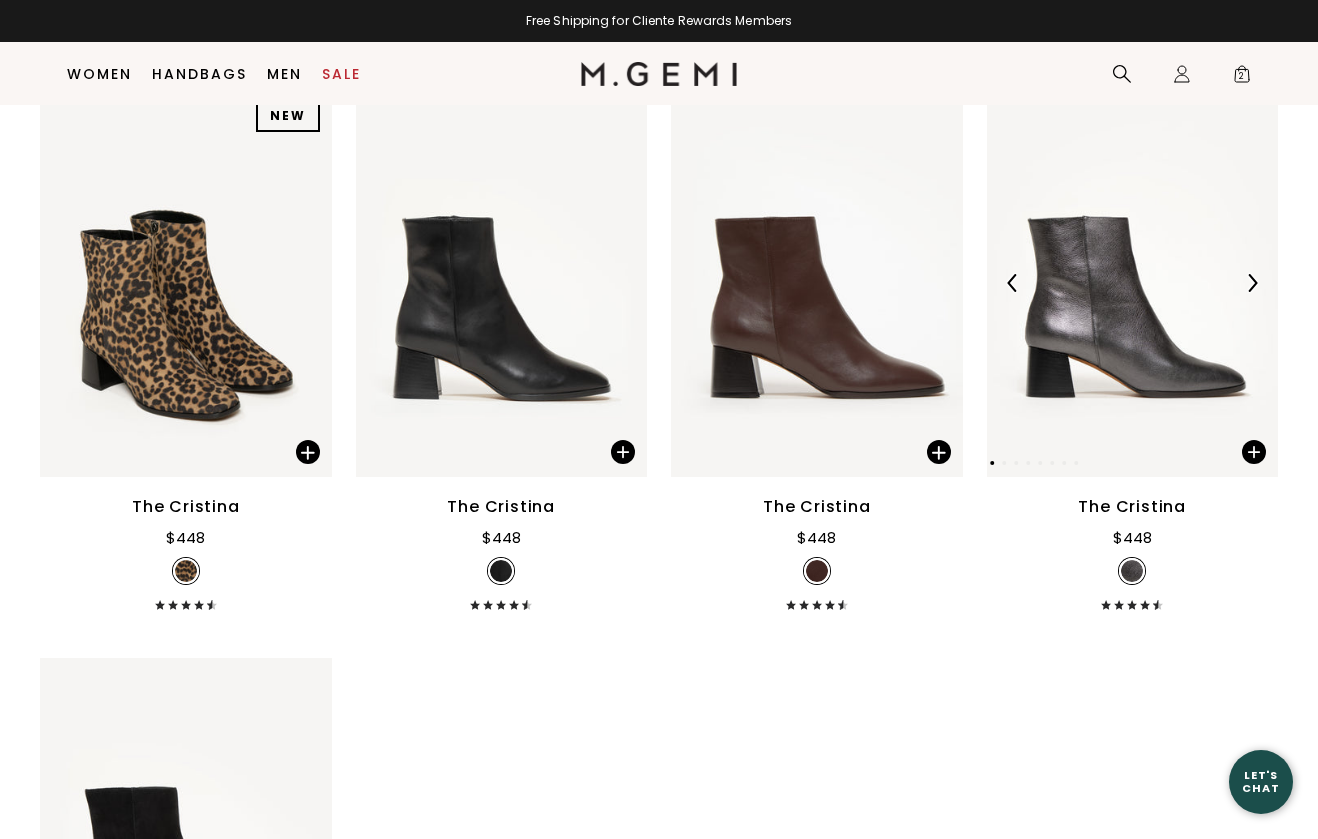 click at bounding box center [1133, 282] 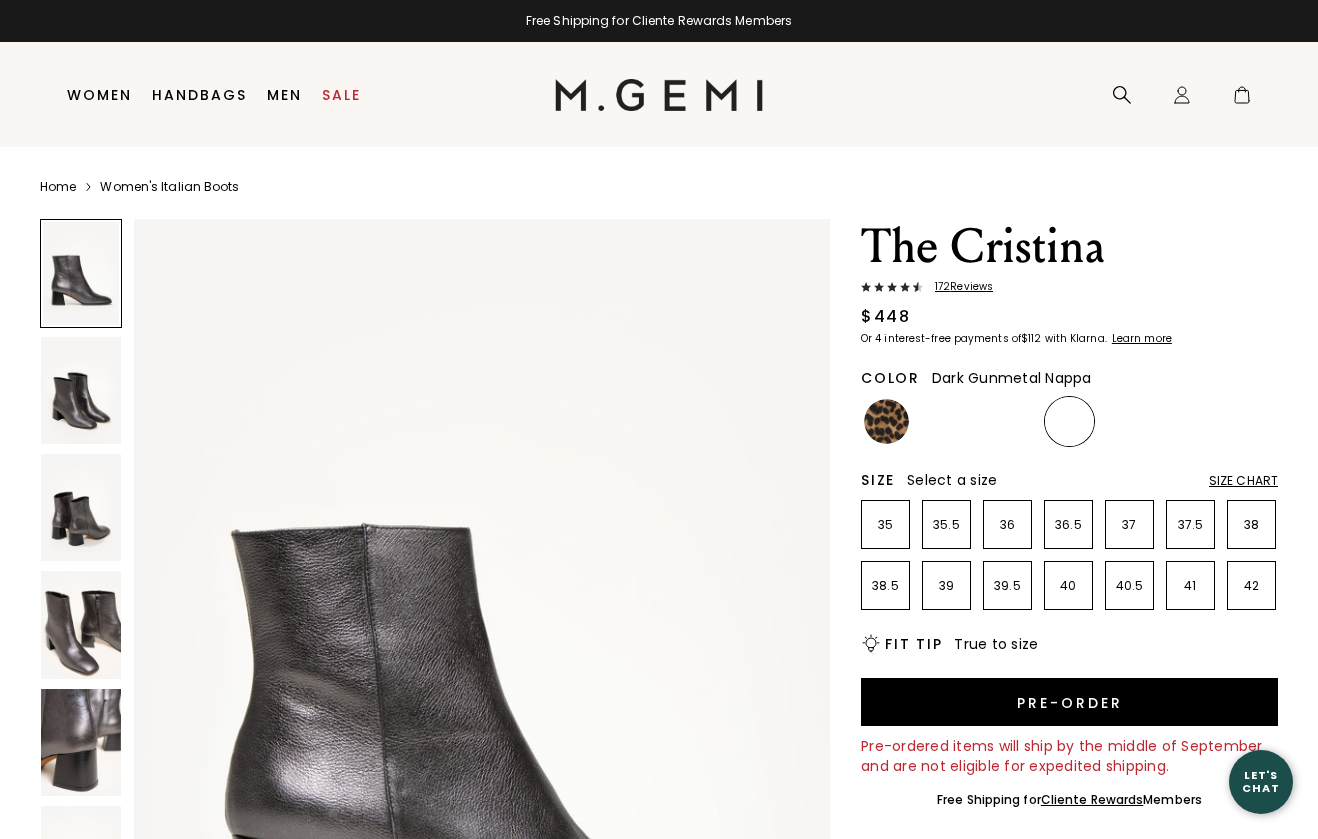 scroll, scrollTop: 0, scrollLeft: 0, axis: both 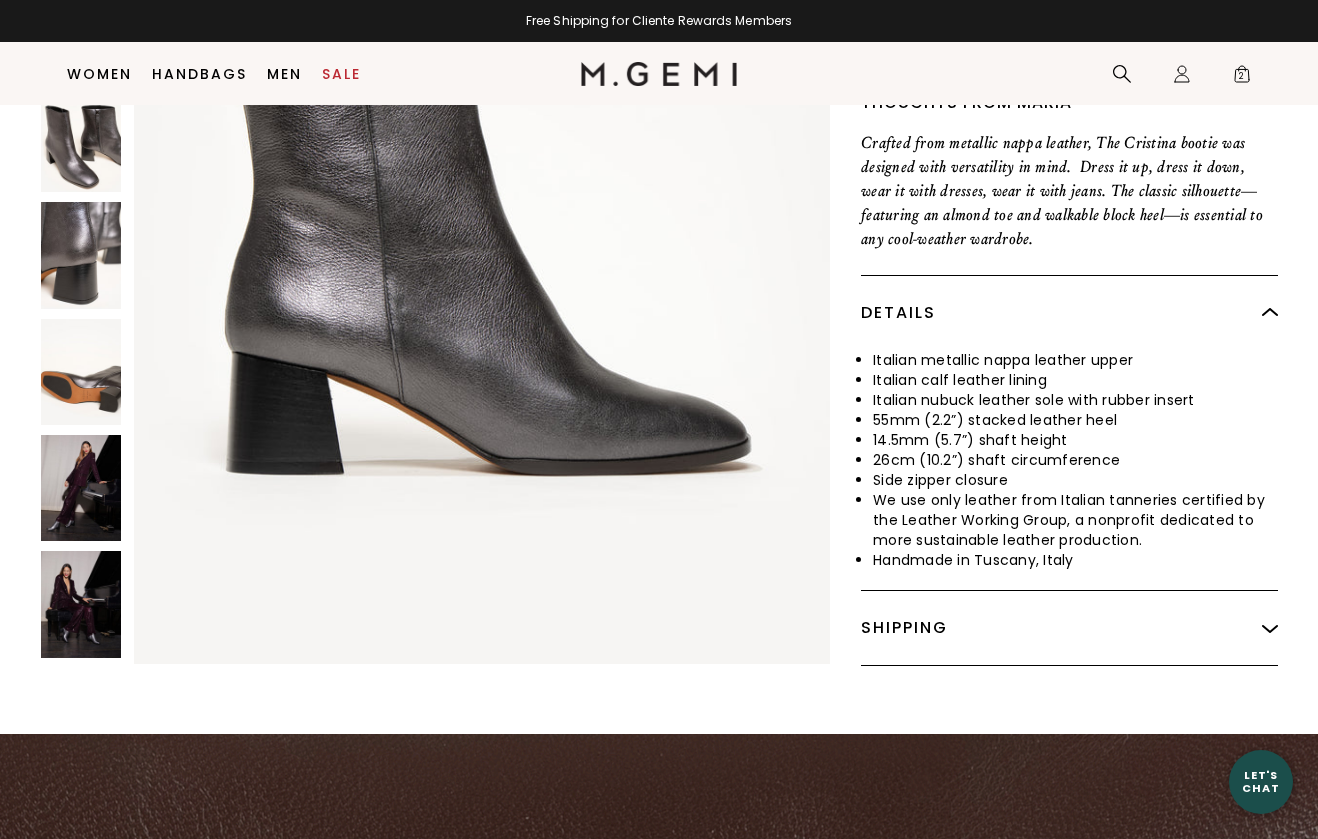 click at bounding box center (81, 604) 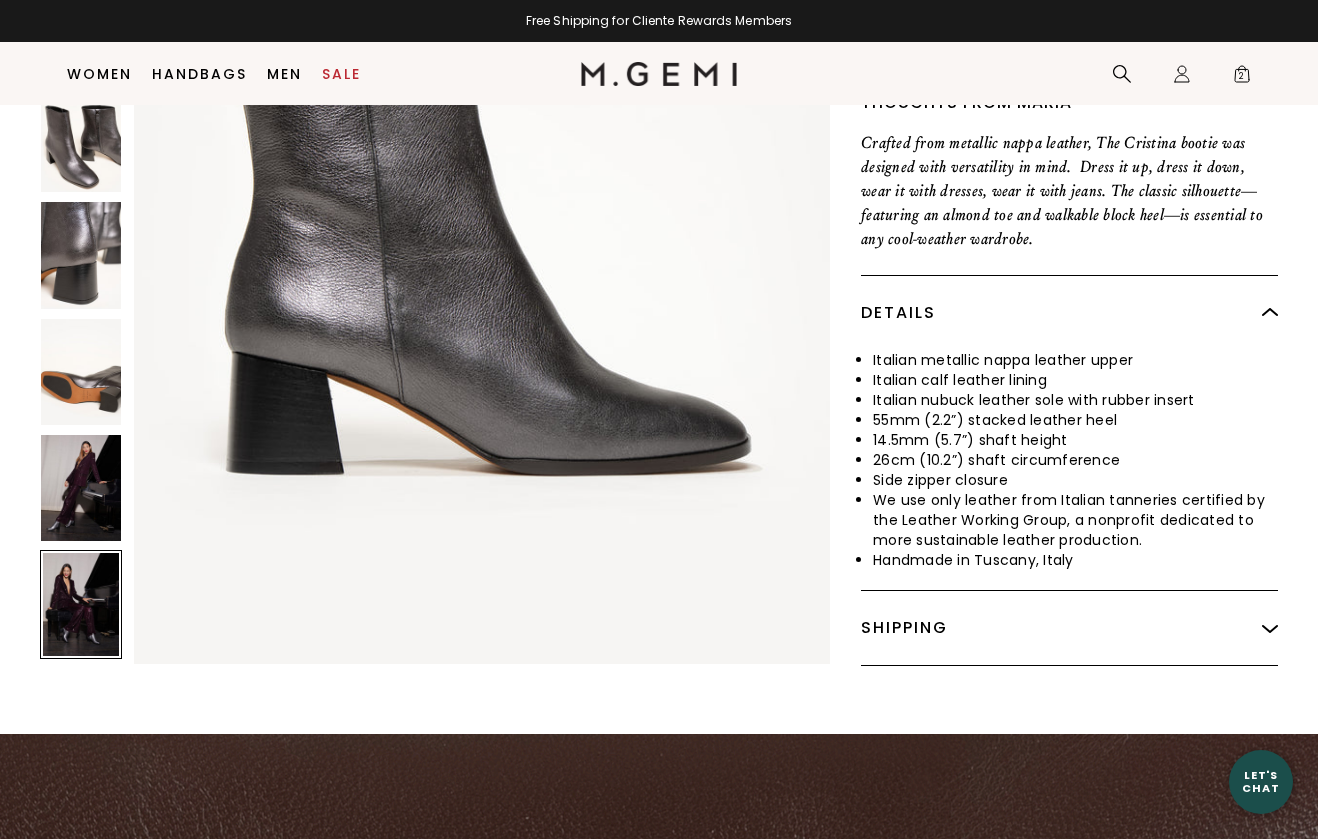 scroll, scrollTop: 6638, scrollLeft: 0, axis: vertical 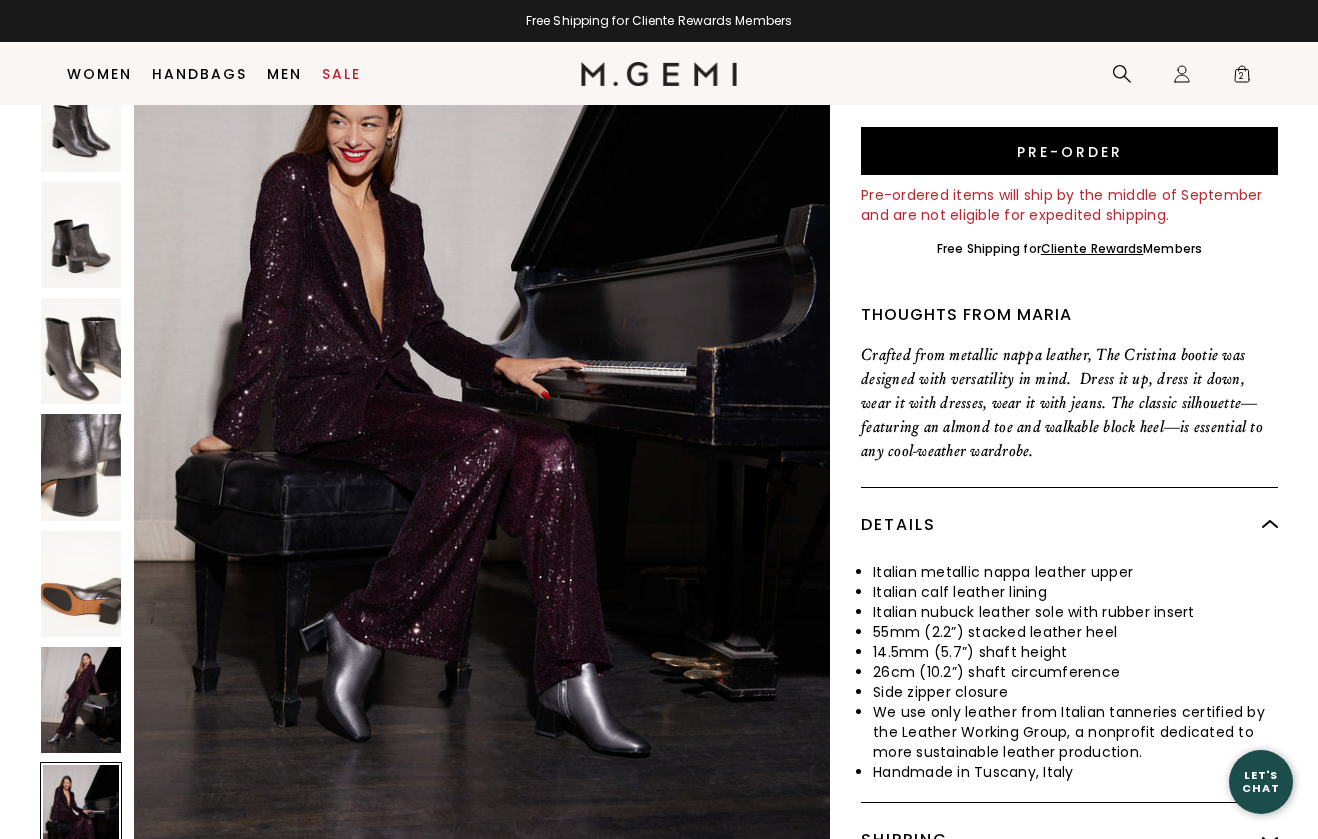 click at bounding box center [81, 700] 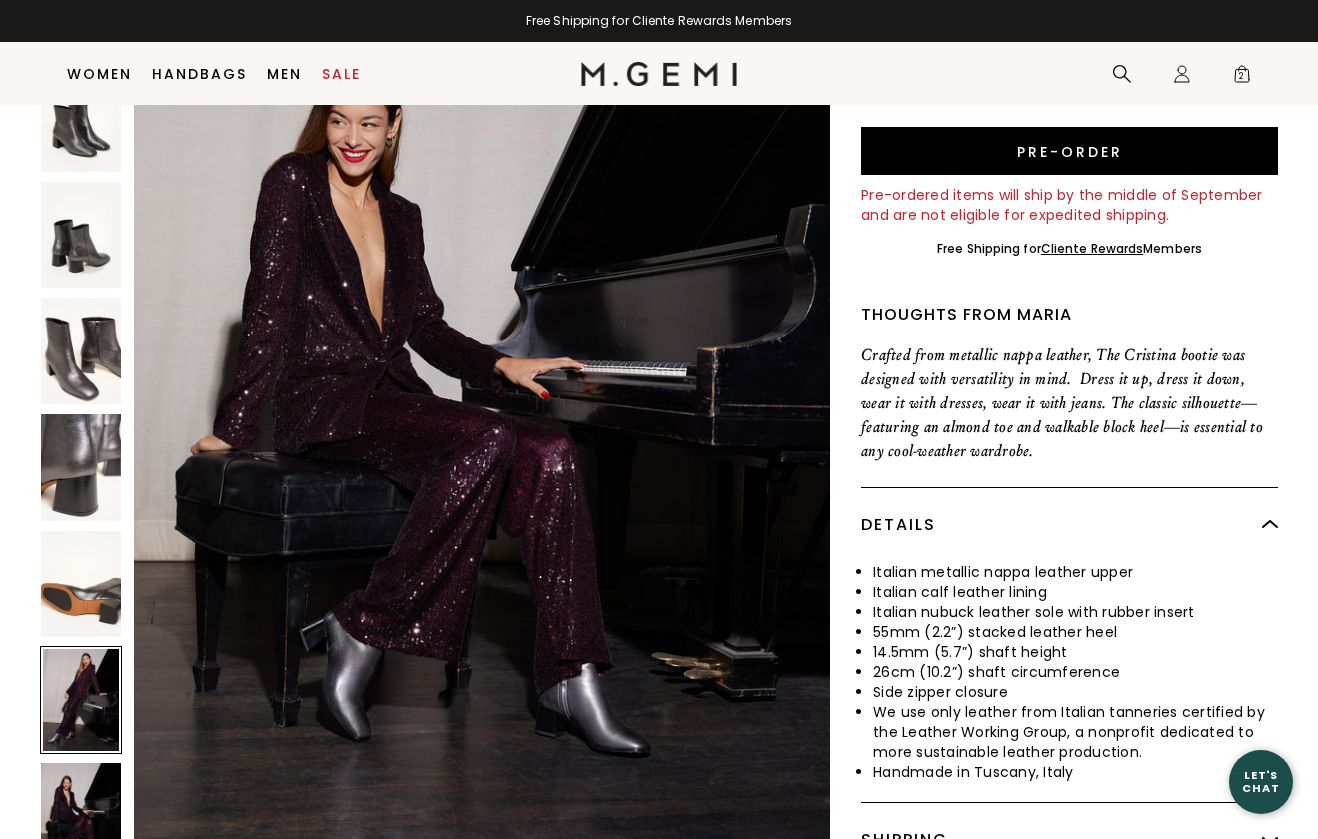 scroll, scrollTop: 5690, scrollLeft: 0, axis: vertical 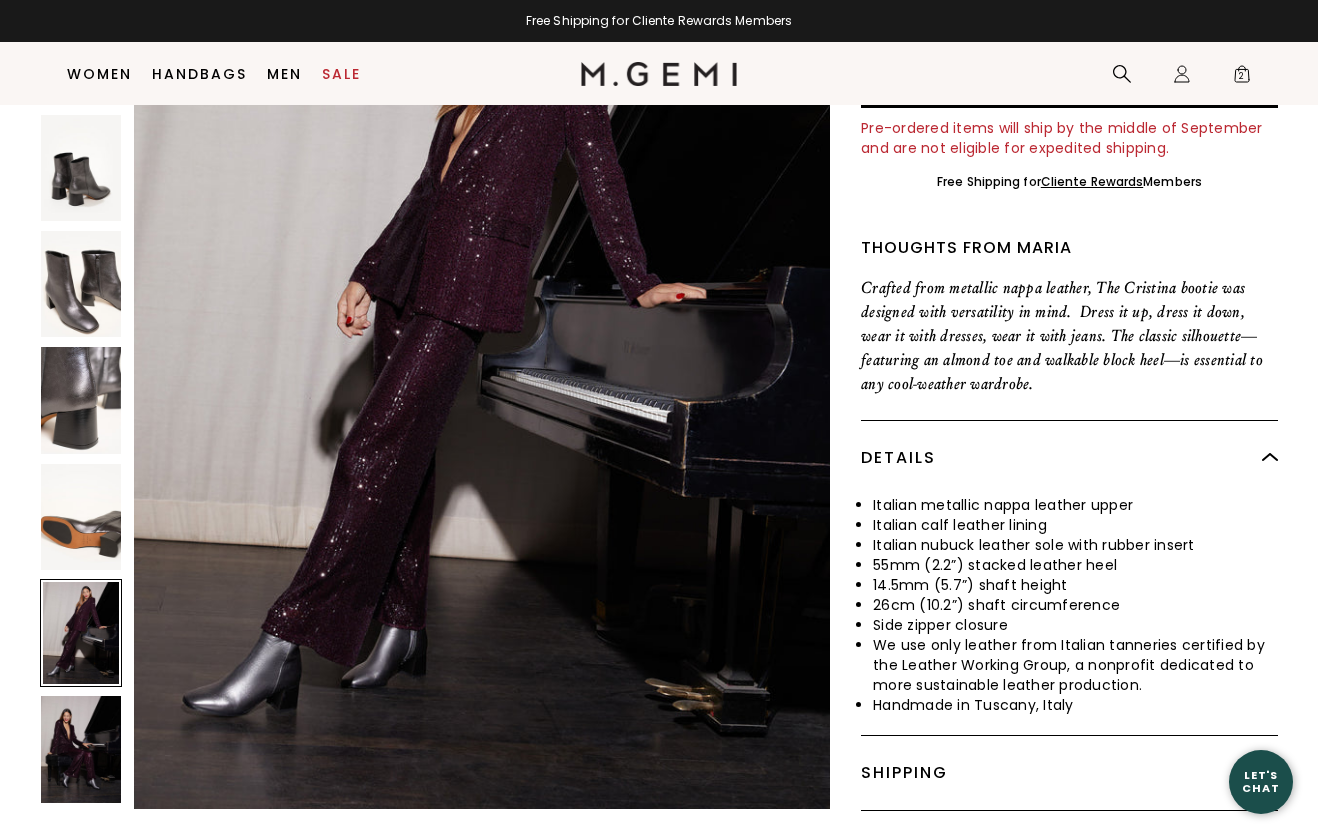 click at bounding box center (81, 516) 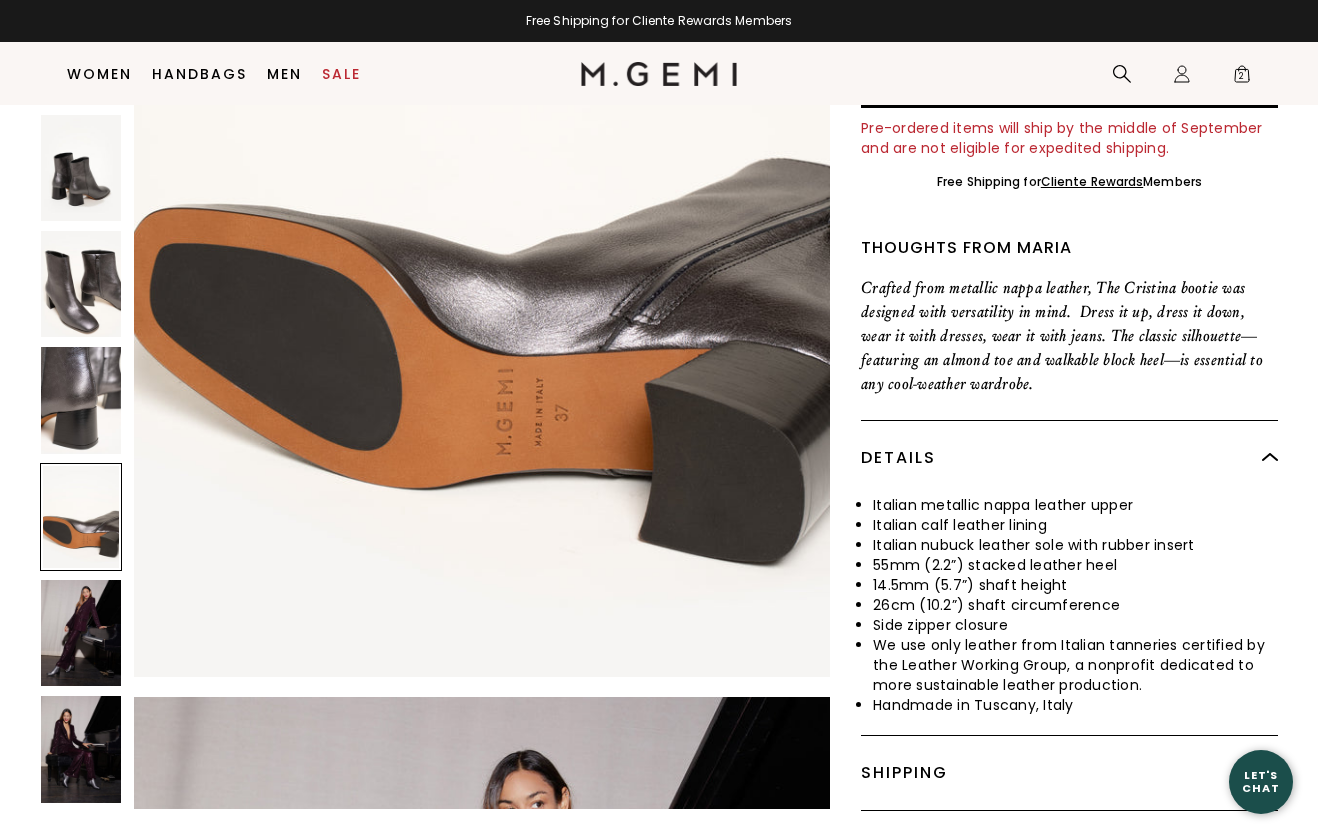 scroll, scrollTop: 4742, scrollLeft: 0, axis: vertical 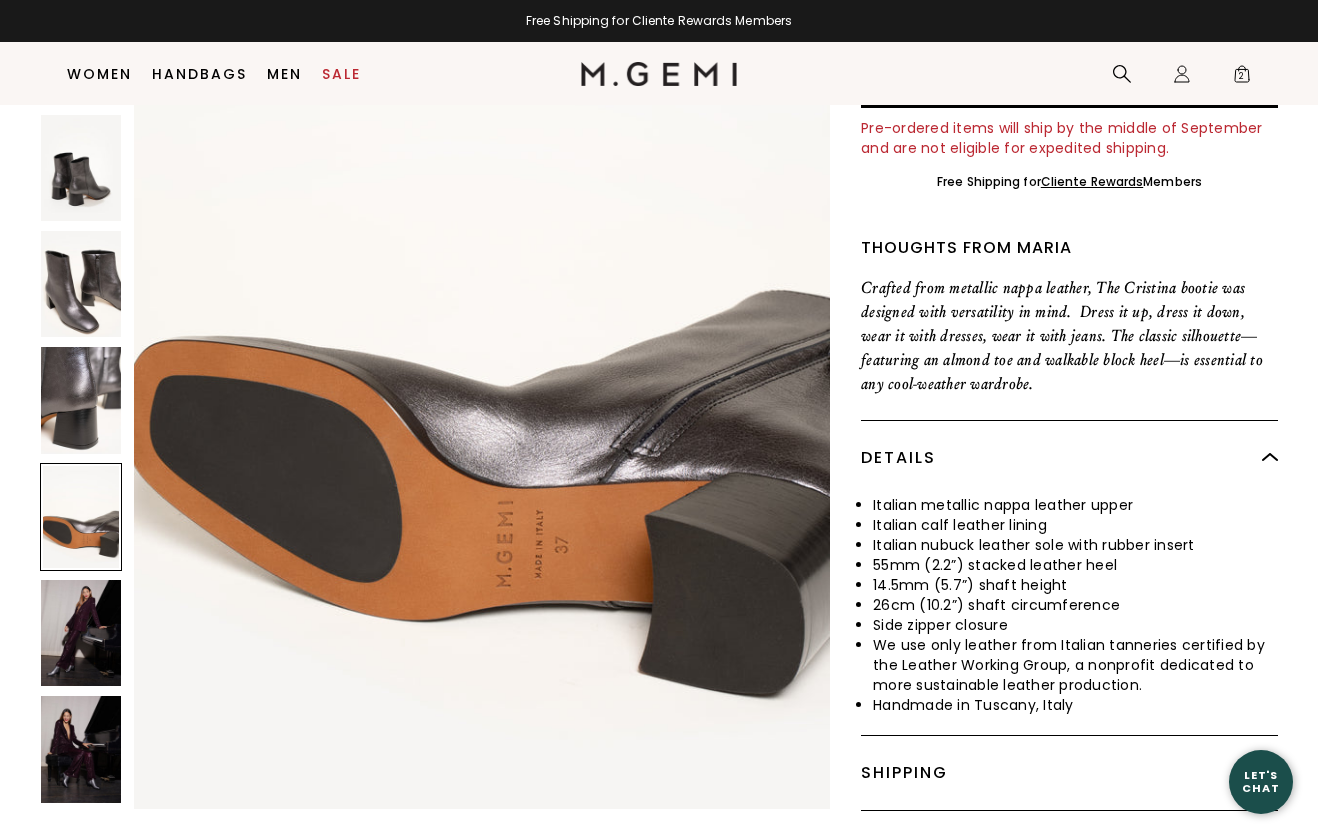 click at bounding box center [81, 400] 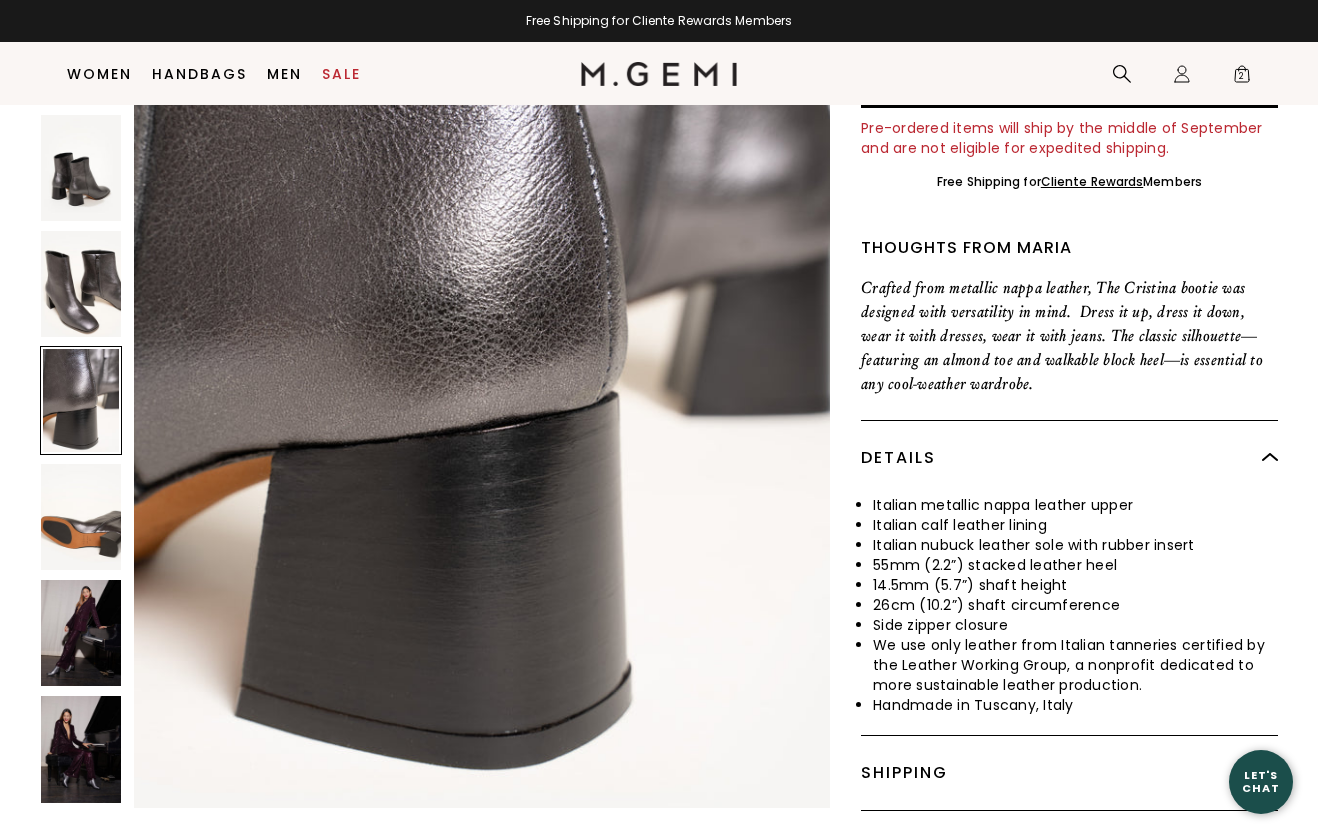 scroll, scrollTop: 3793, scrollLeft: 0, axis: vertical 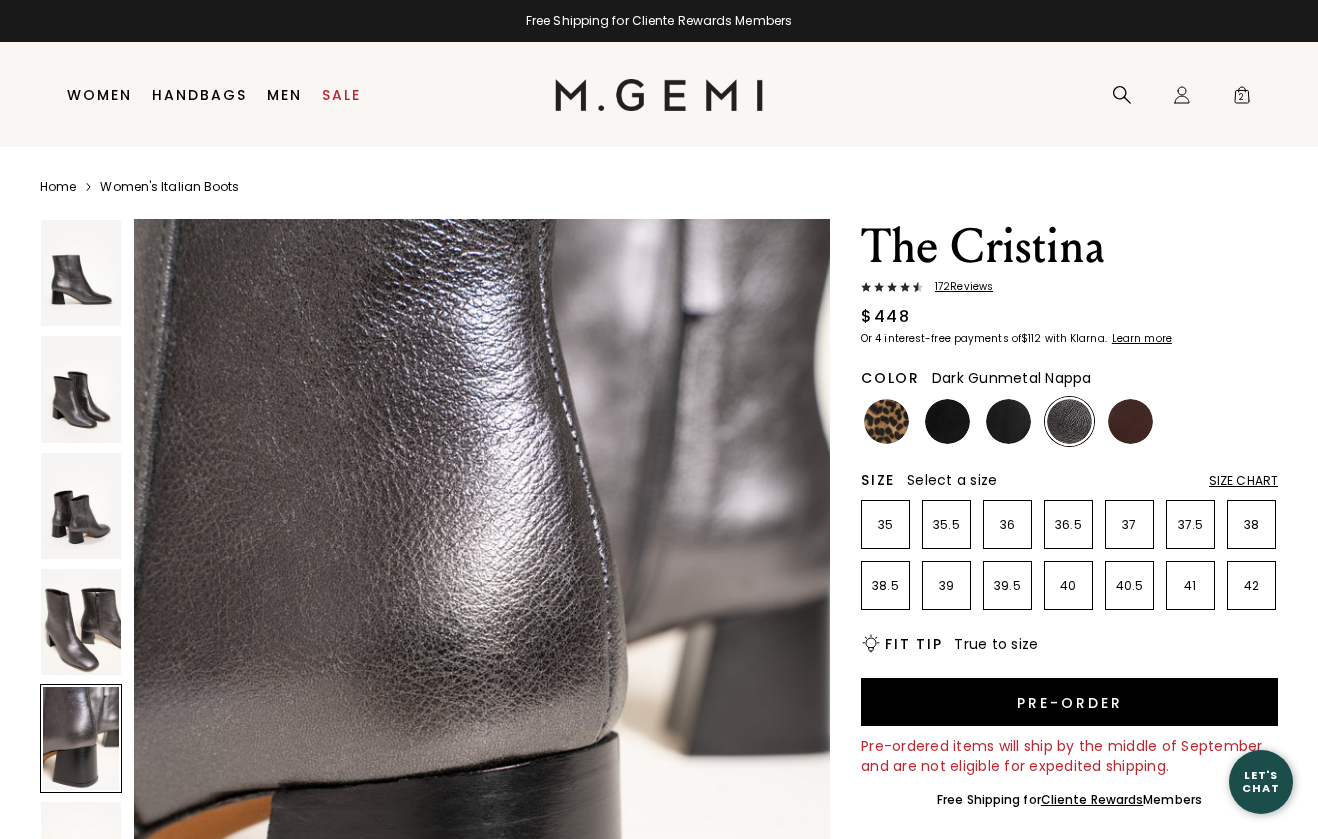 click at bounding box center (81, 389) 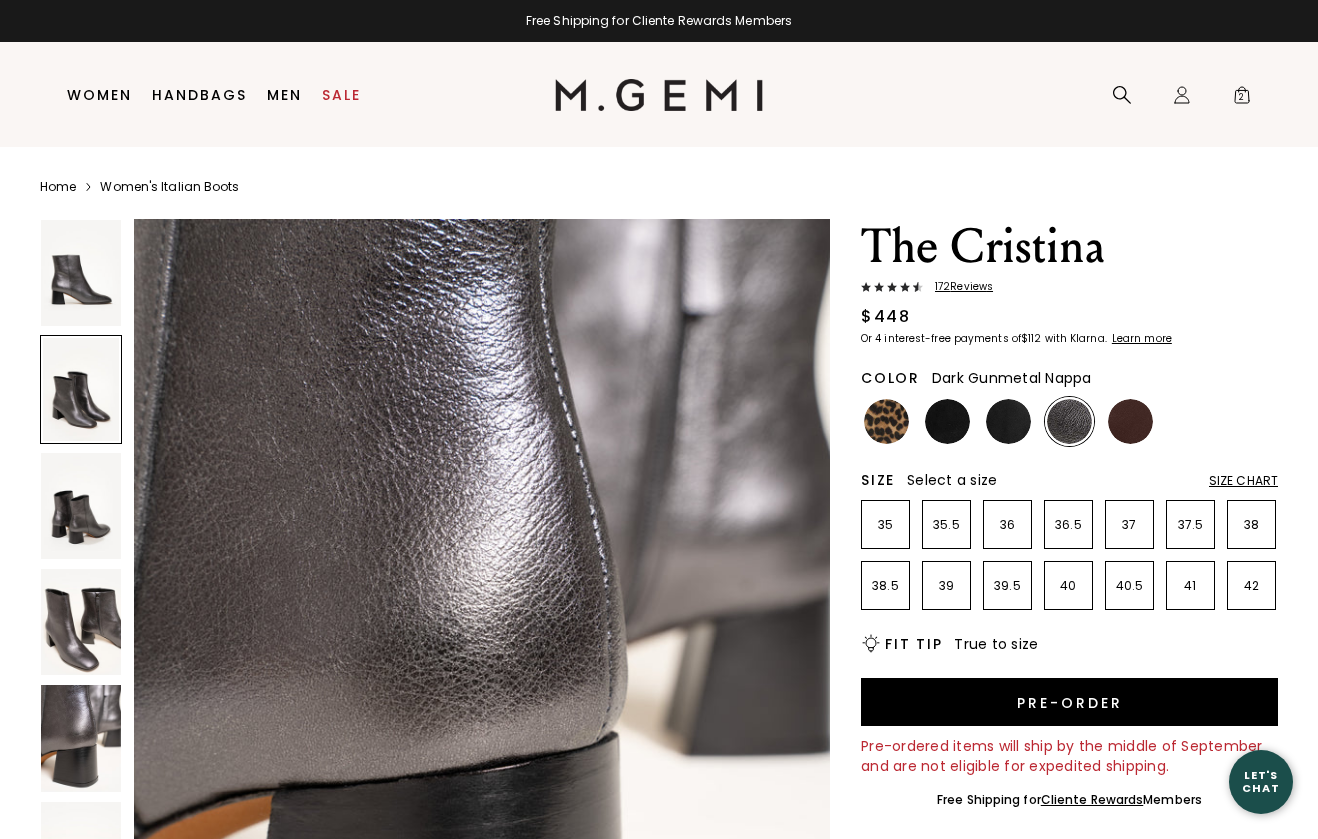 scroll, scrollTop: 948, scrollLeft: 0, axis: vertical 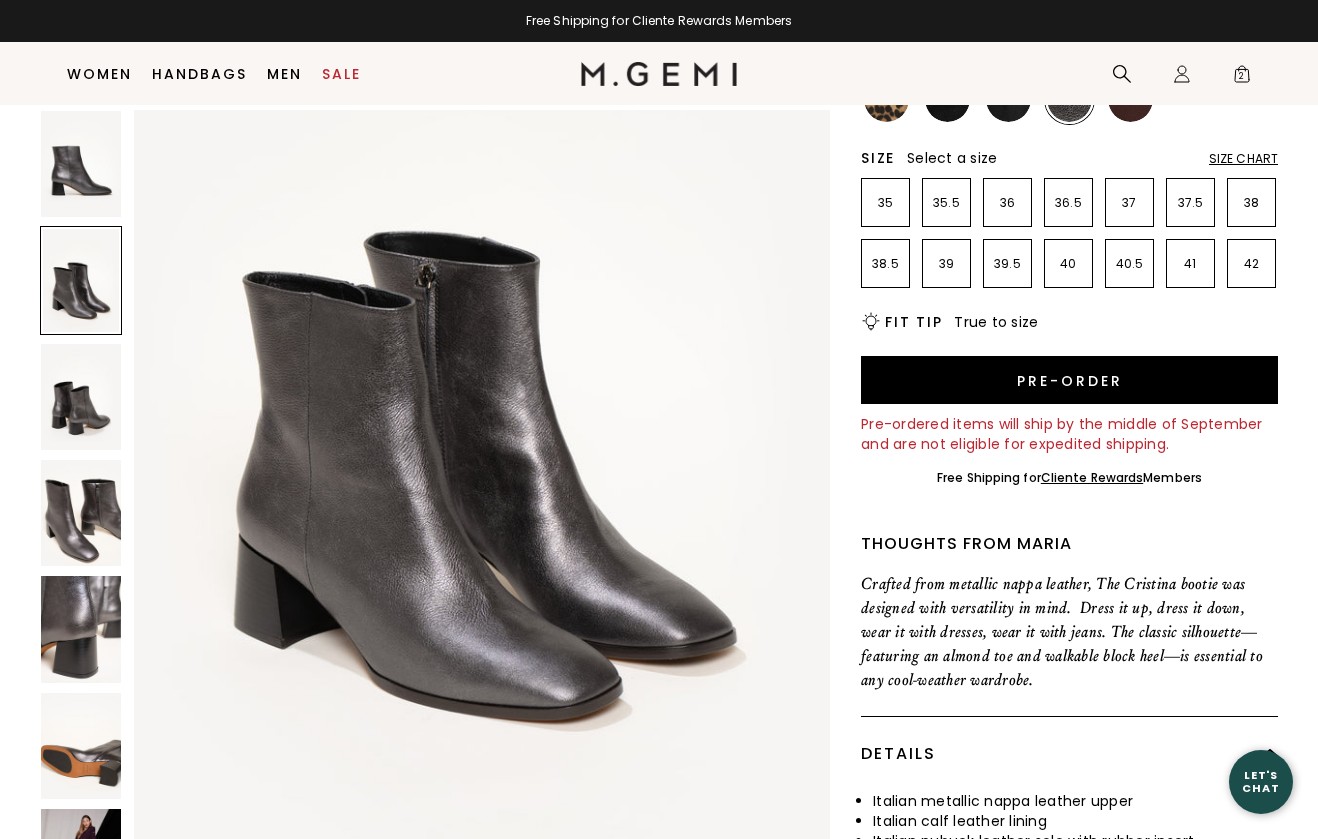 click at bounding box center [81, 397] 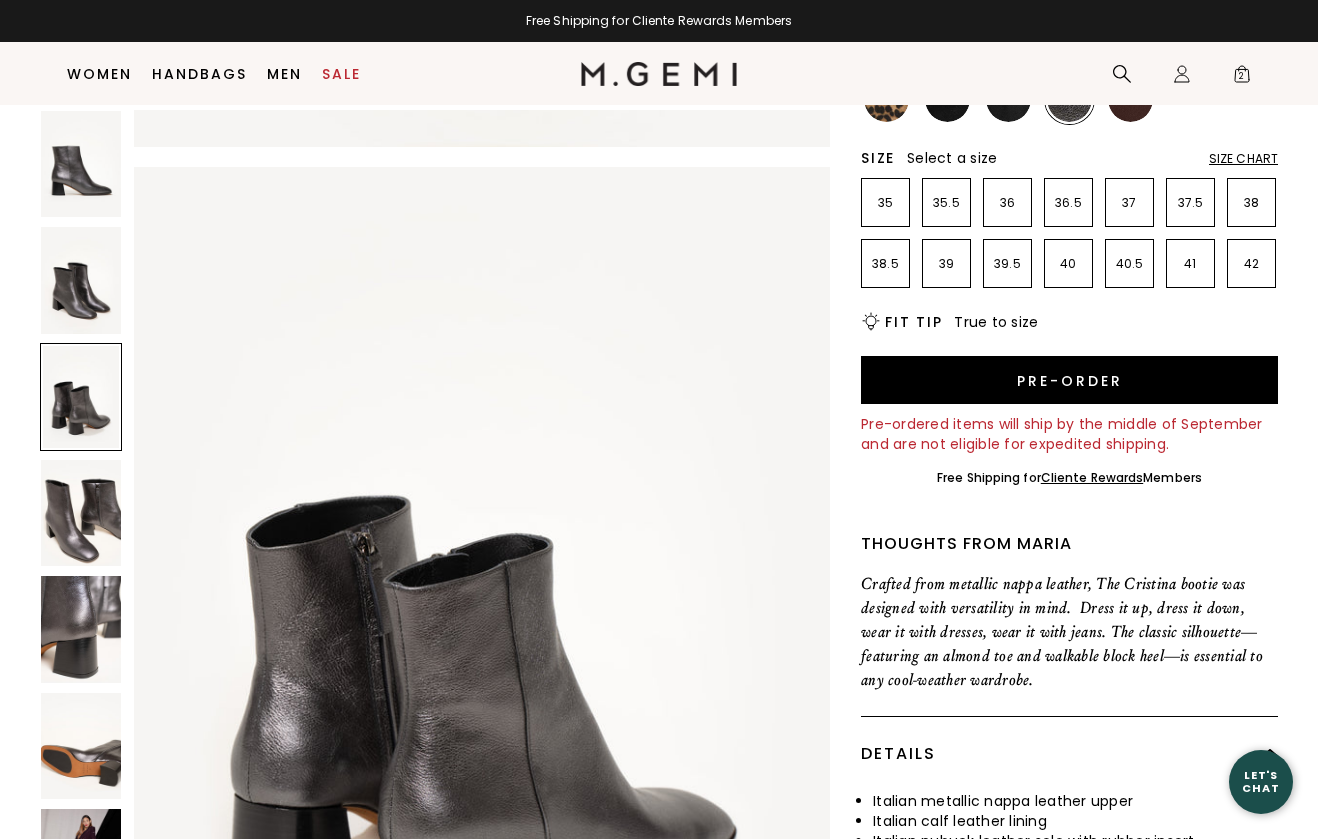 scroll, scrollTop: 1897, scrollLeft: 0, axis: vertical 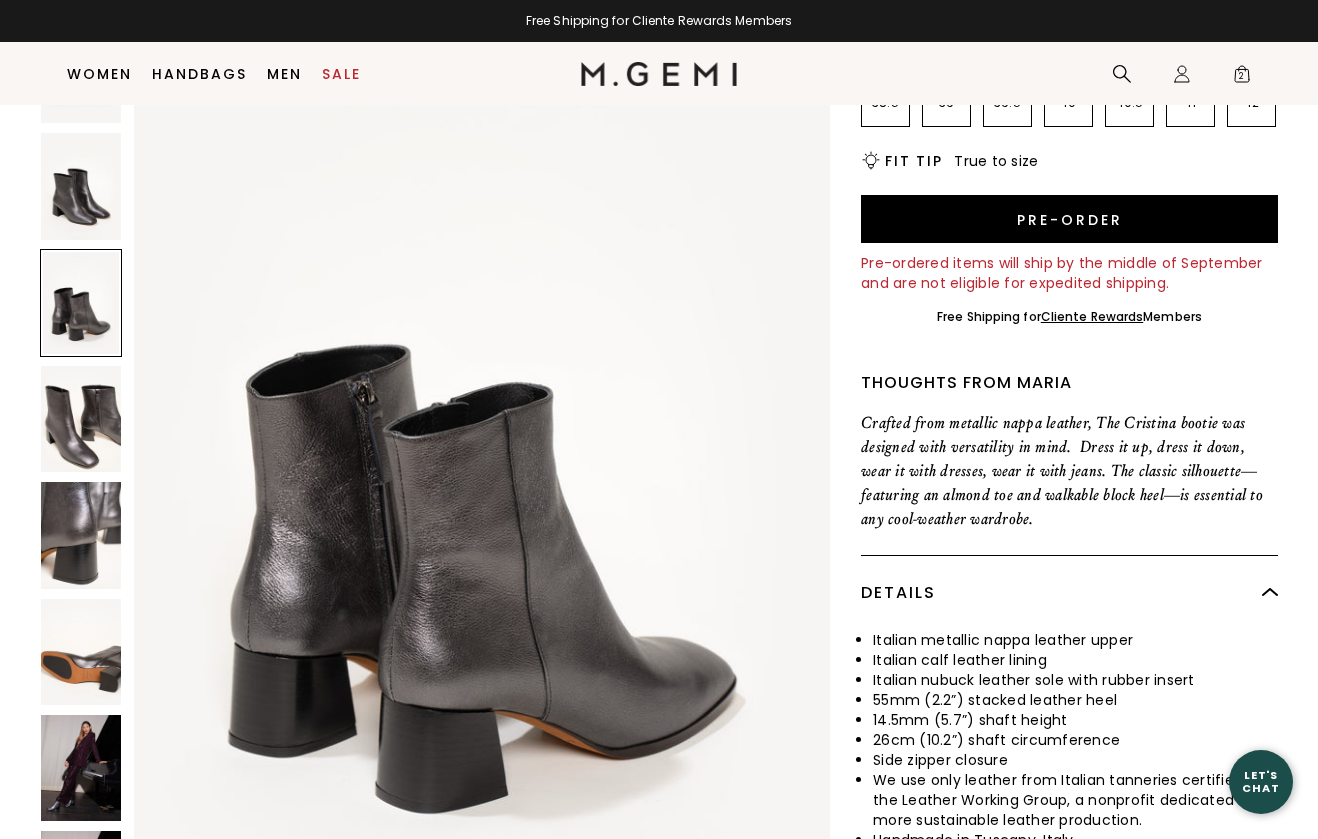 click at bounding box center [81, 535] 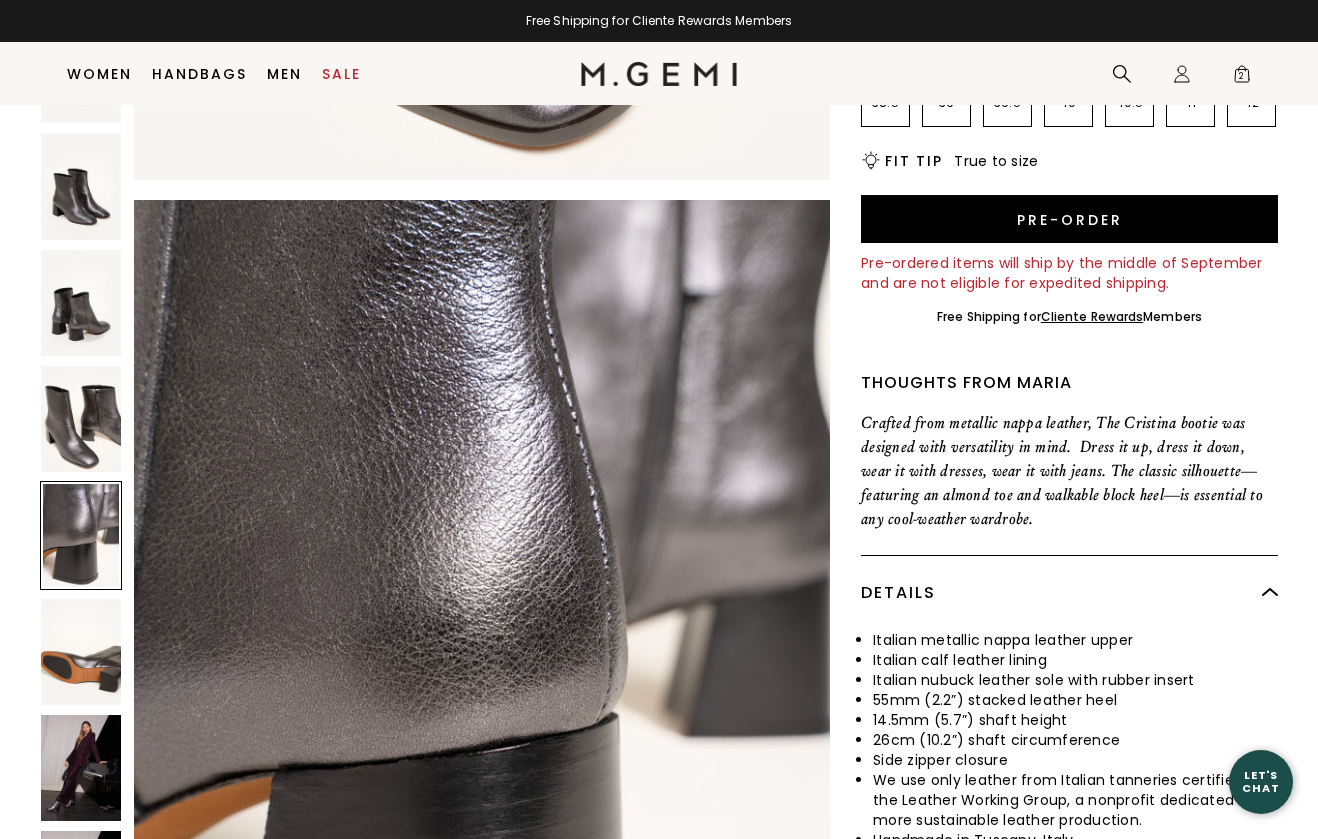 scroll, scrollTop: 3793, scrollLeft: 0, axis: vertical 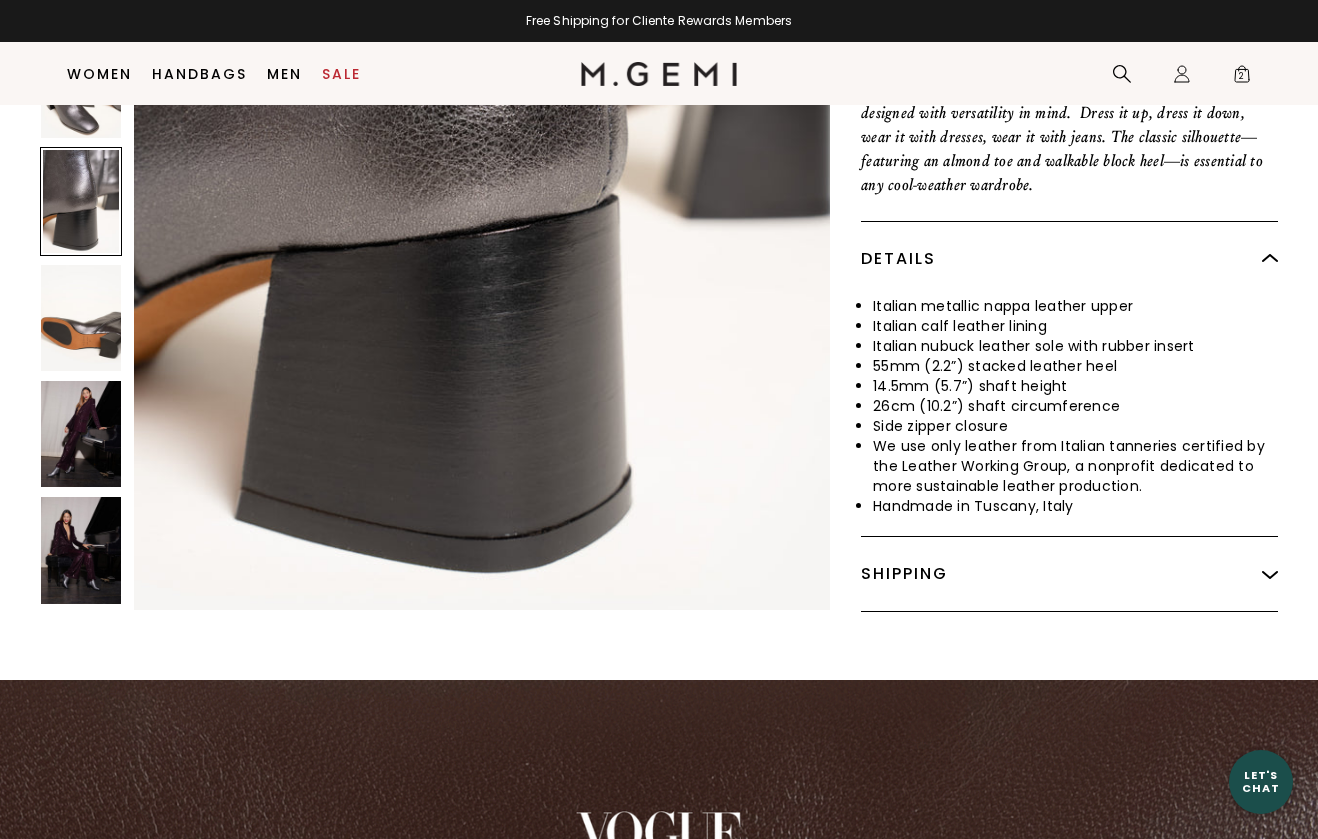 click at bounding box center (81, 317) 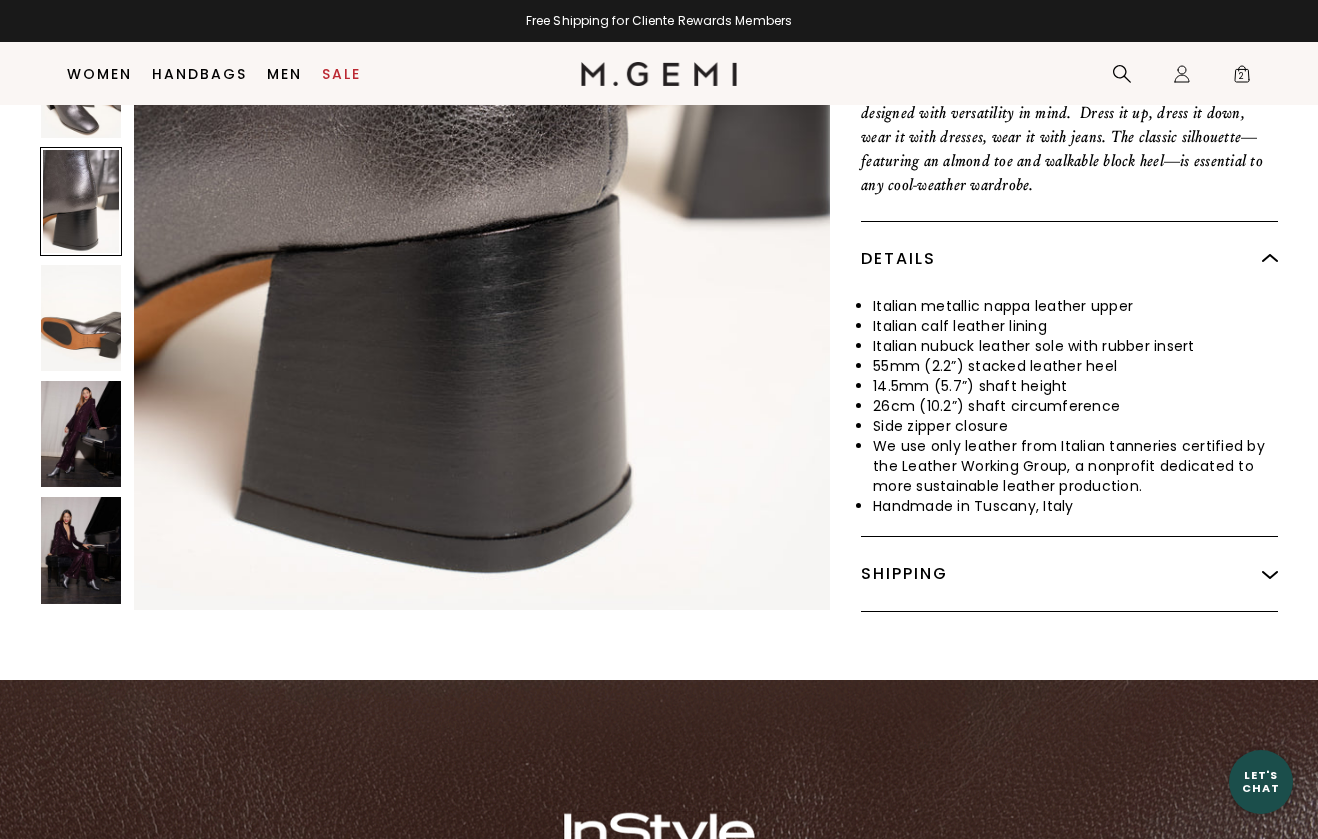 scroll, scrollTop: 4742, scrollLeft: 0, axis: vertical 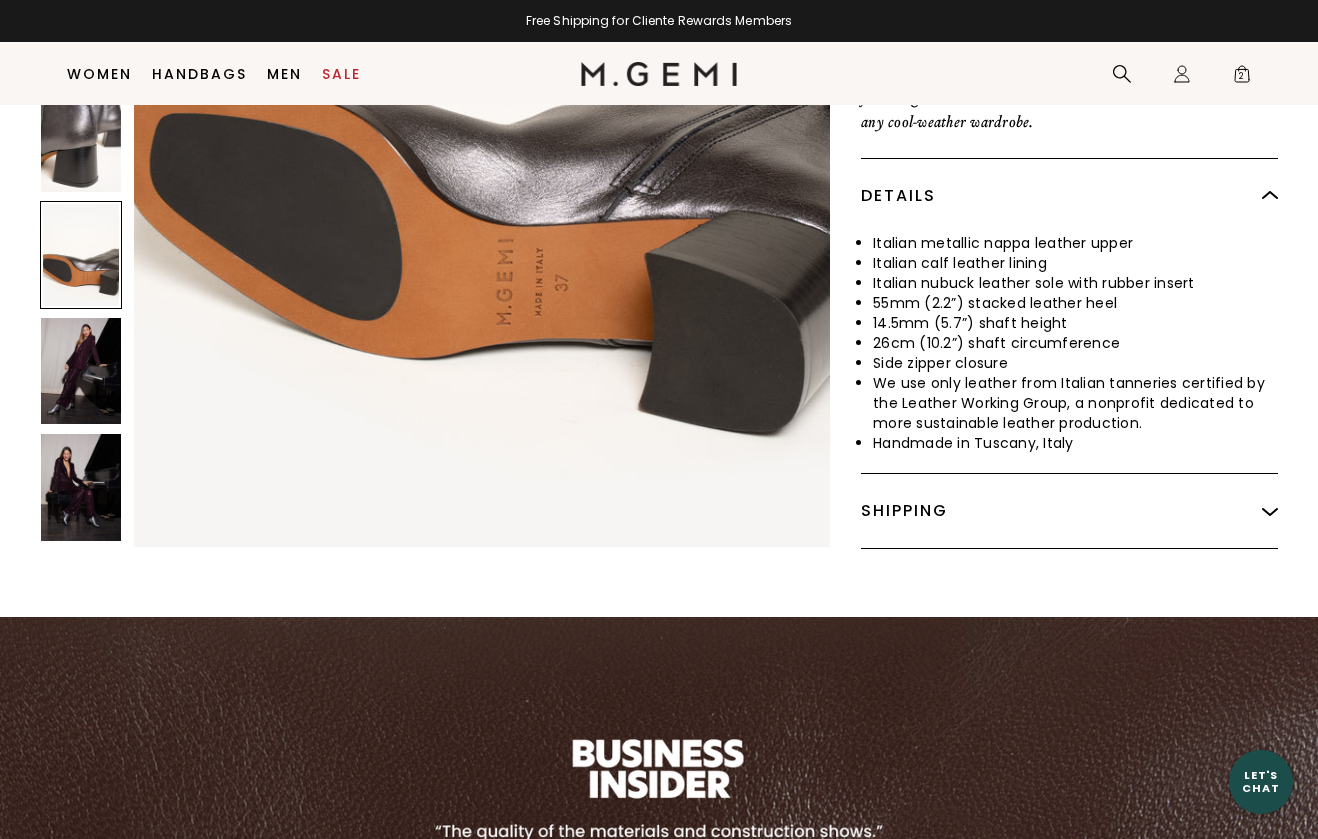 click at bounding box center (81, 371) 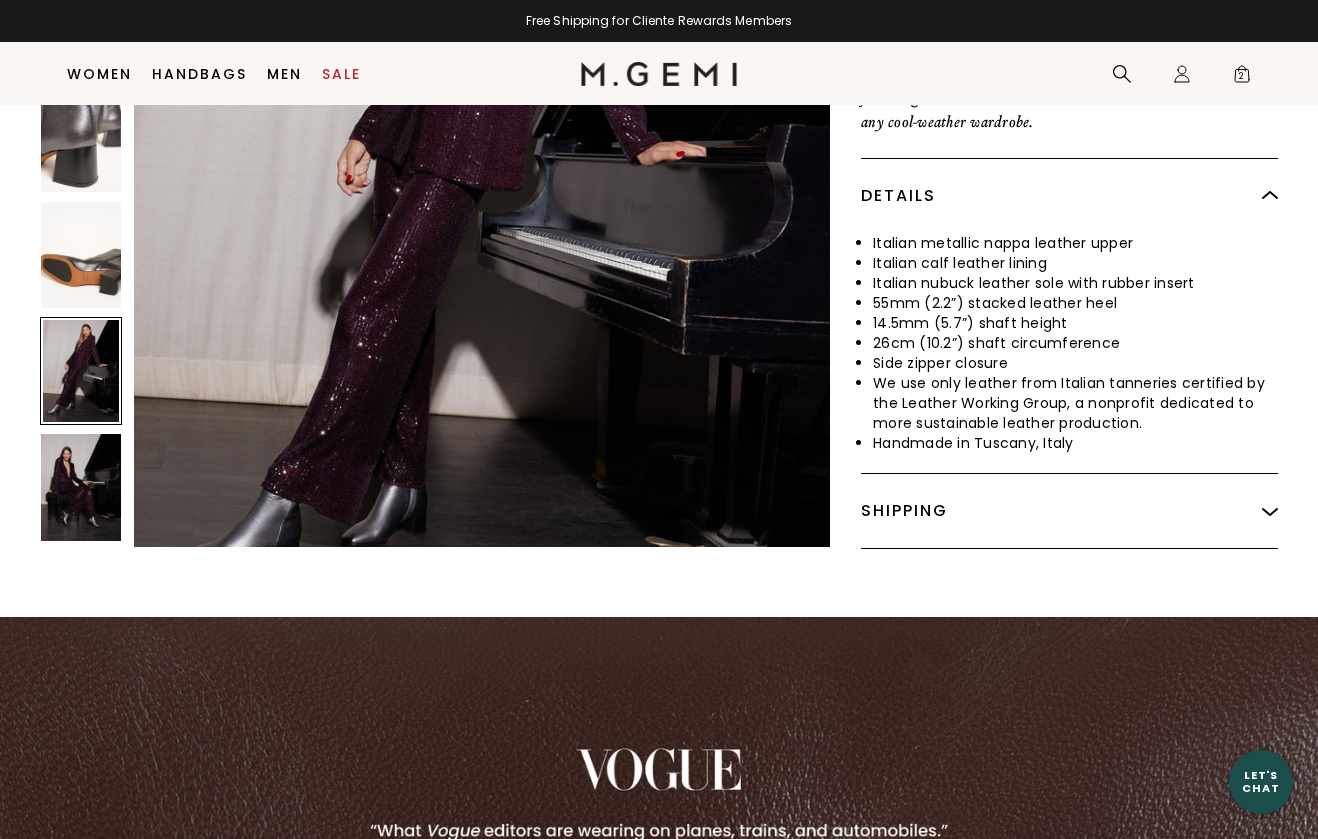 scroll, scrollTop: 5690, scrollLeft: 0, axis: vertical 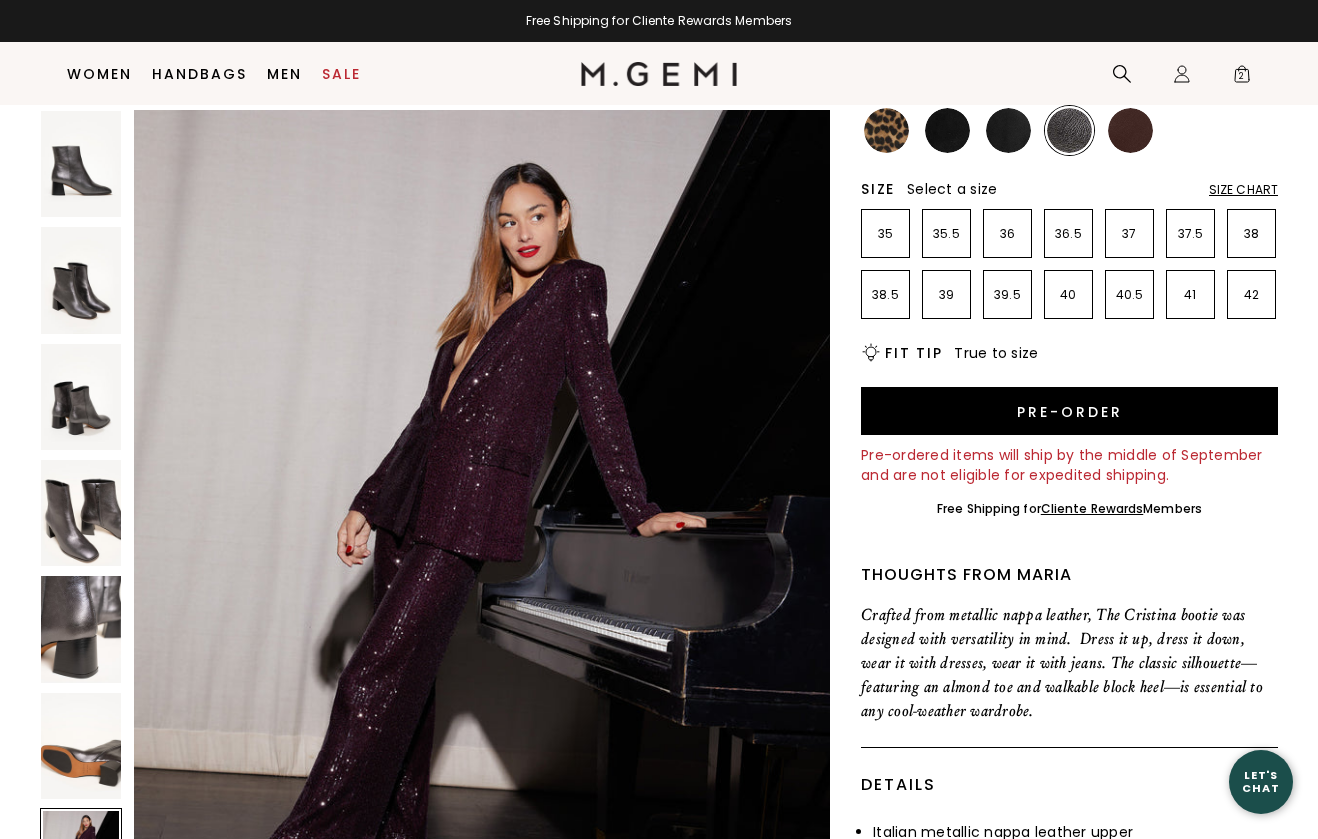 click at bounding box center [81, 513] 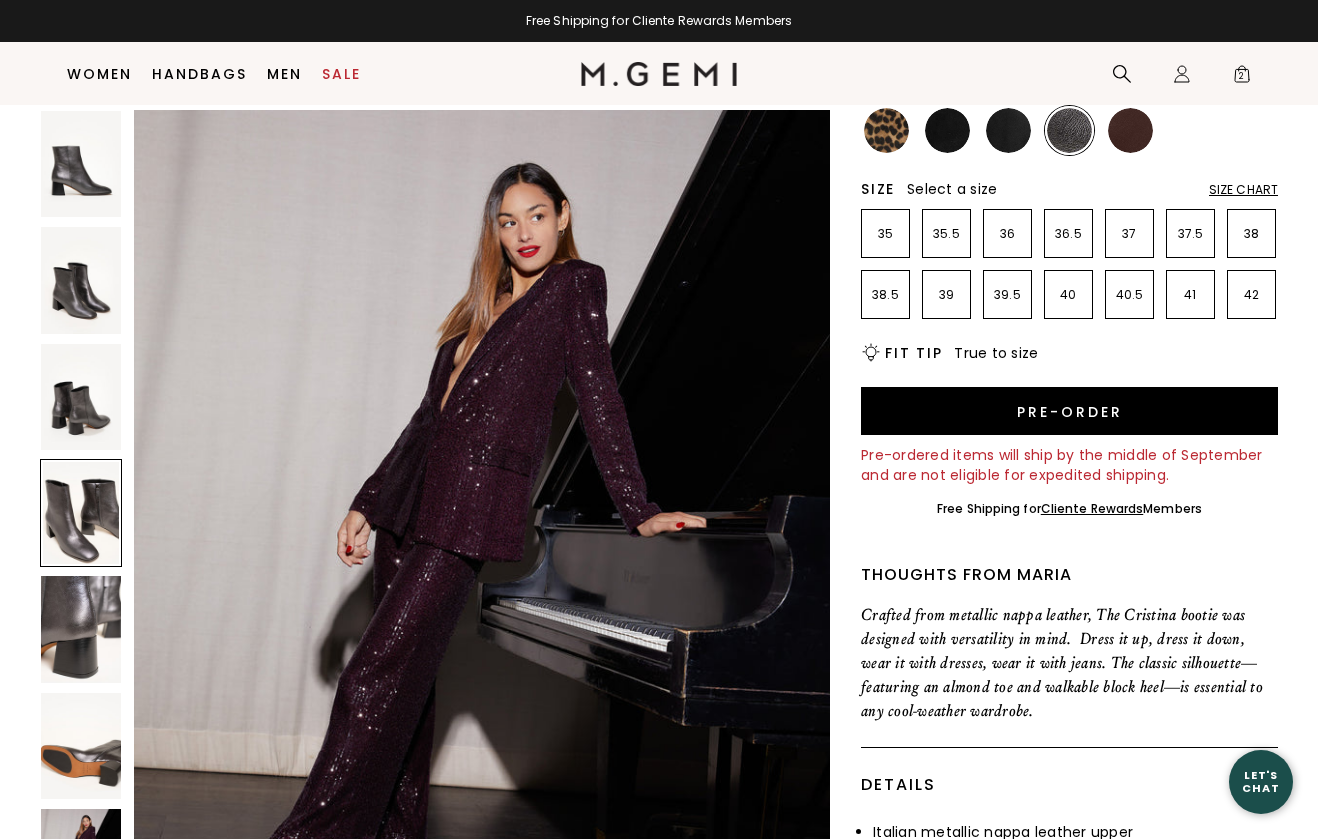 scroll, scrollTop: 2845, scrollLeft: 0, axis: vertical 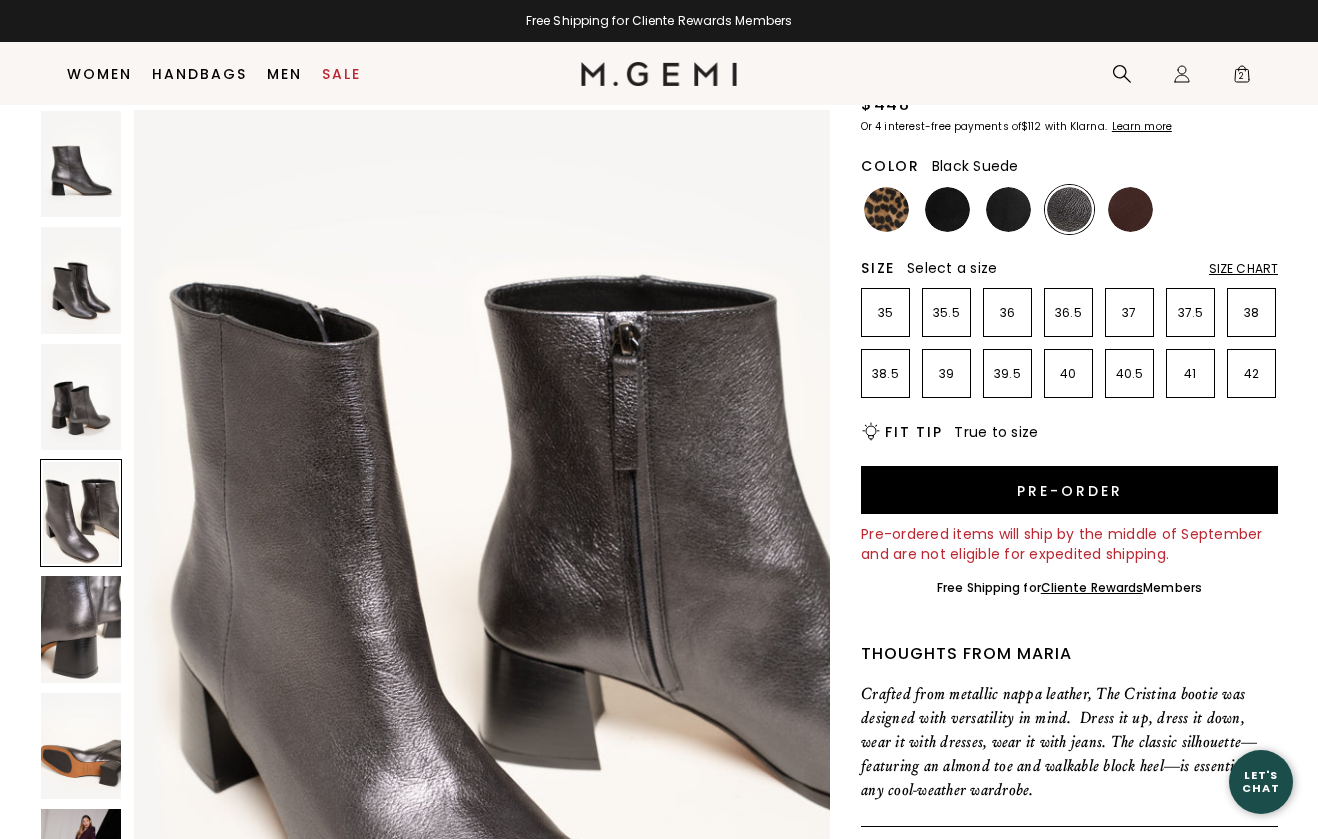 click at bounding box center [947, 209] 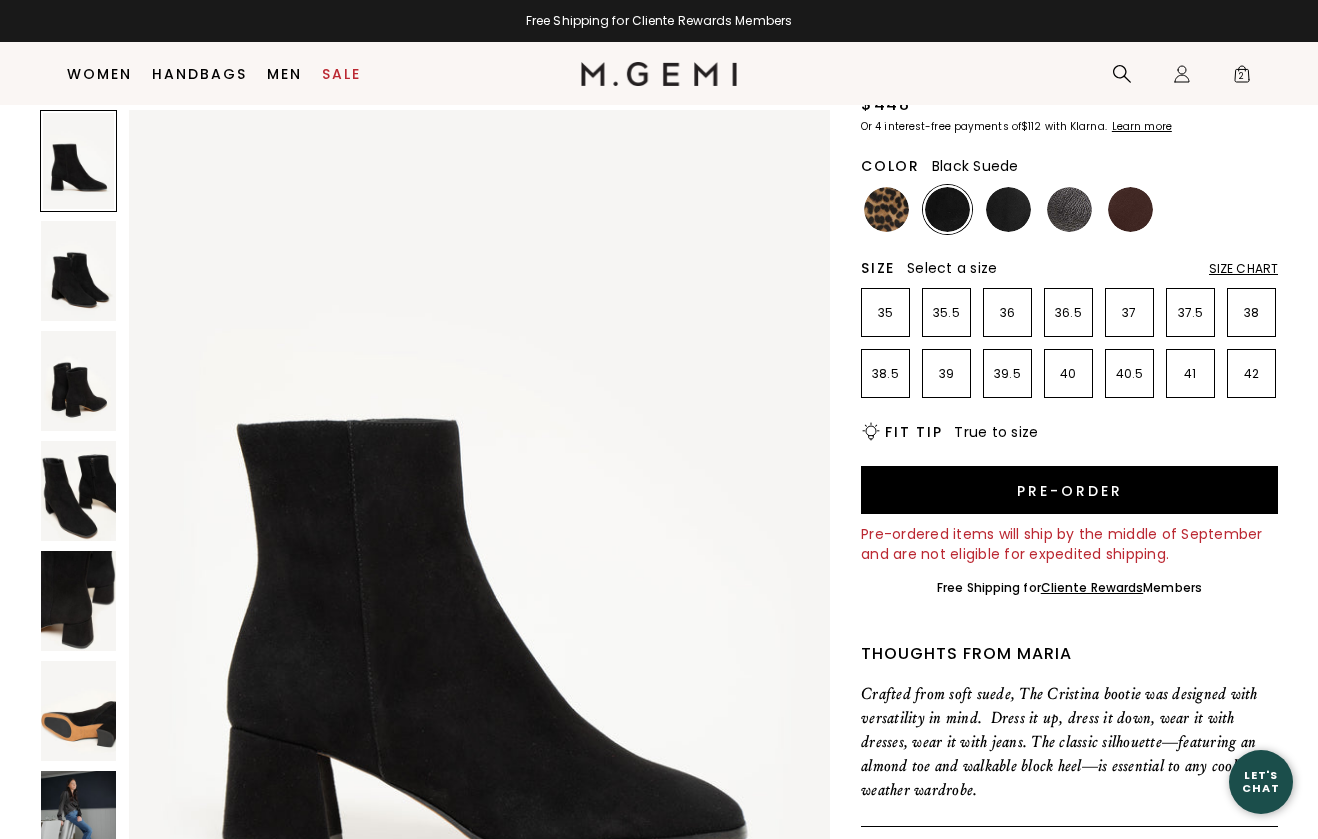 scroll, scrollTop: 0, scrollLeft: 0, axis: both 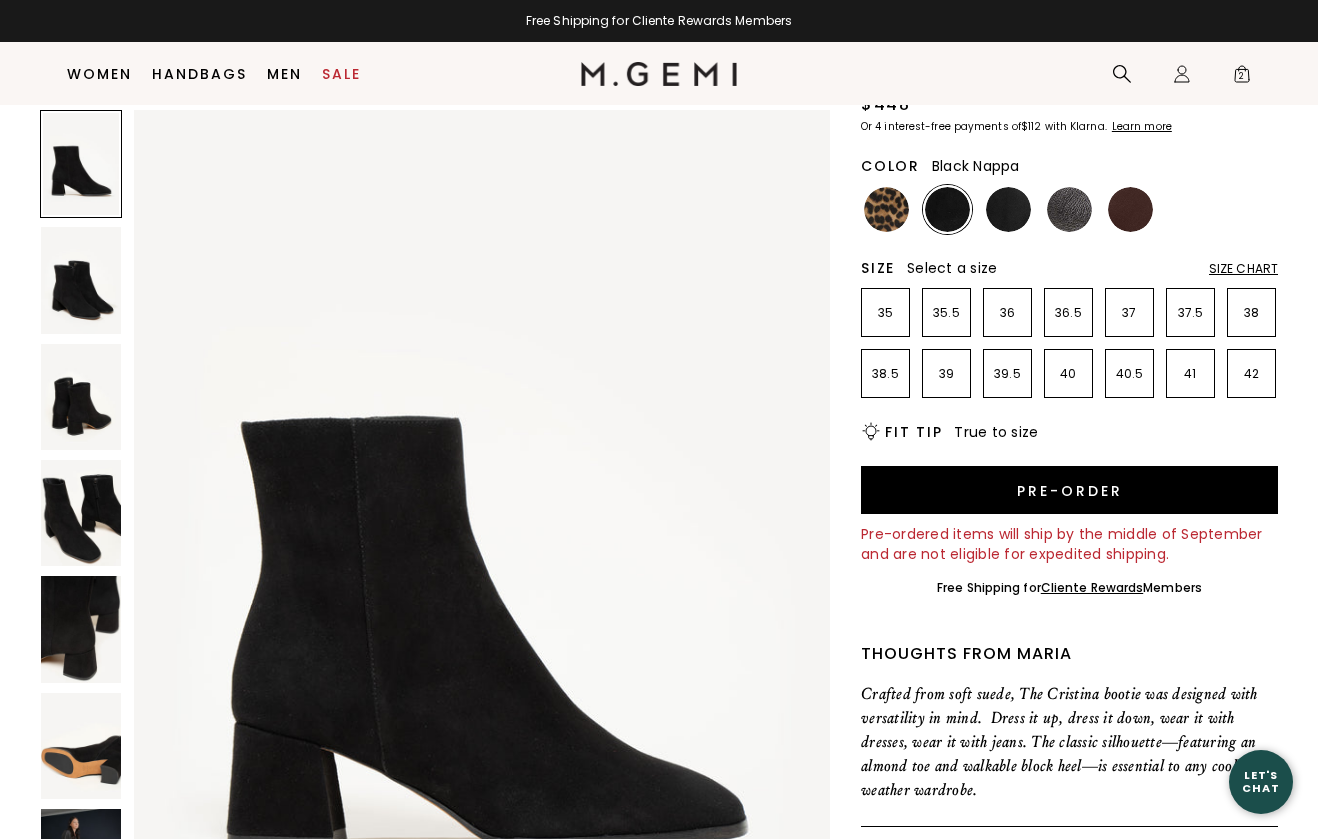 click at bounding box center (1008, 209) 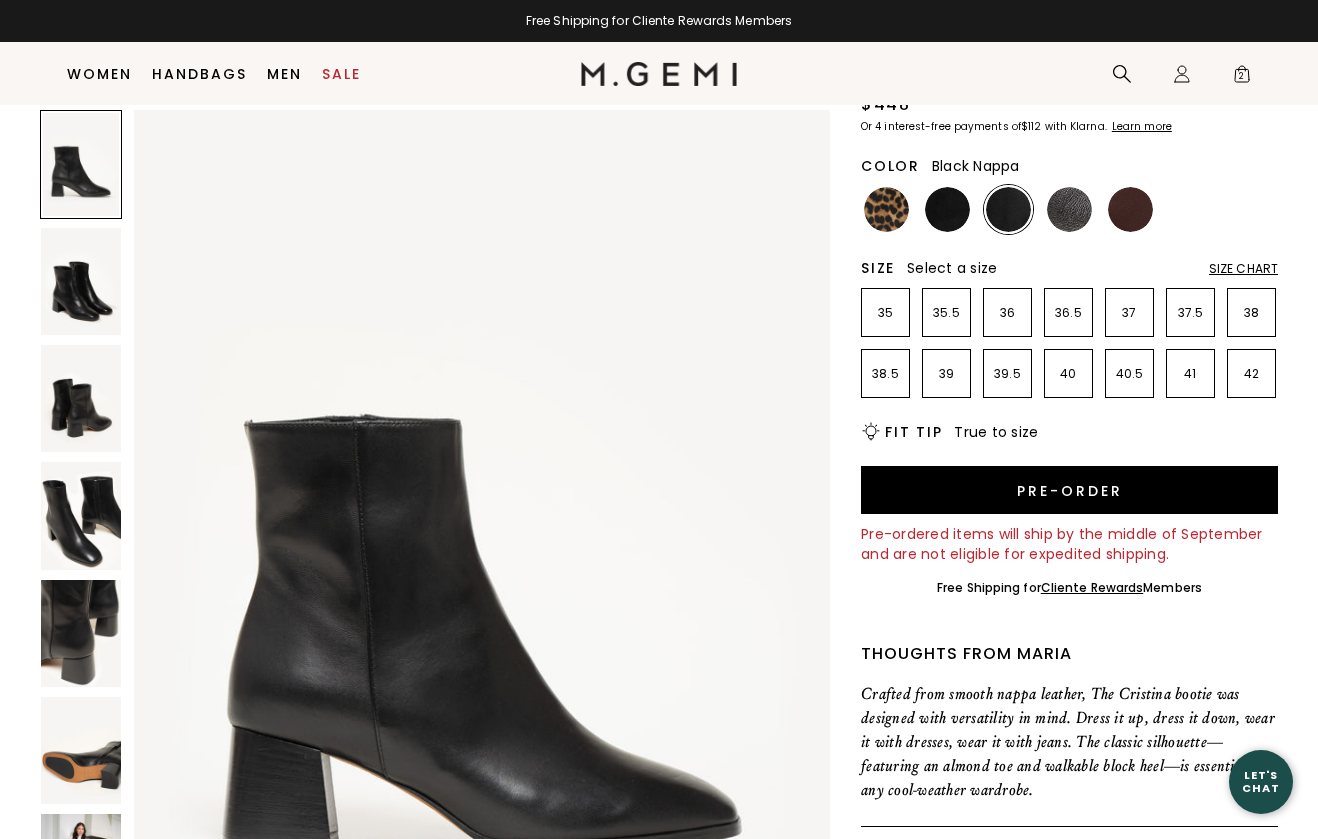 scroll, scrollTop: 0, scrollLeft: 0, axis: both 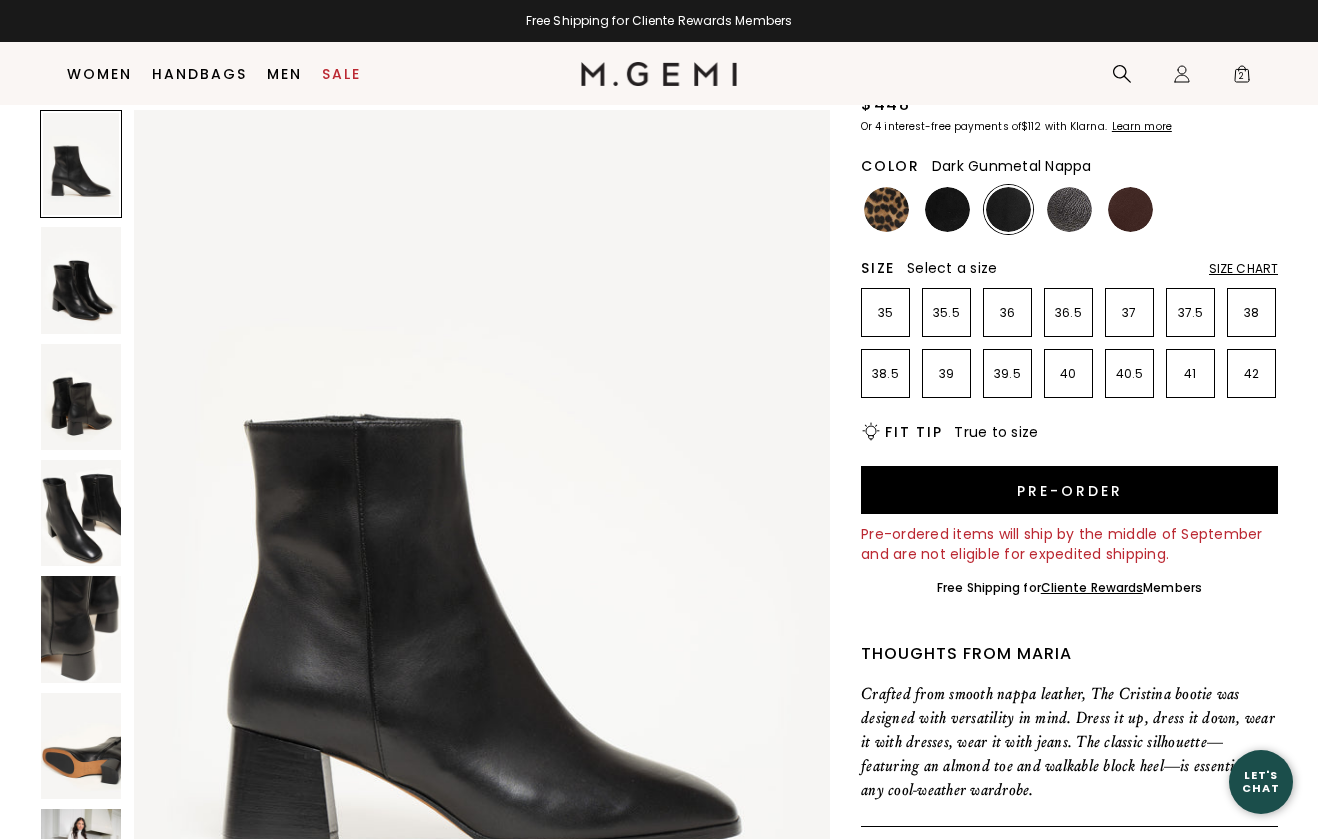 click at bounding box center [1069, 209] 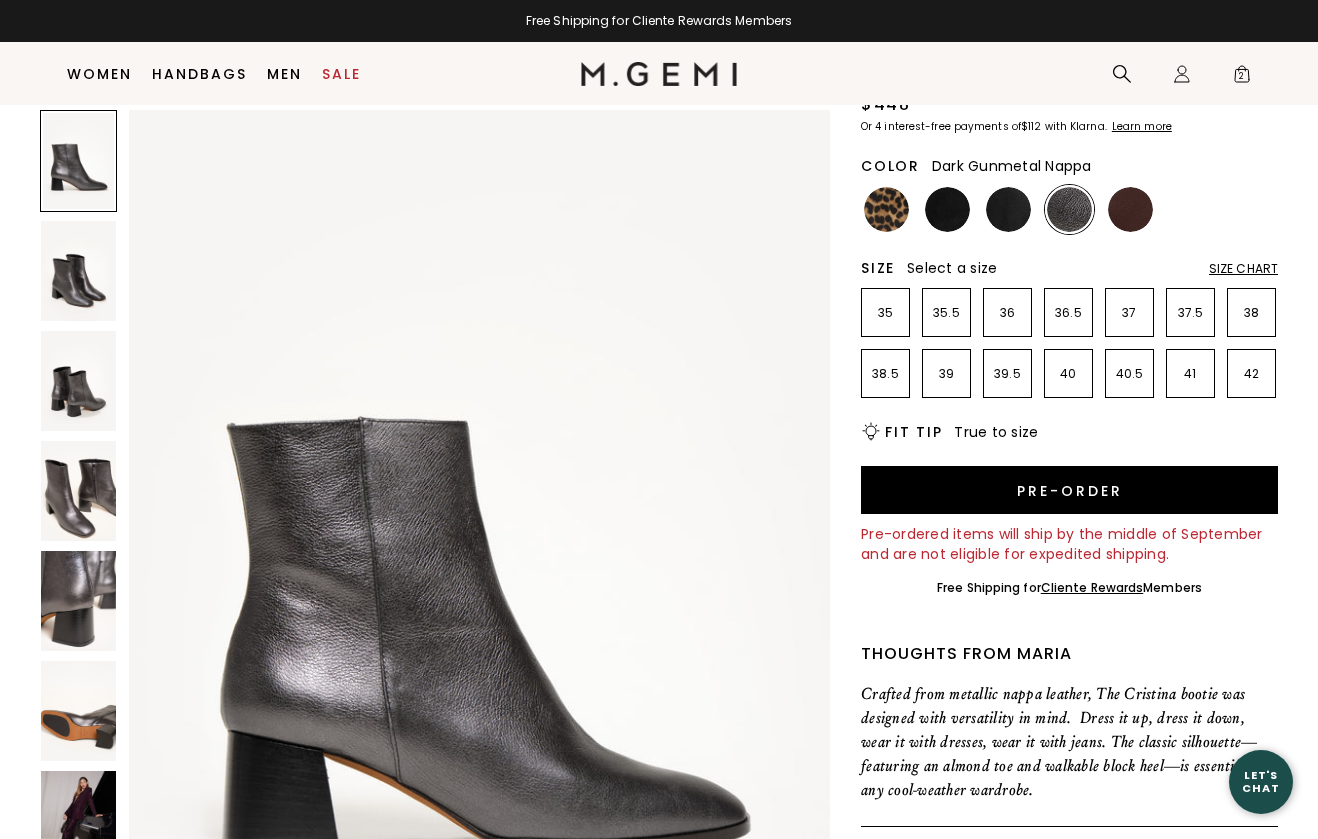 scroll, scrollTop: 0, scrollLeft: 0, axis: both 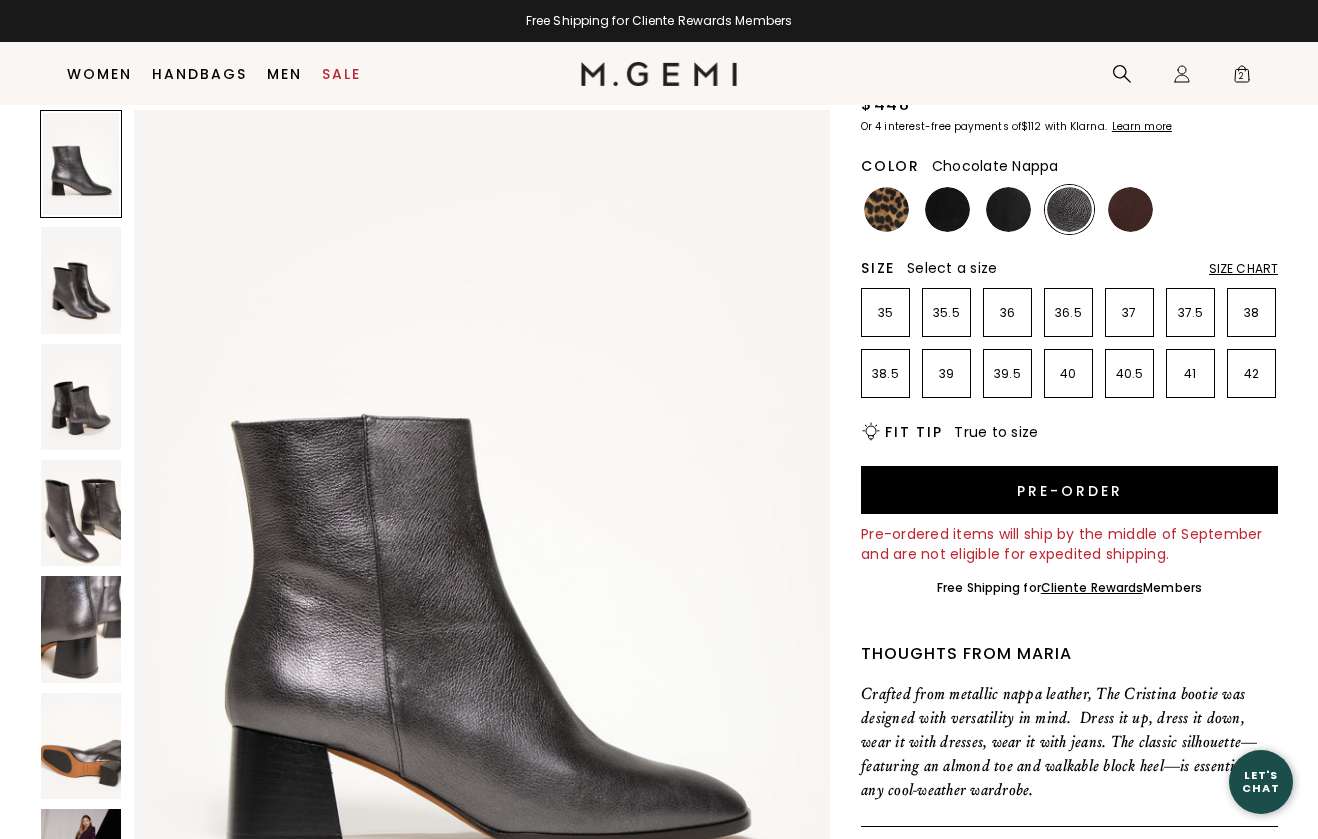 click at bounding box center [1130, 209] 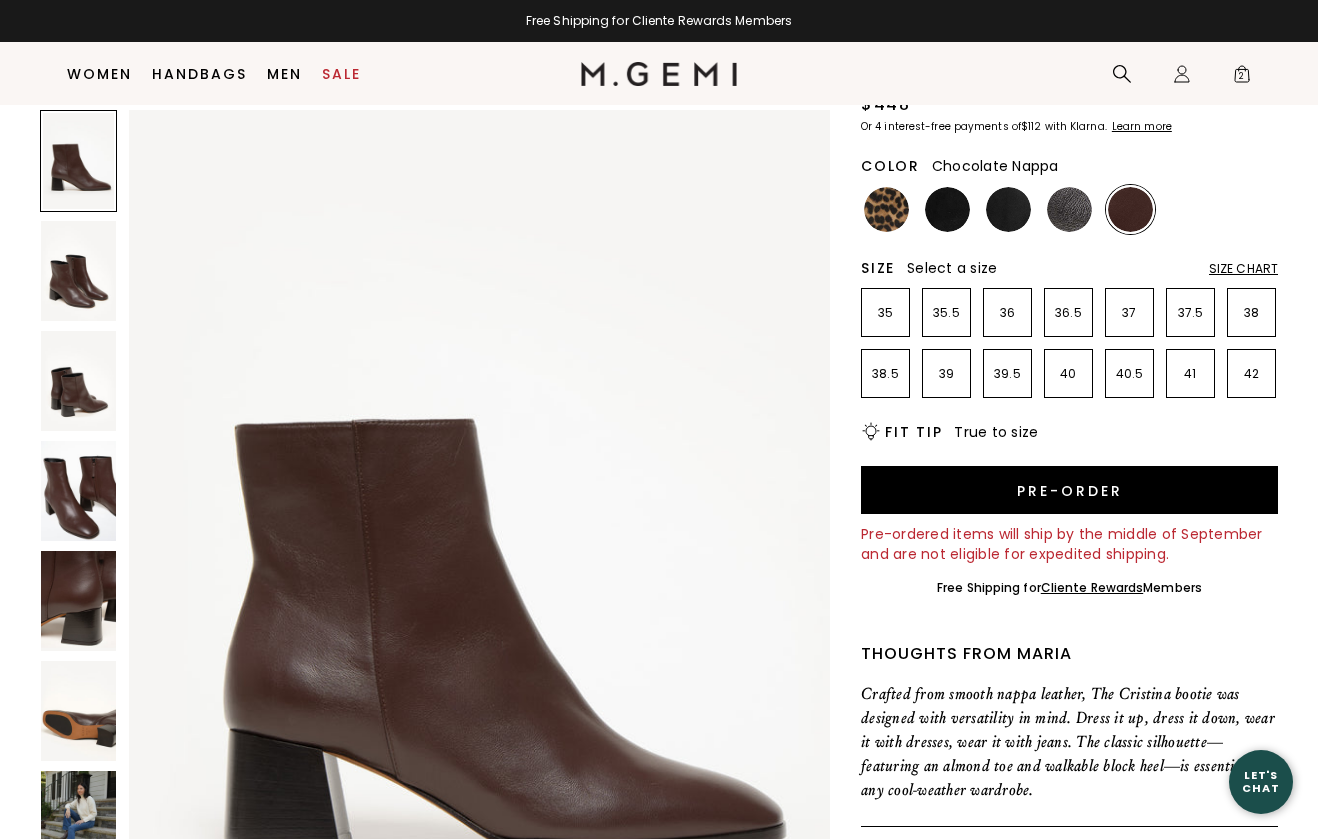 scroll, scrollTop: 0, scrollLeft: 0, axis: both 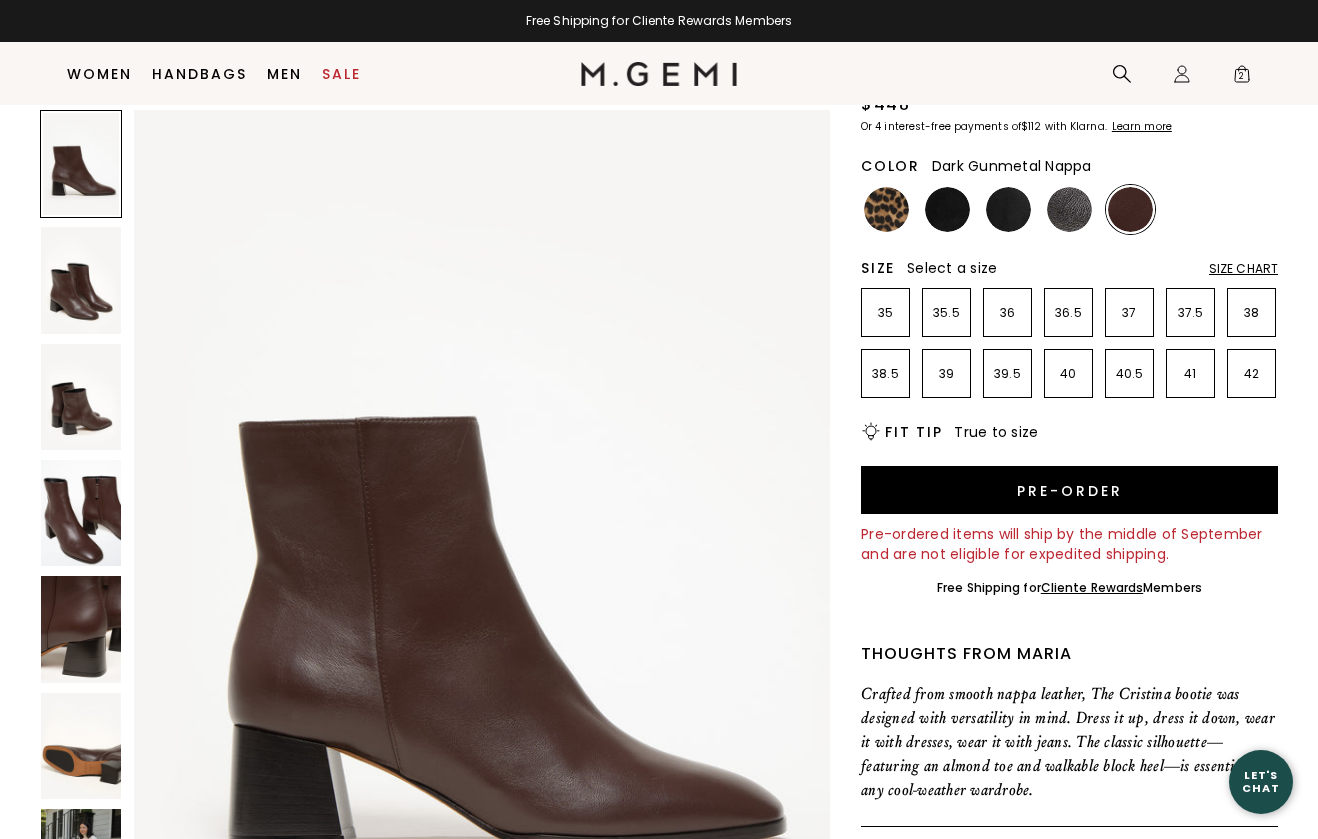 click at bounding box center (1069, 209) 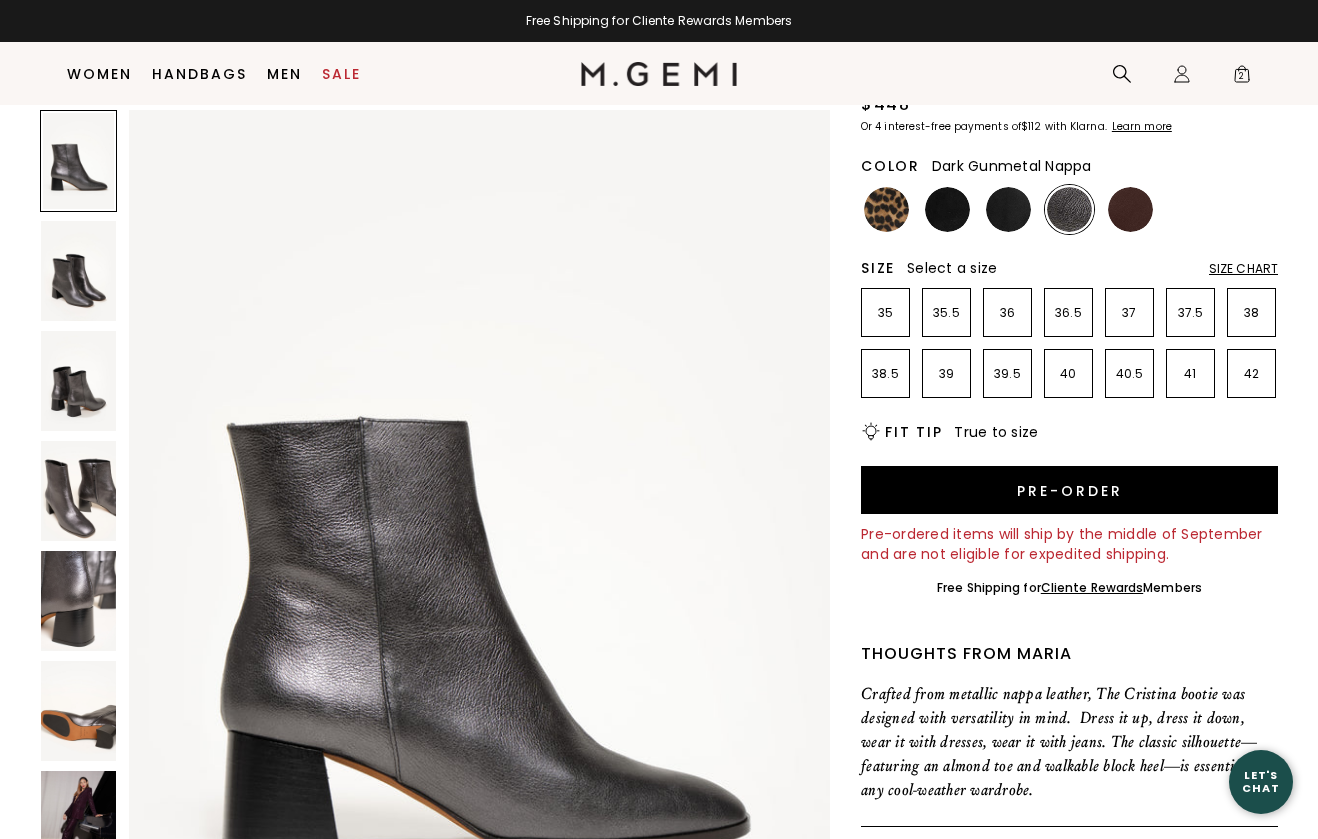 scroll, scrollTop: 0, scrollLeft: 0, axis: both 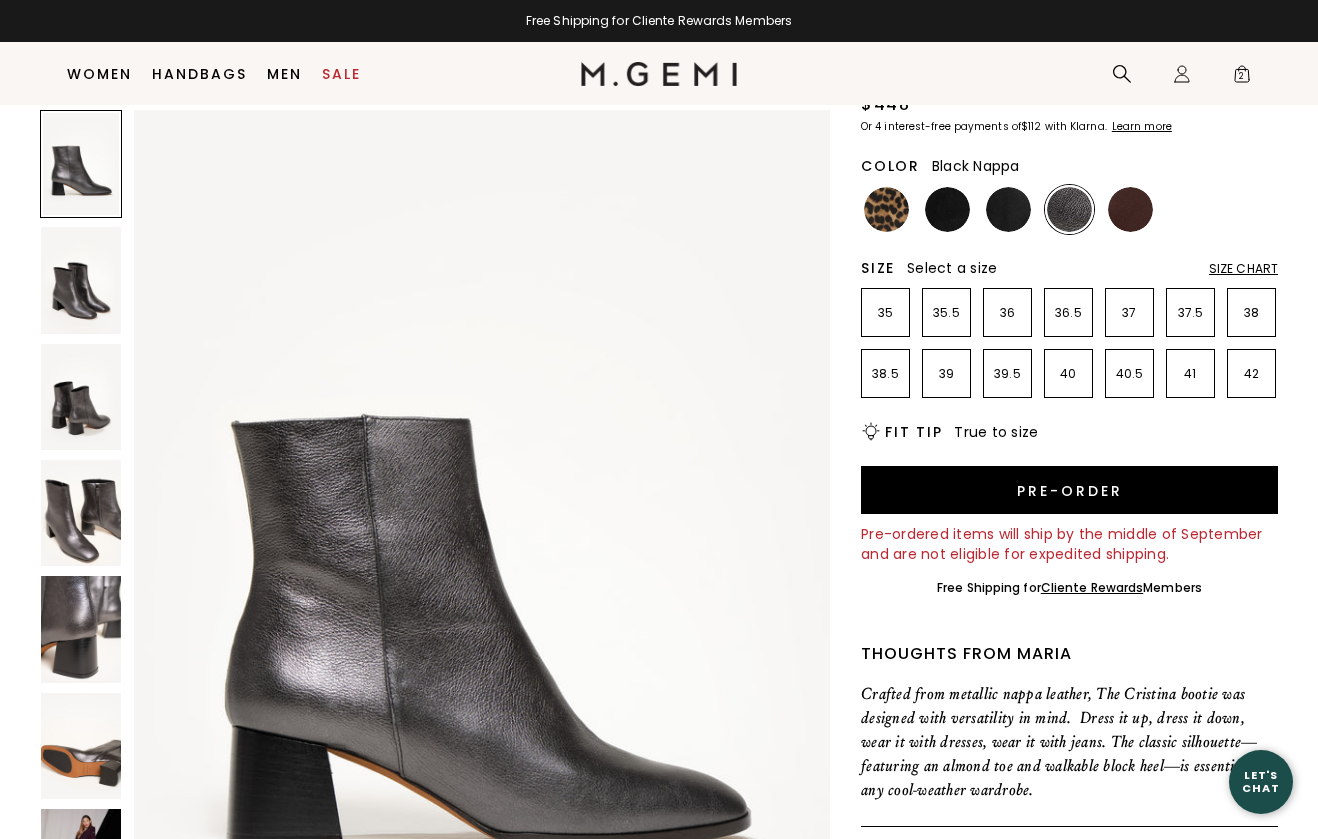 click at bounding box center (1008, 209) 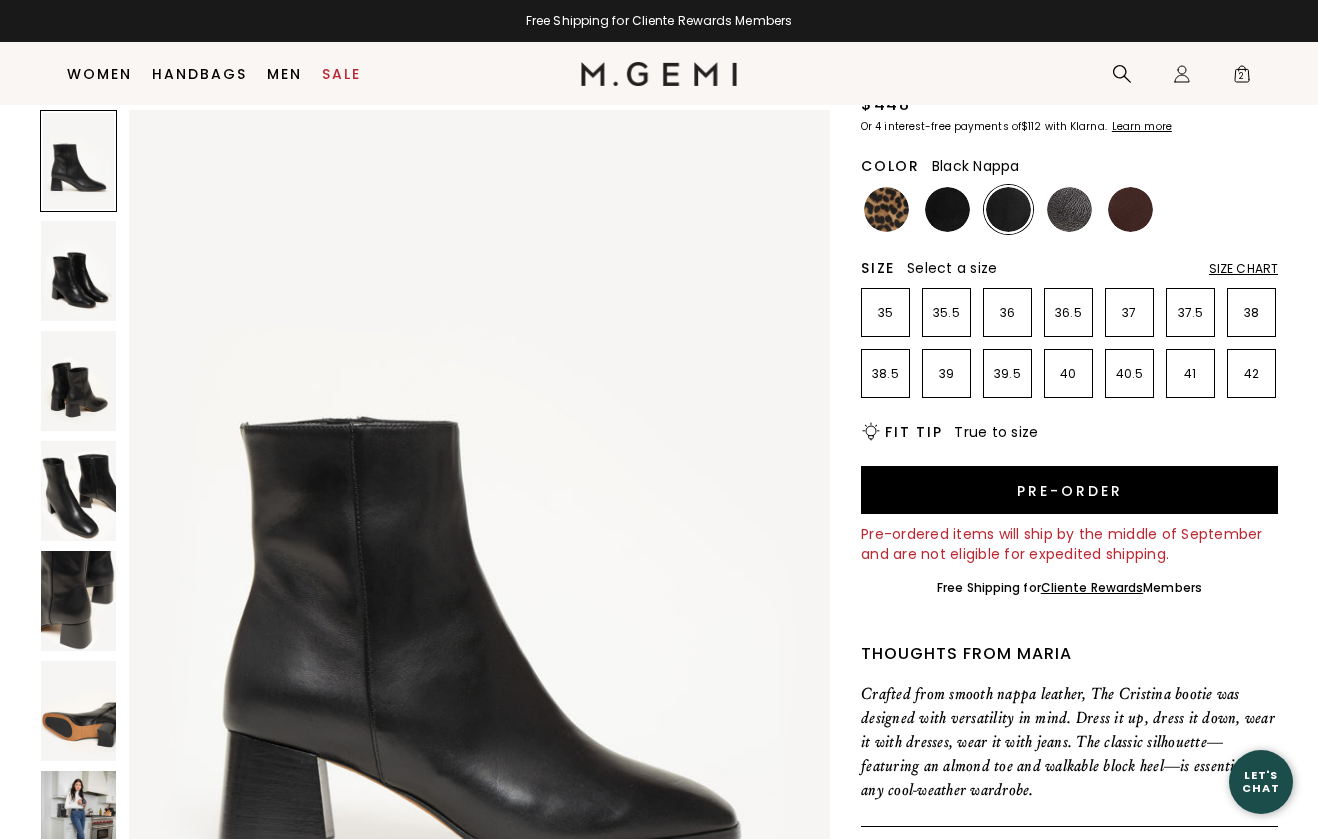 scroll, scrollTop: 0, scrollLeft: 0, axis: both 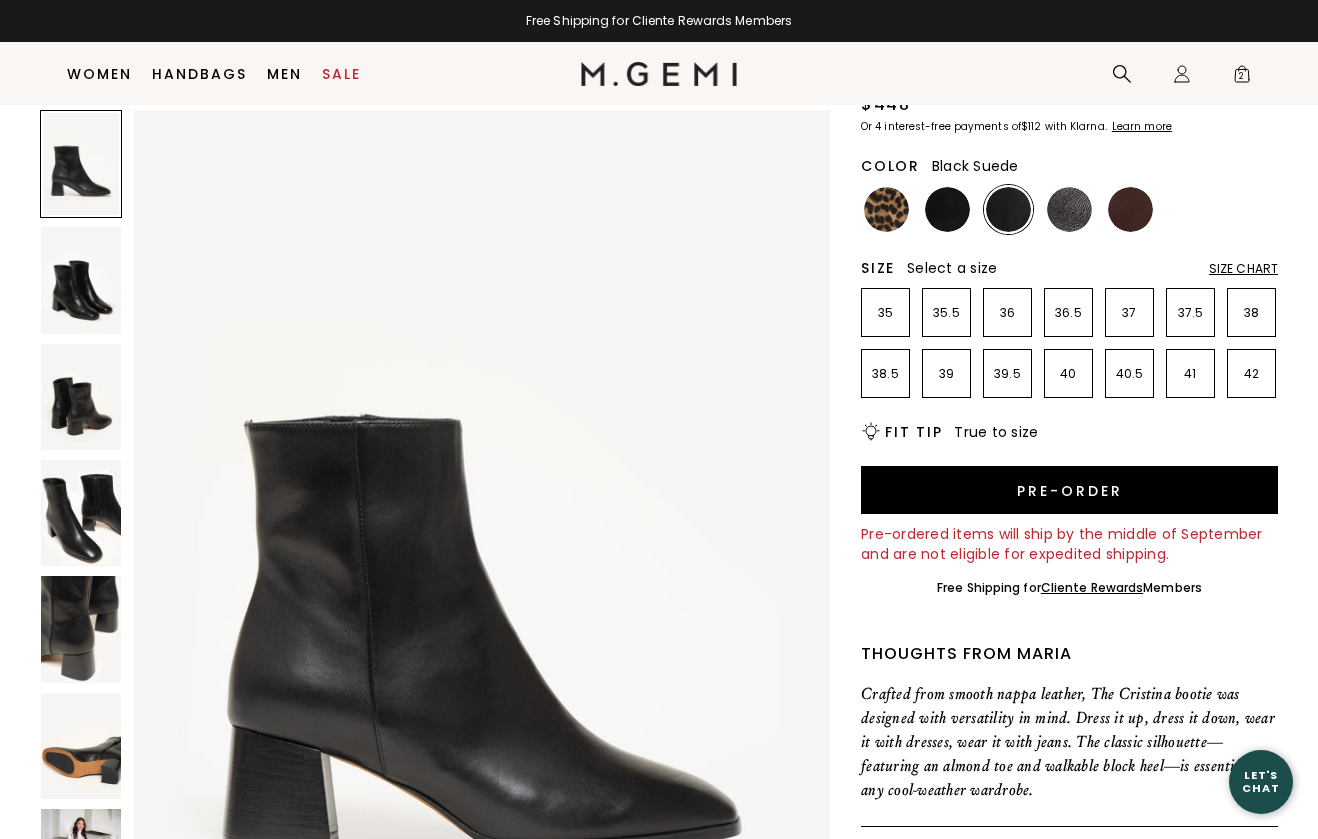 click at bounding box center [947, 209] 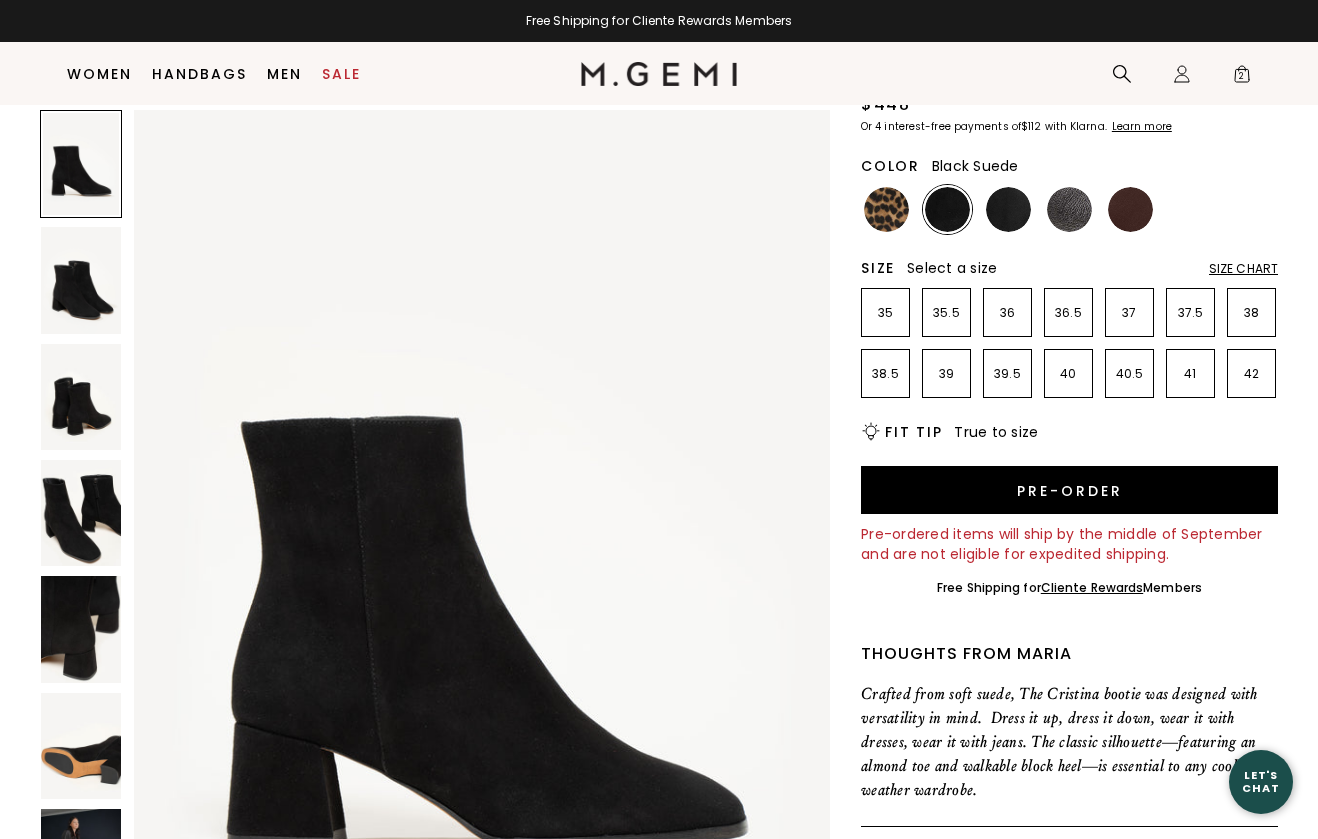 scroll, scrollTop: 167, scrollLeft: 0, axis: vertical 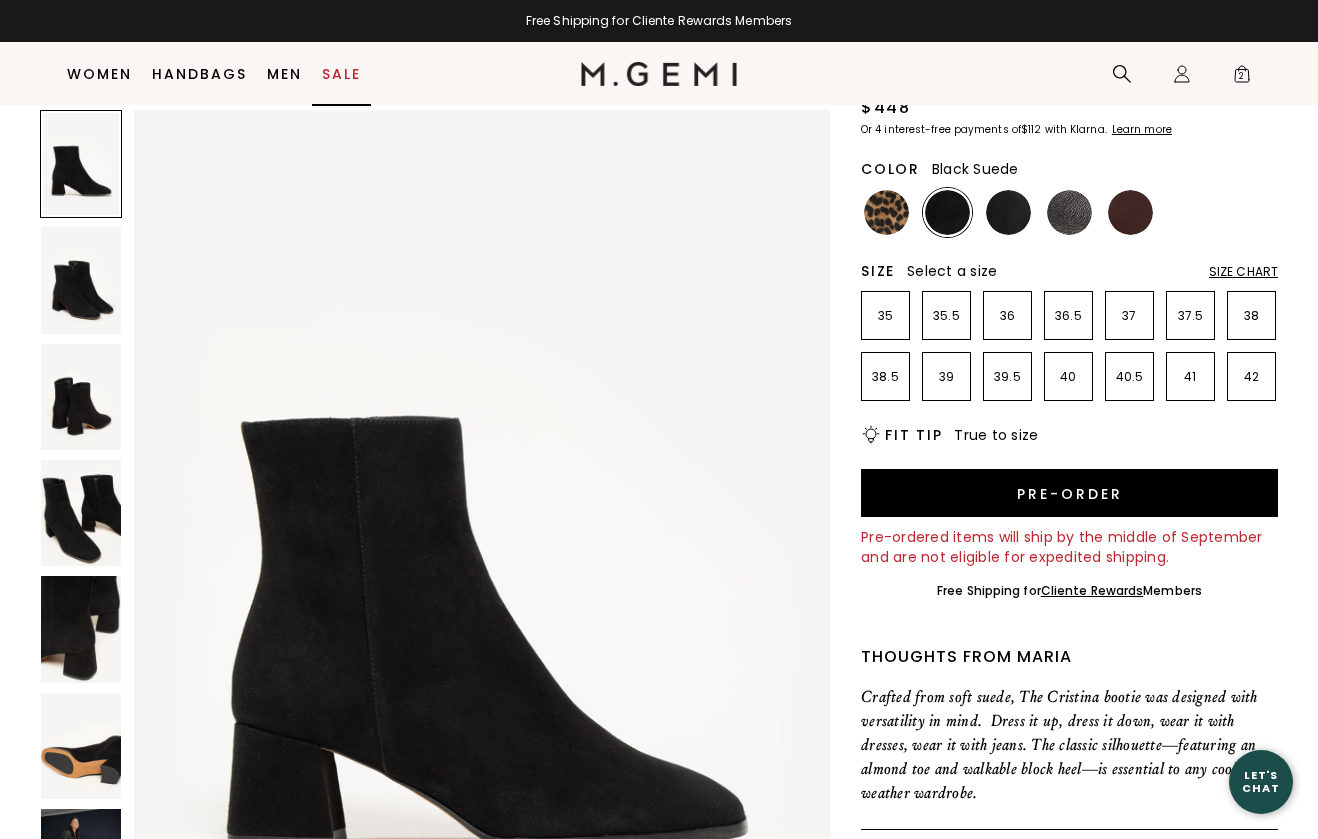 click on "Sale" at bounding box center (341, 74) 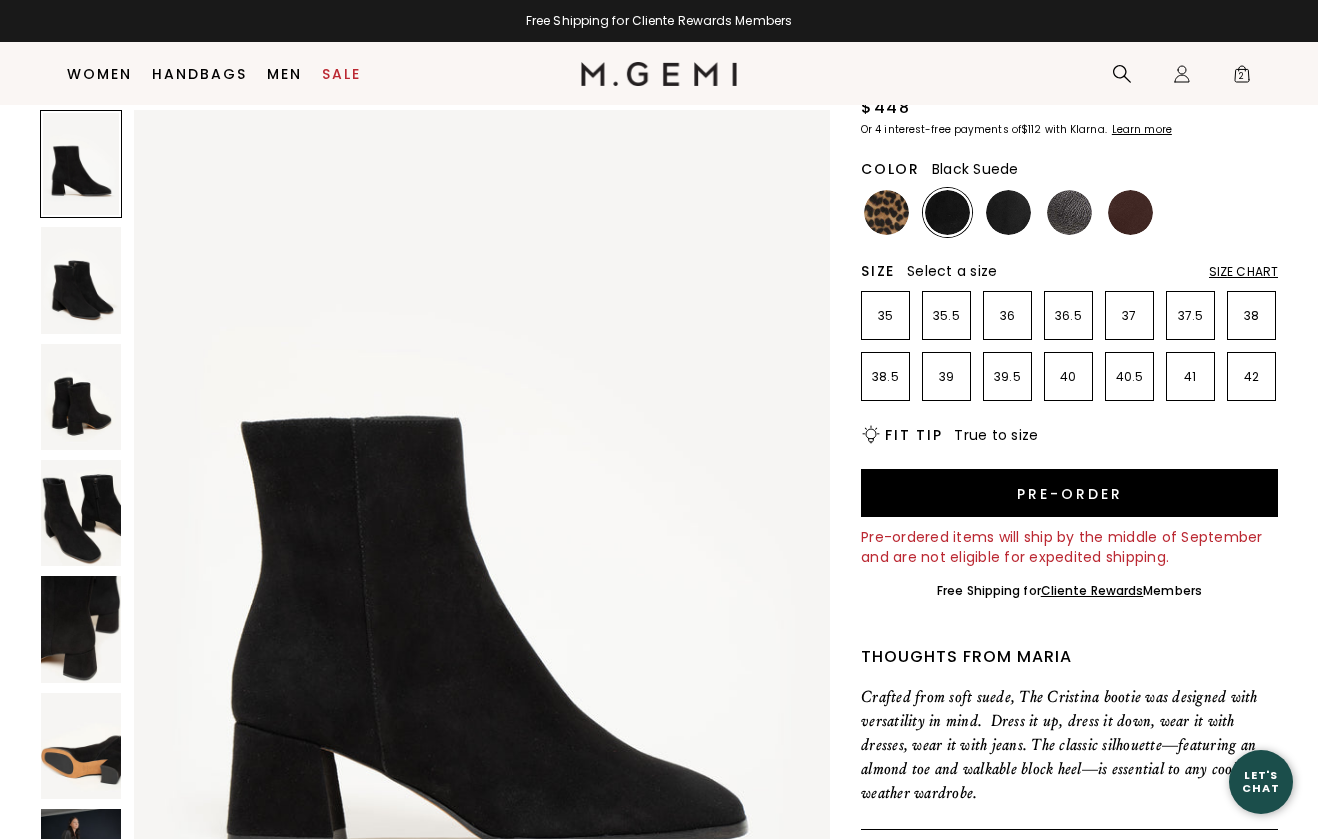scroll, scrollTop: 0, scrollLeft: 0, axis: both 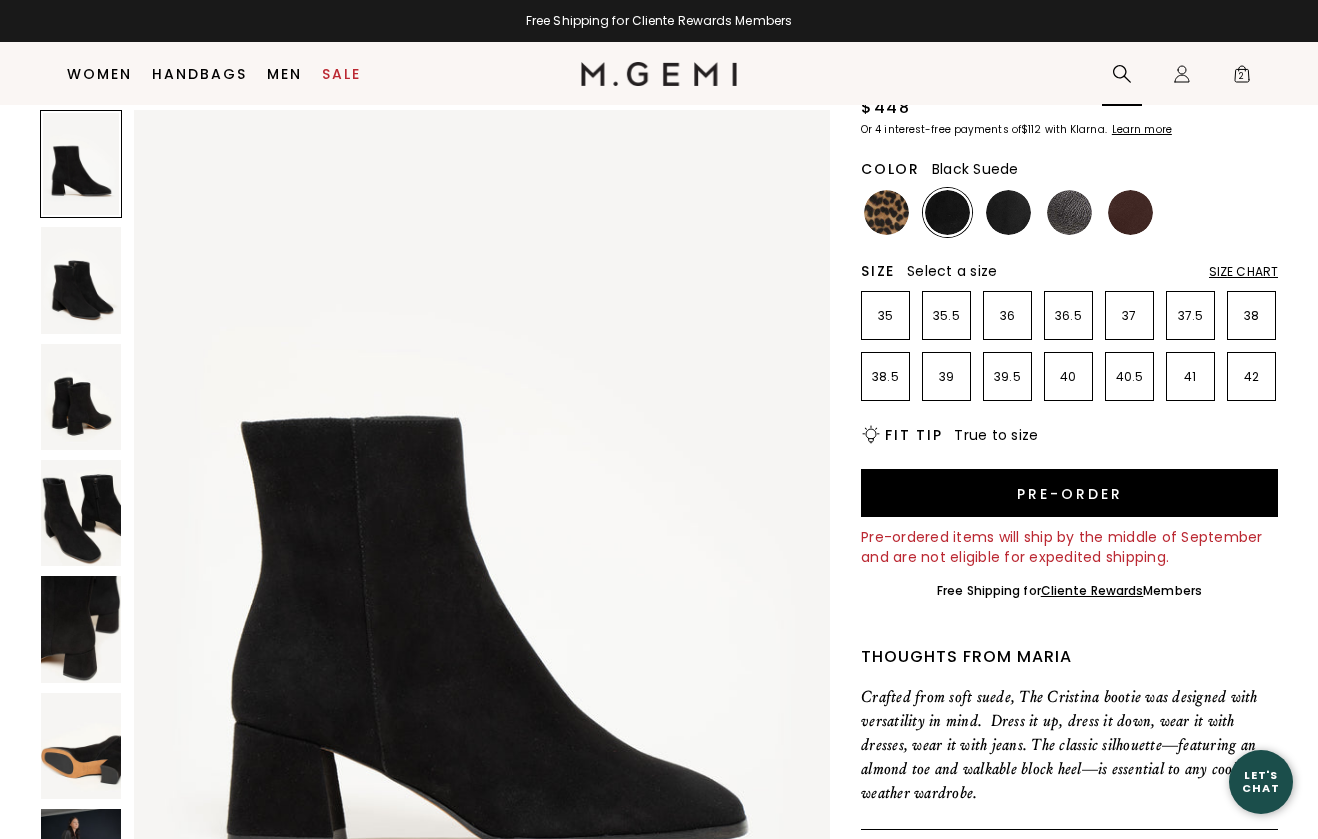 click on "Search" at bounding box center (1122, 74) 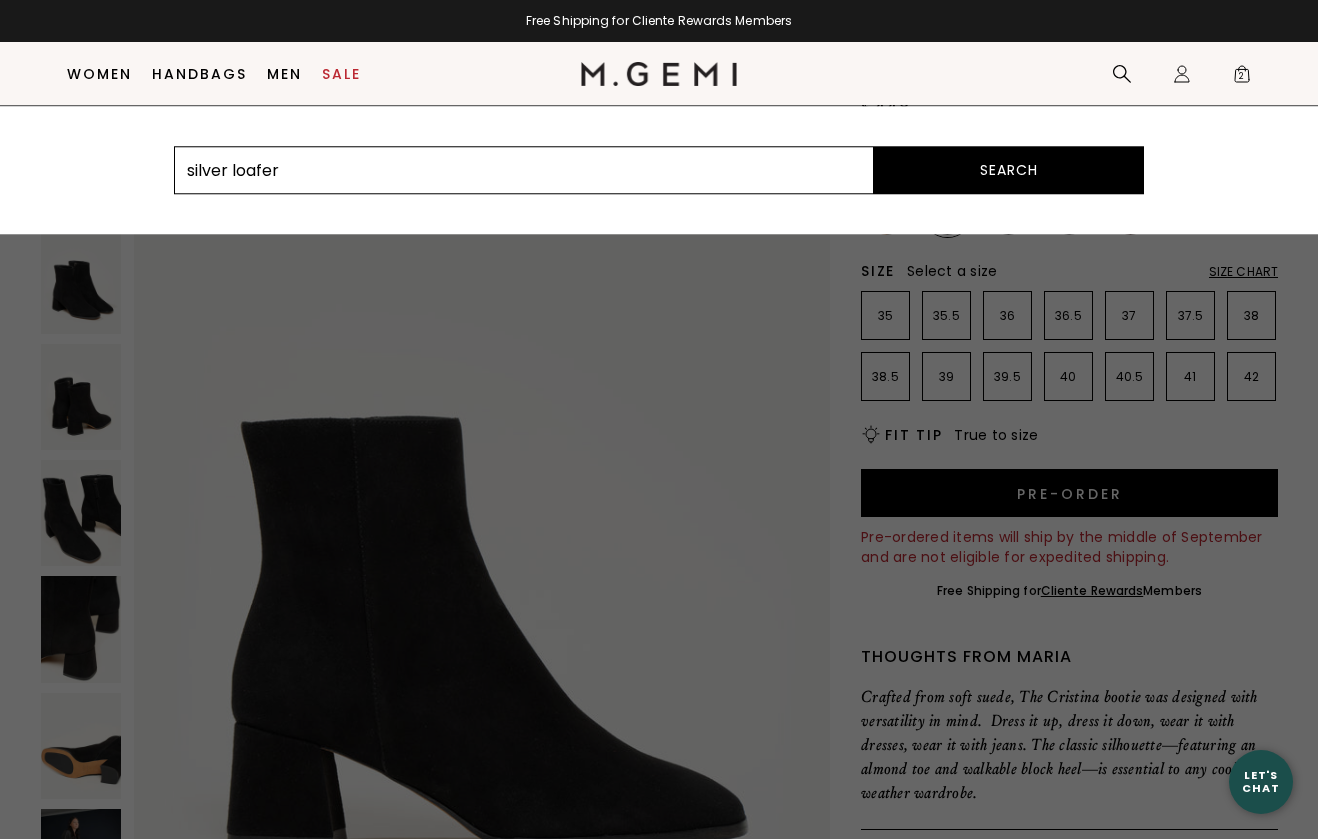 type on "silver loafer" 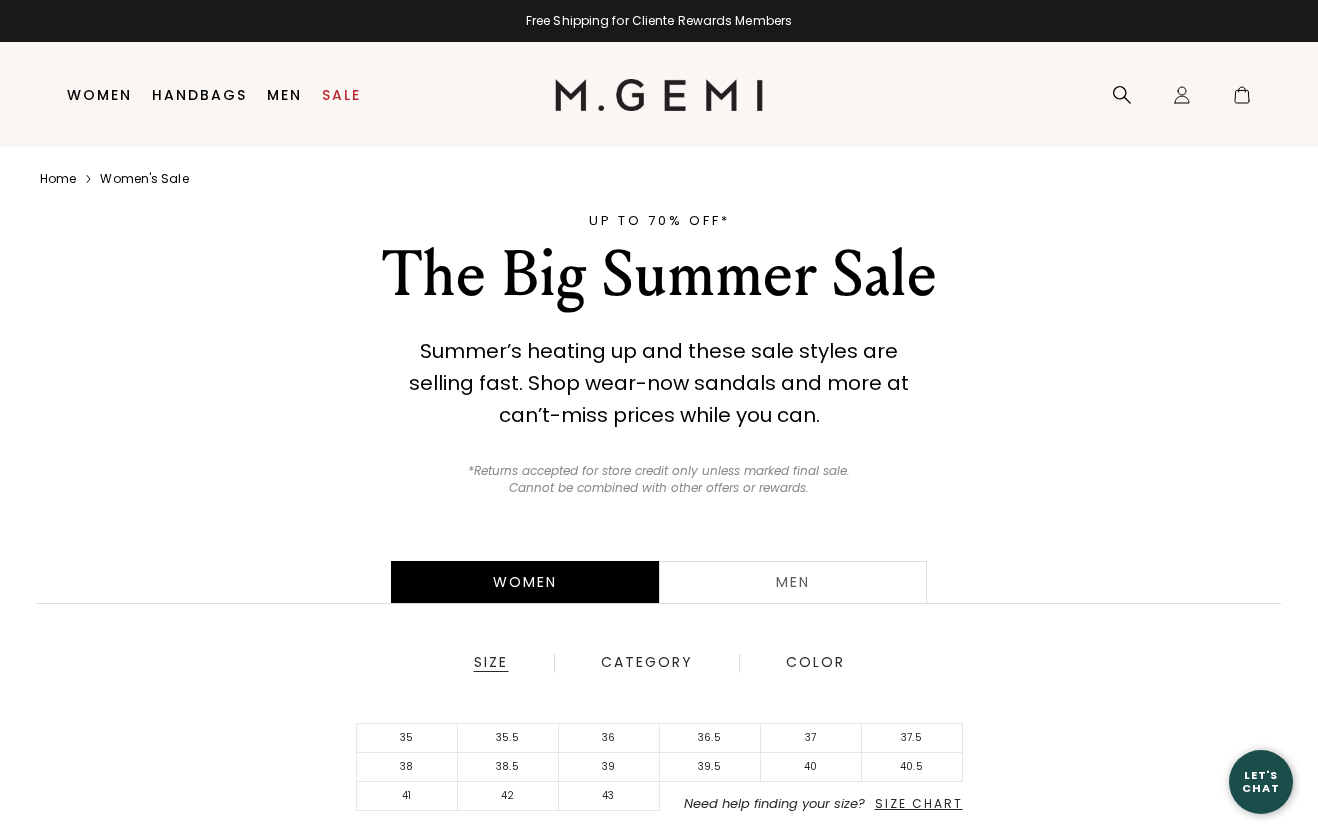scroll, scrollTop: 0, scrollLeft: 0, axis: both 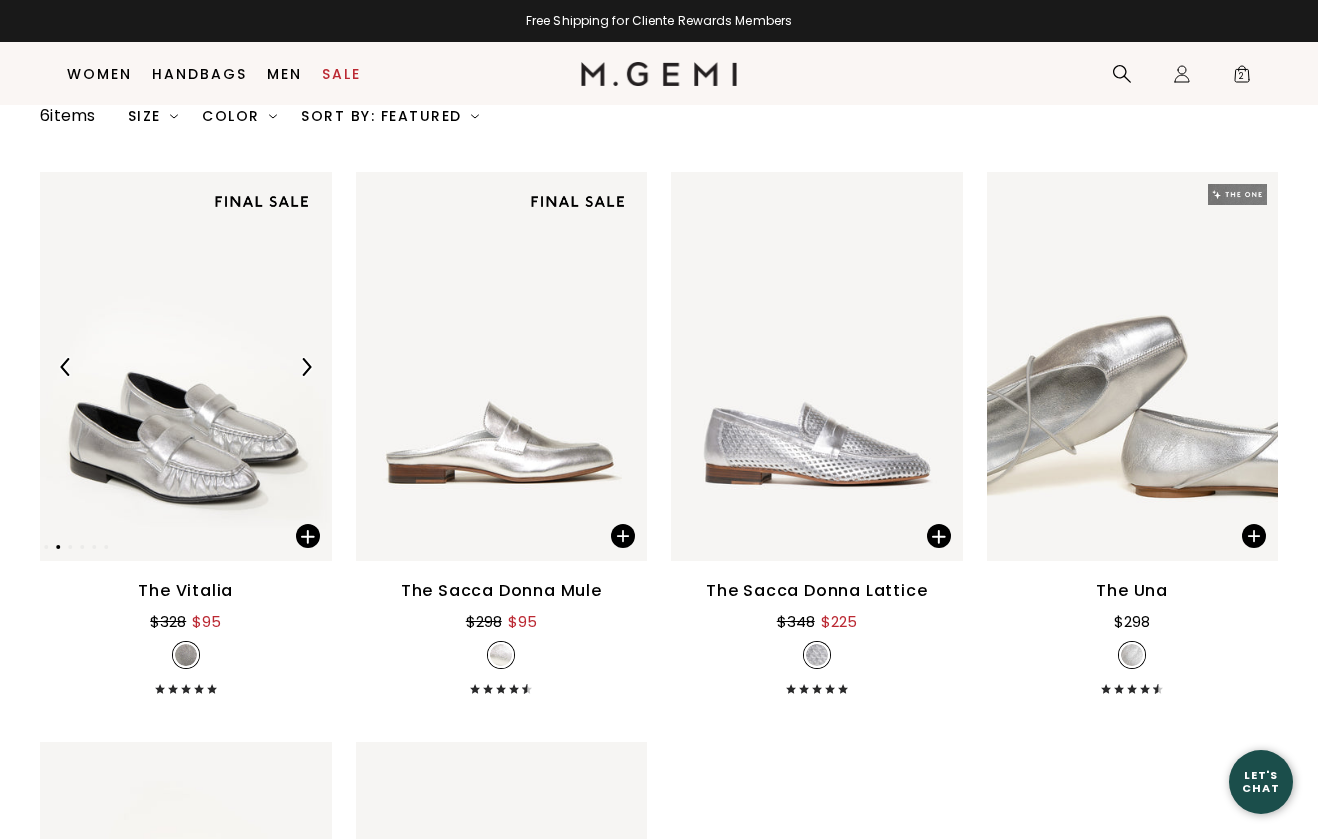 click at bounding box center [186, 366] 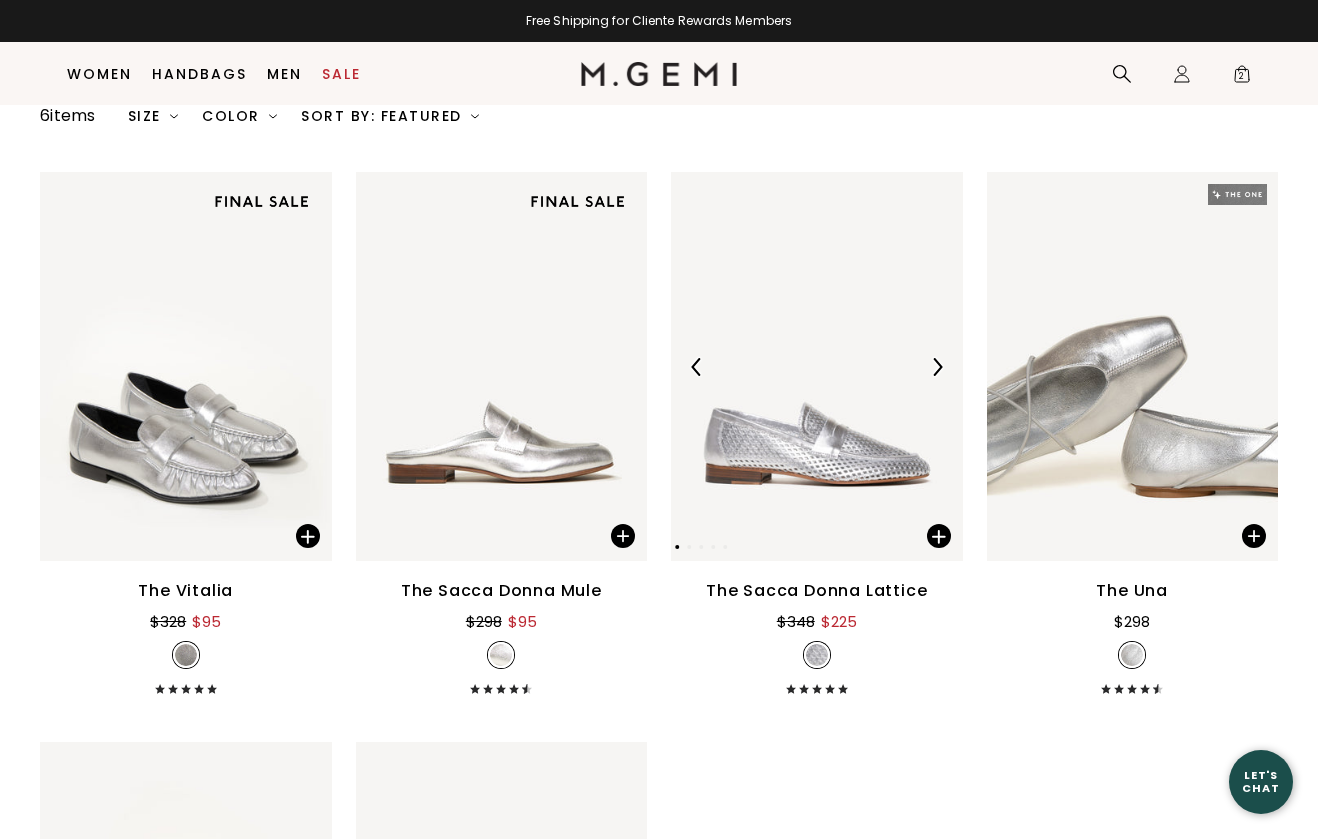 click at bounding box center [817, 366] 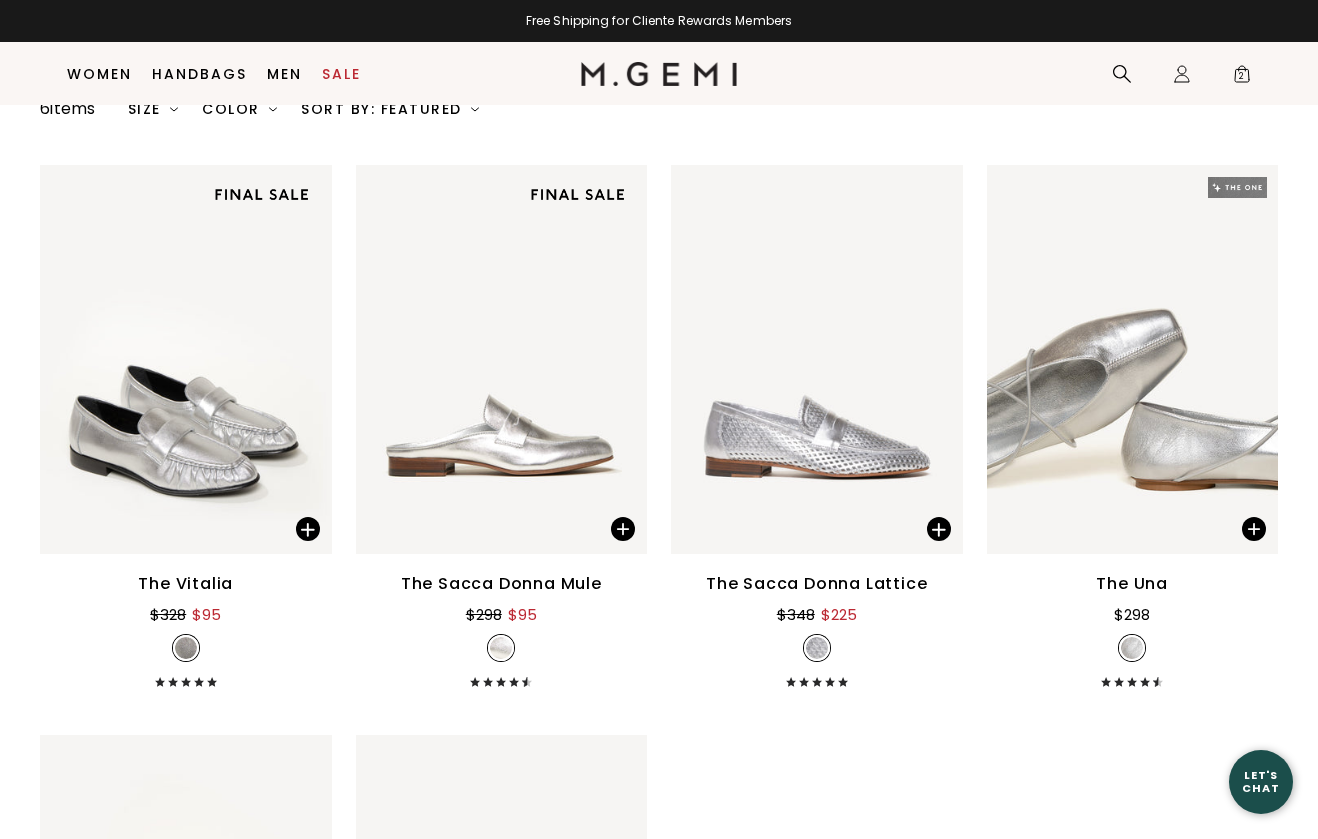 scroll, scrollTop: 160, scrollLeft: 0, axis: vertical 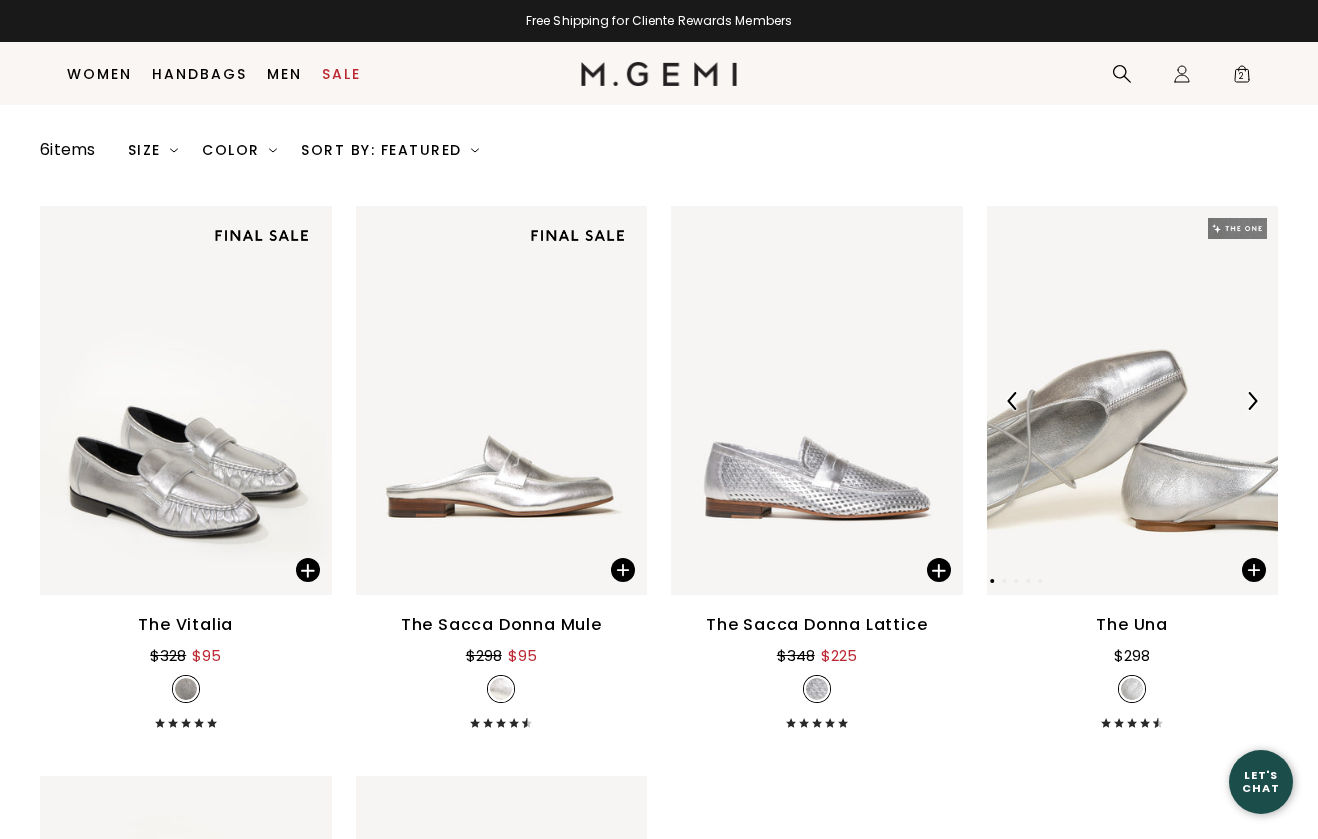 click at bounding box center [1133, 400] 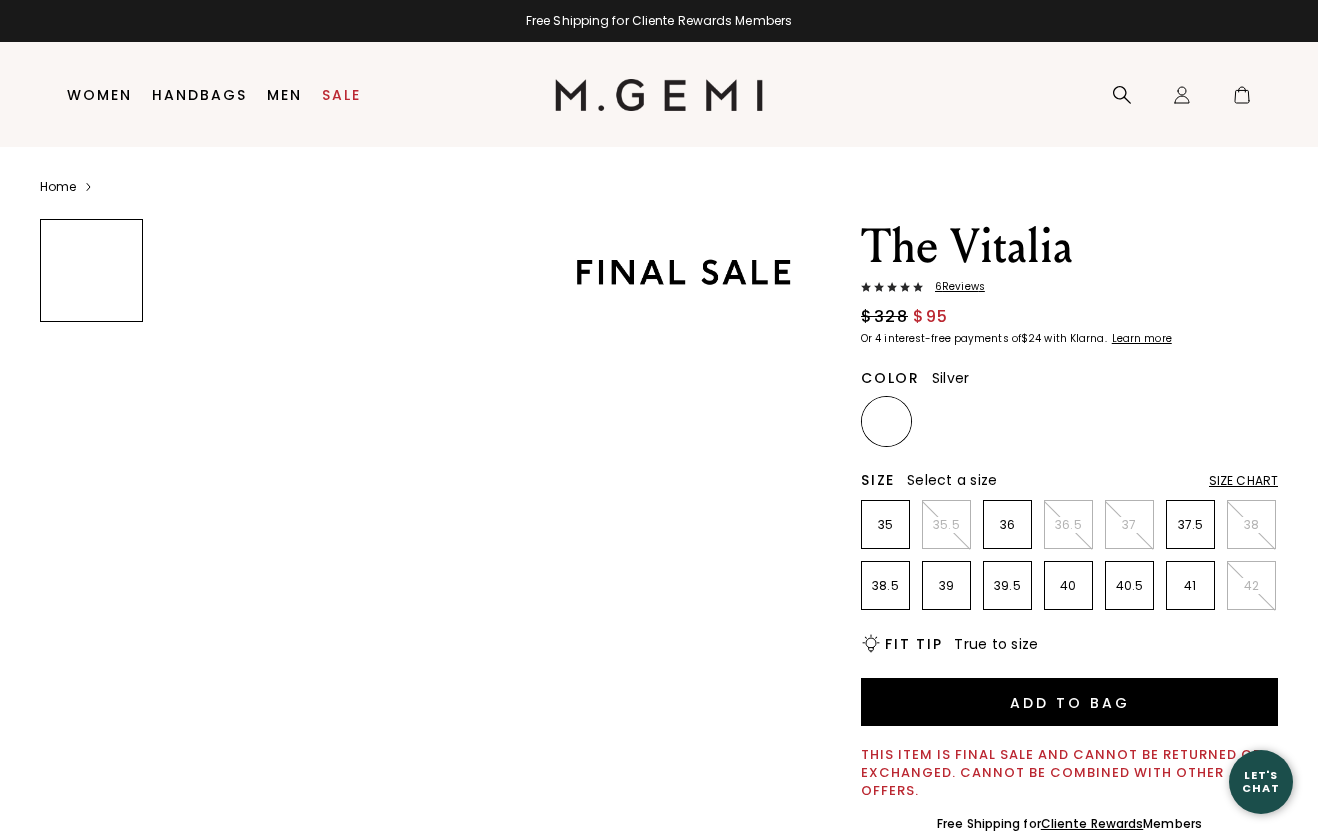 scroll, scrollTop: 0, scrollLeft: 0, axis: both 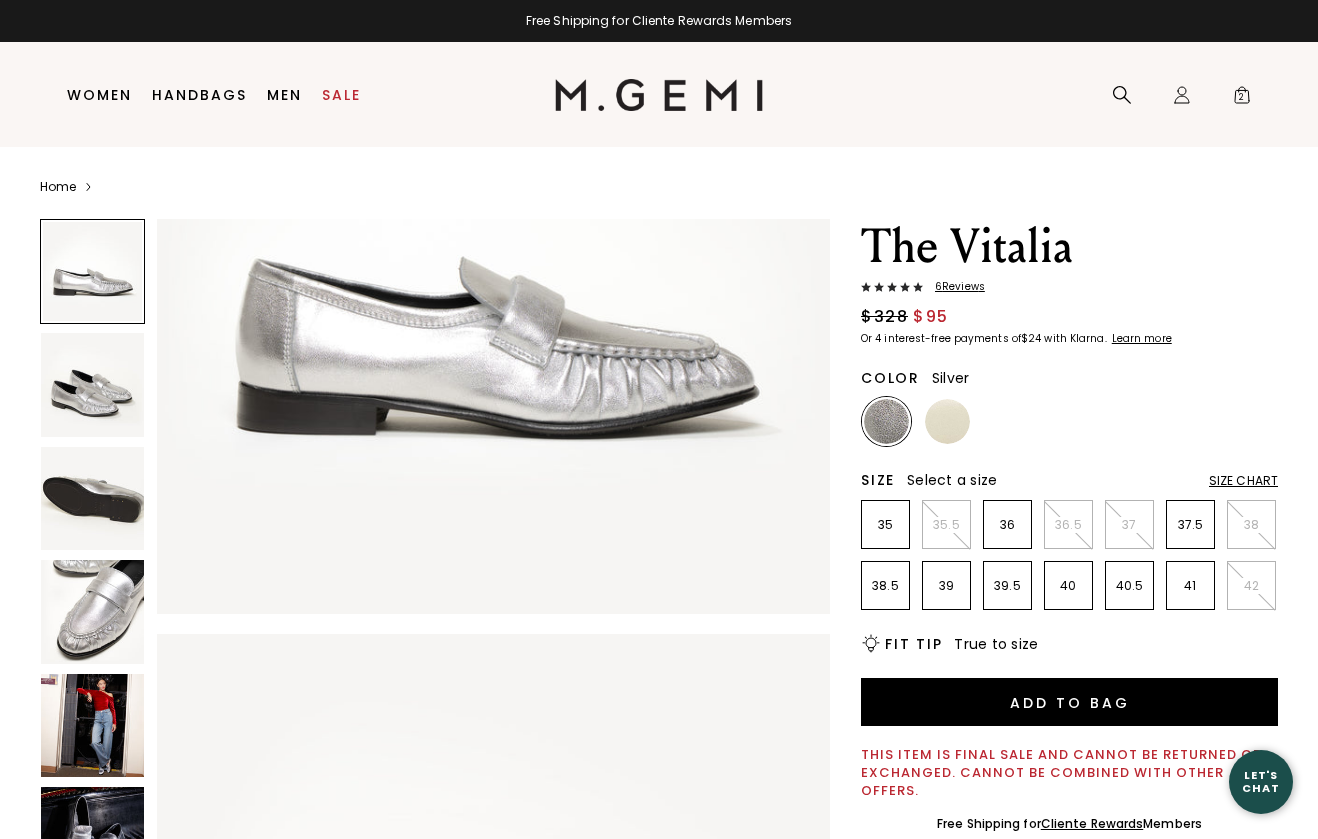 click at bounding box center (92, 725) 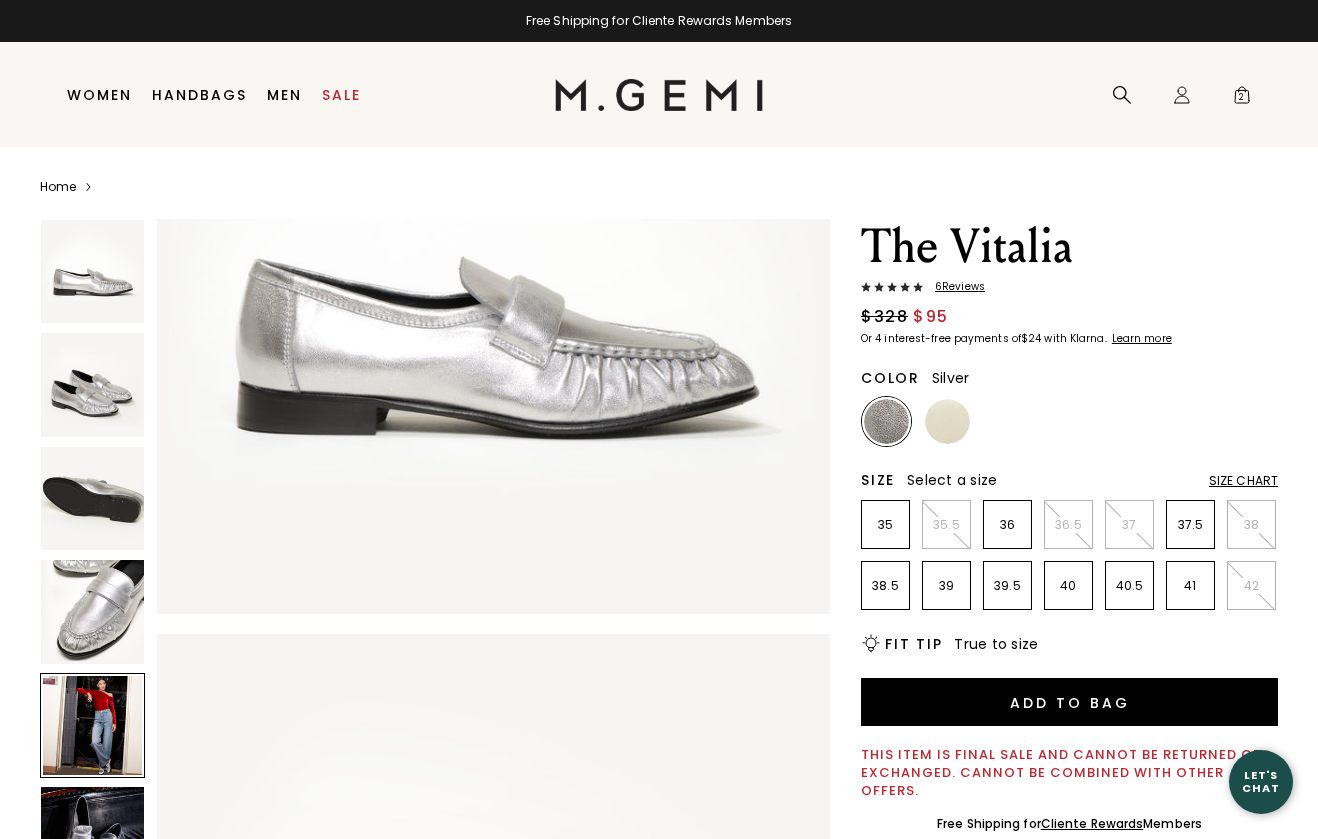 scroll, scrollTop: 2770, scrollLeft: 0, axis: vertical 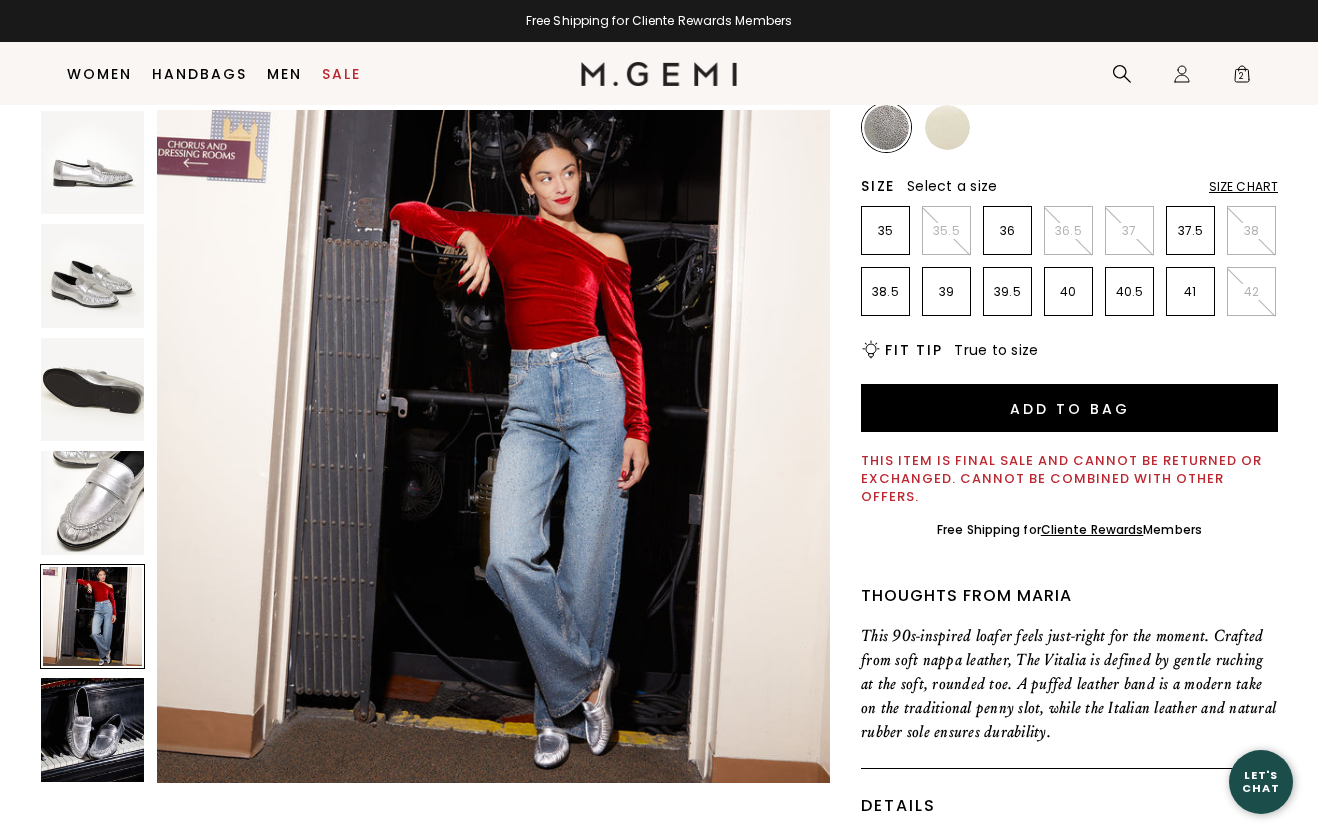 click at bounding box center (92, 729) 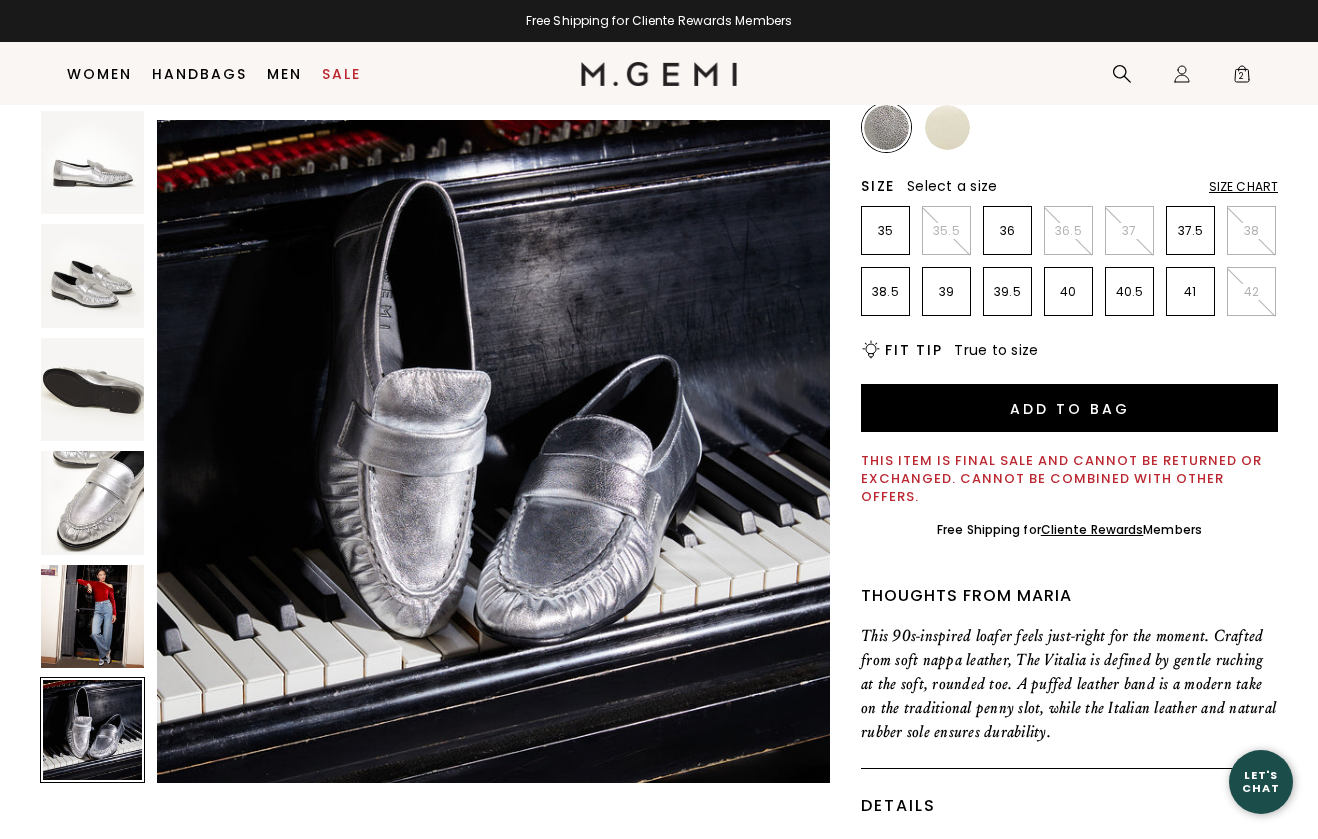 scroll, scrollTop: 3463, scrollLeft: 0, axis: vertical 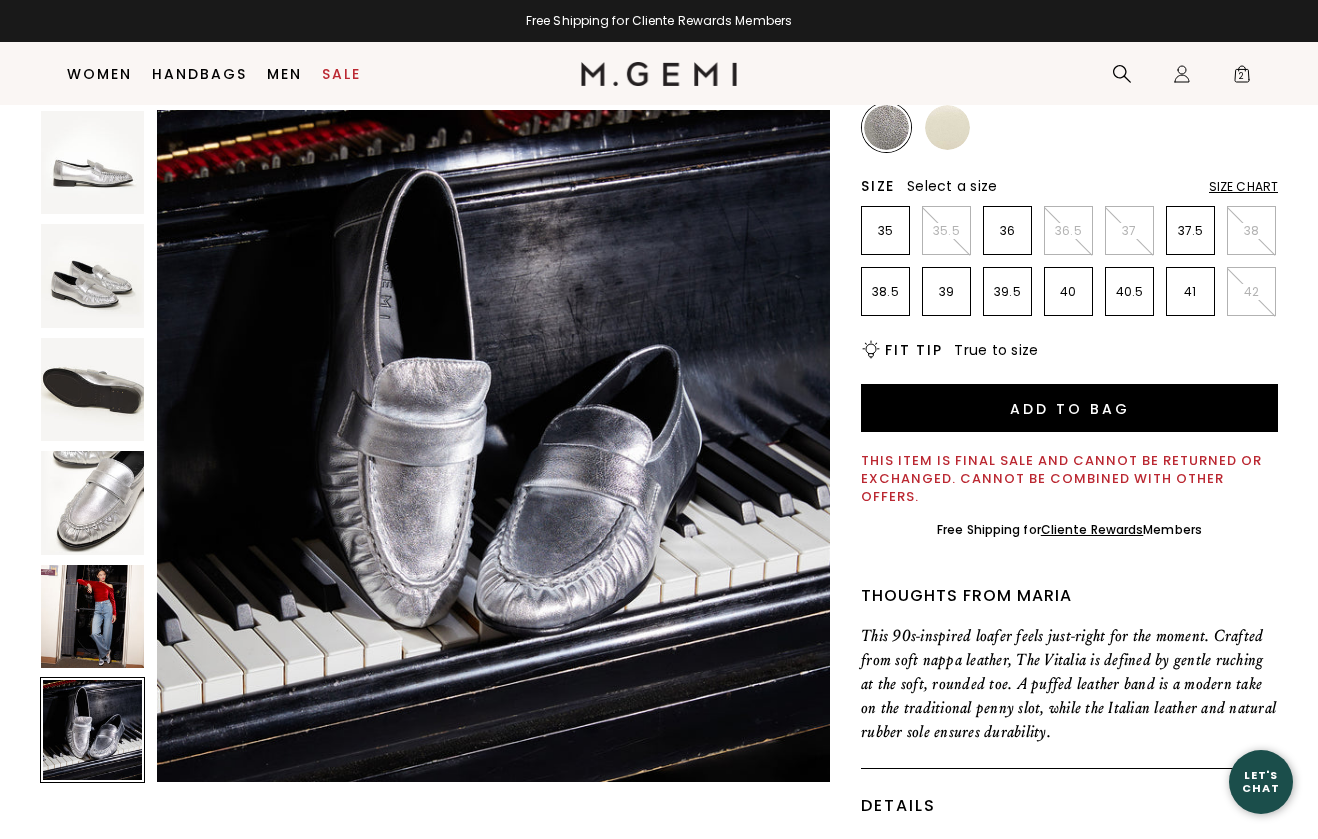 click at bounding box center [92, 502] 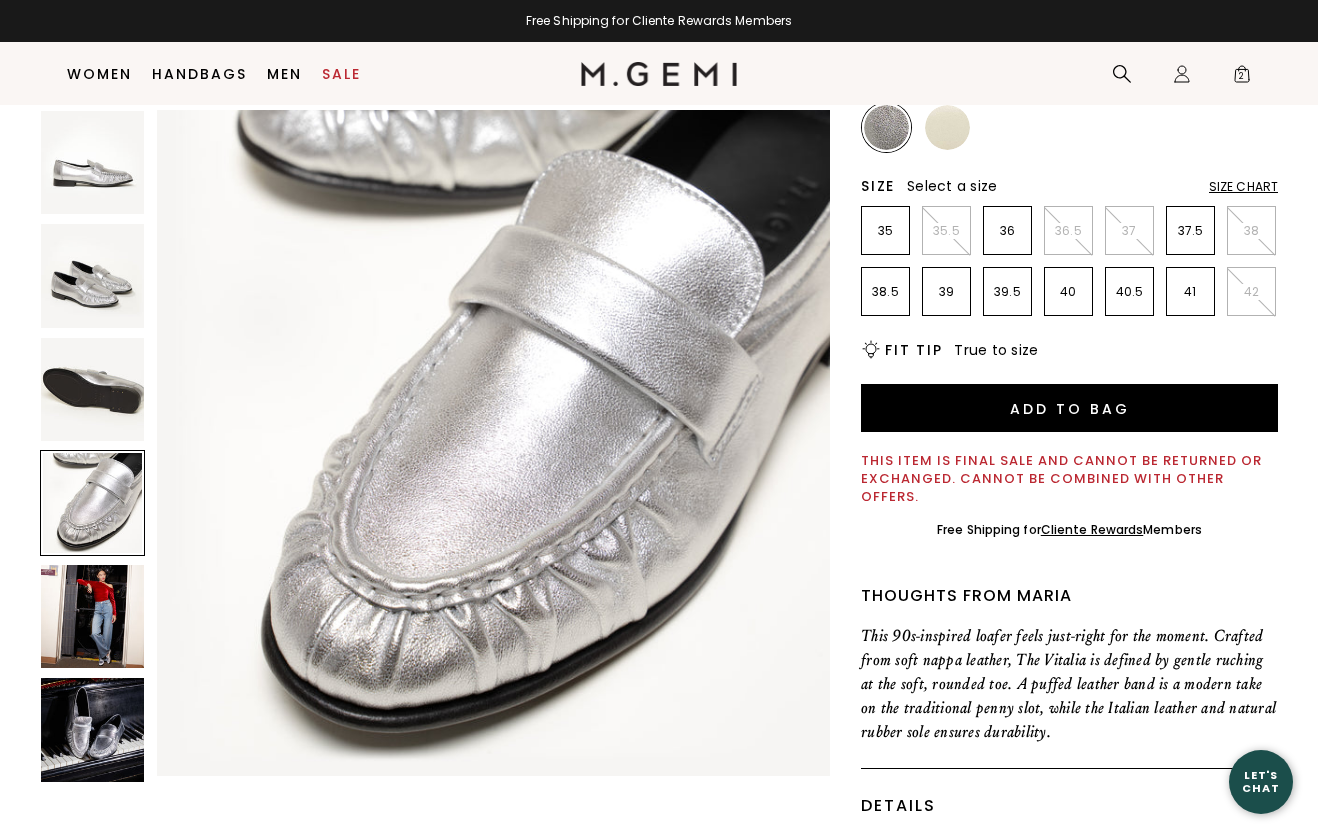 scroll, scrollTop: 2078, scrollLeft: 0, axis: vertical 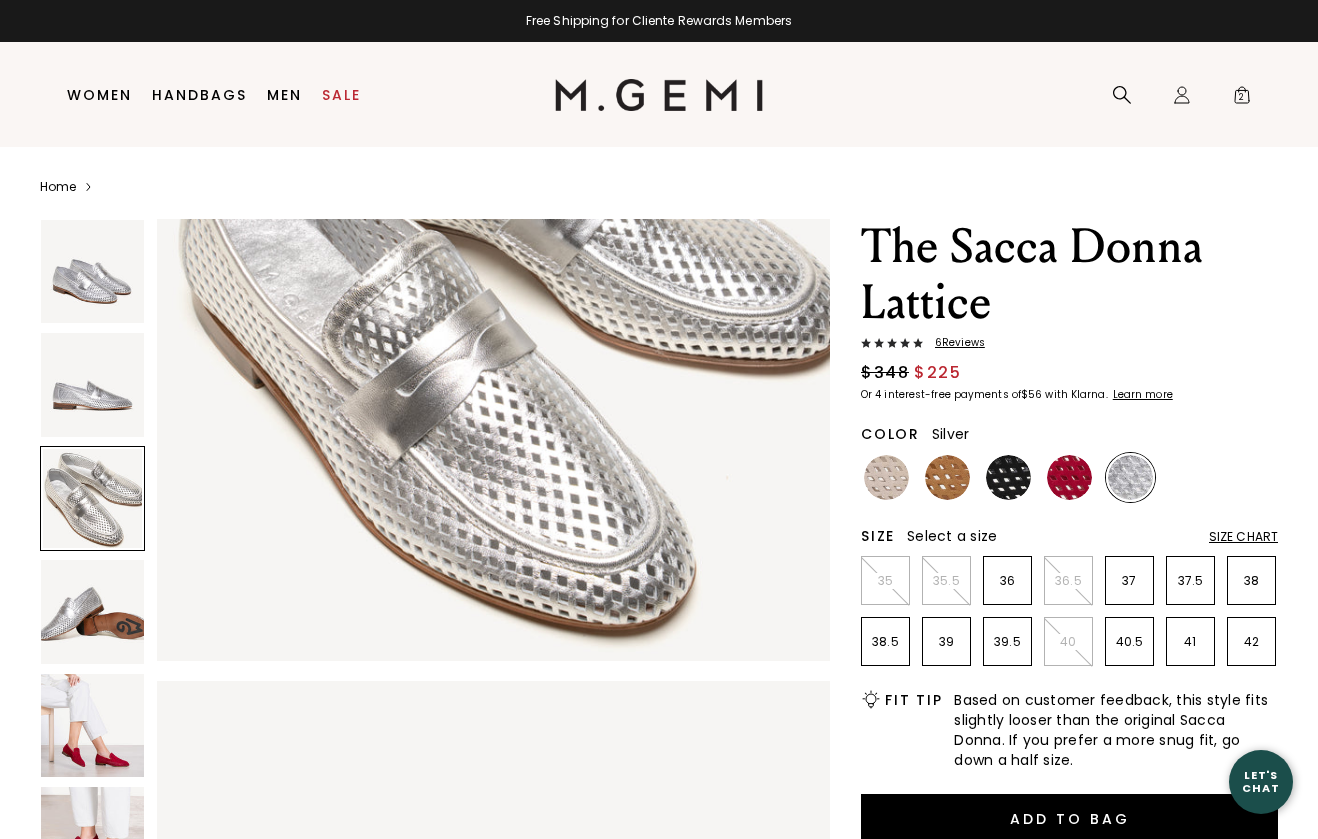 click at bounding box center (92, 611) 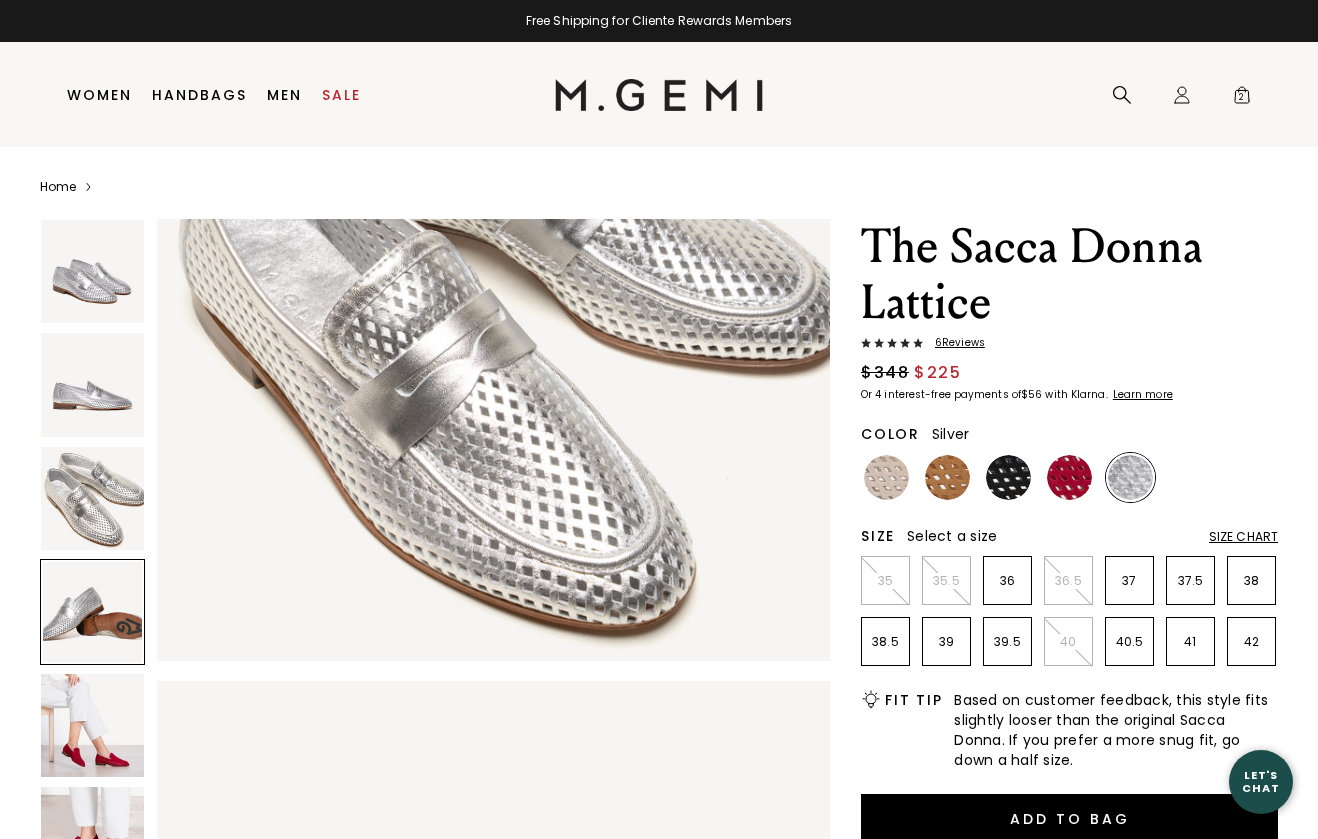 scroll, scrollTop: 2078, scrollLeft: 0, axis: vertical 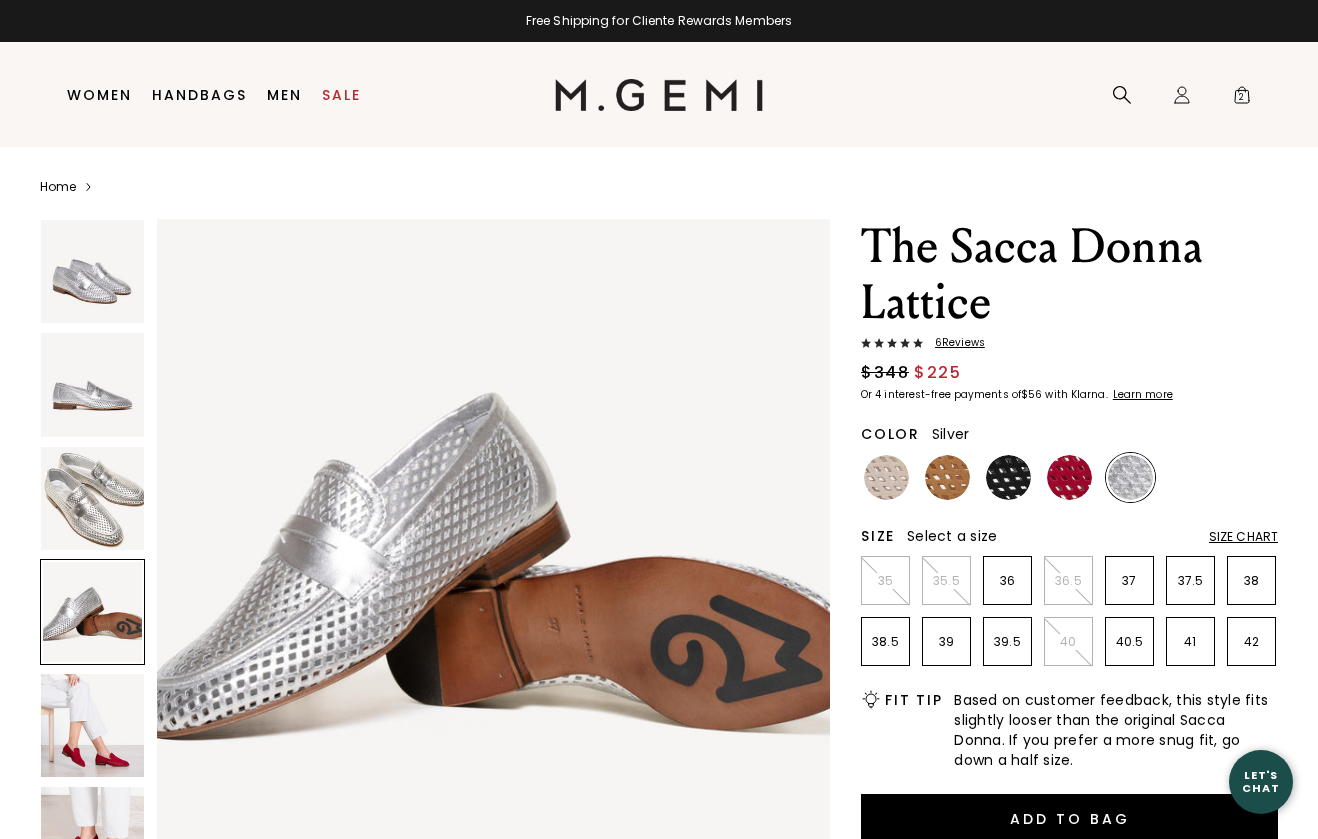 click at bounding box center (92, 725) 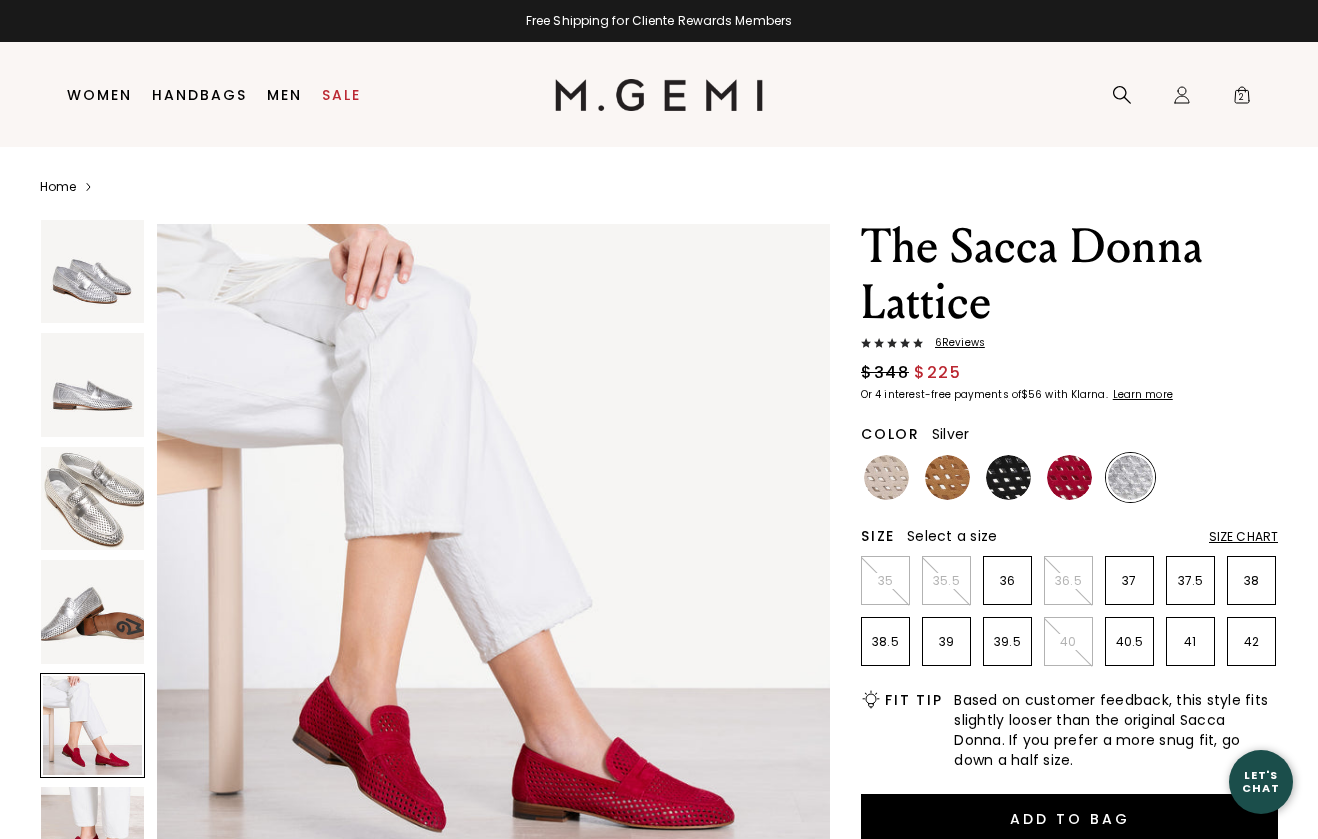 scroll, scrollTop: 2770, scrollLeft: 0, axis: vertical 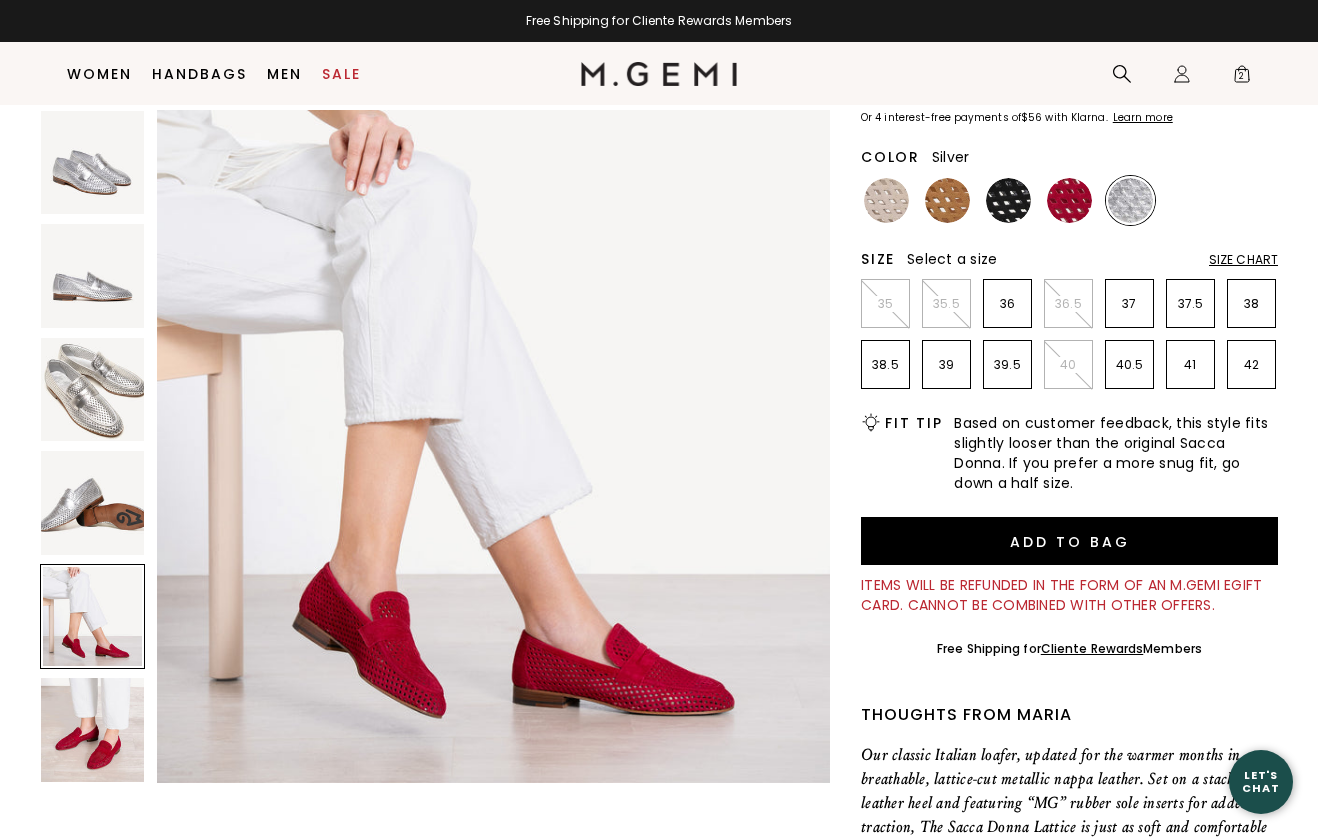 click at bounding box center [92, 729] 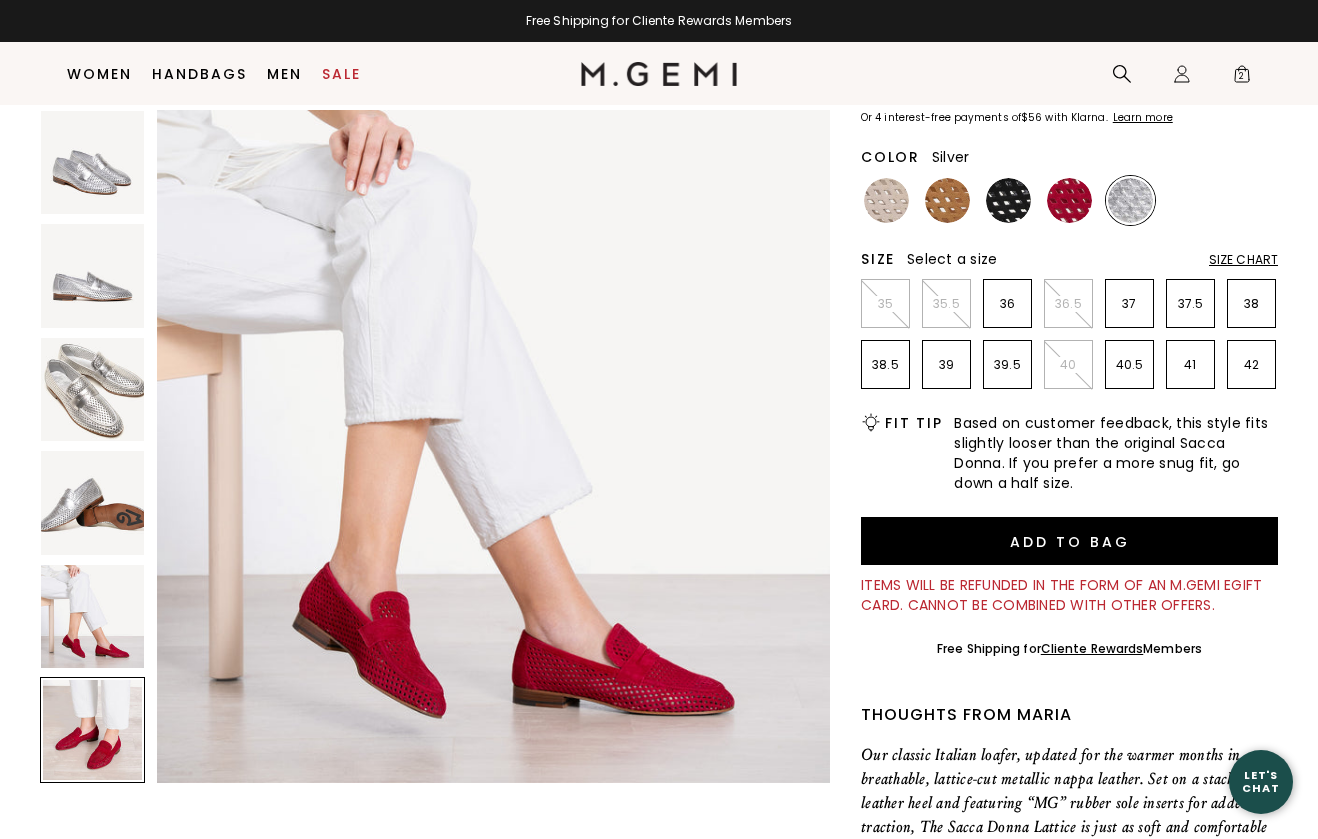 scroll, scrollTop: 3463, scrollLeft: 0, axis: vertical 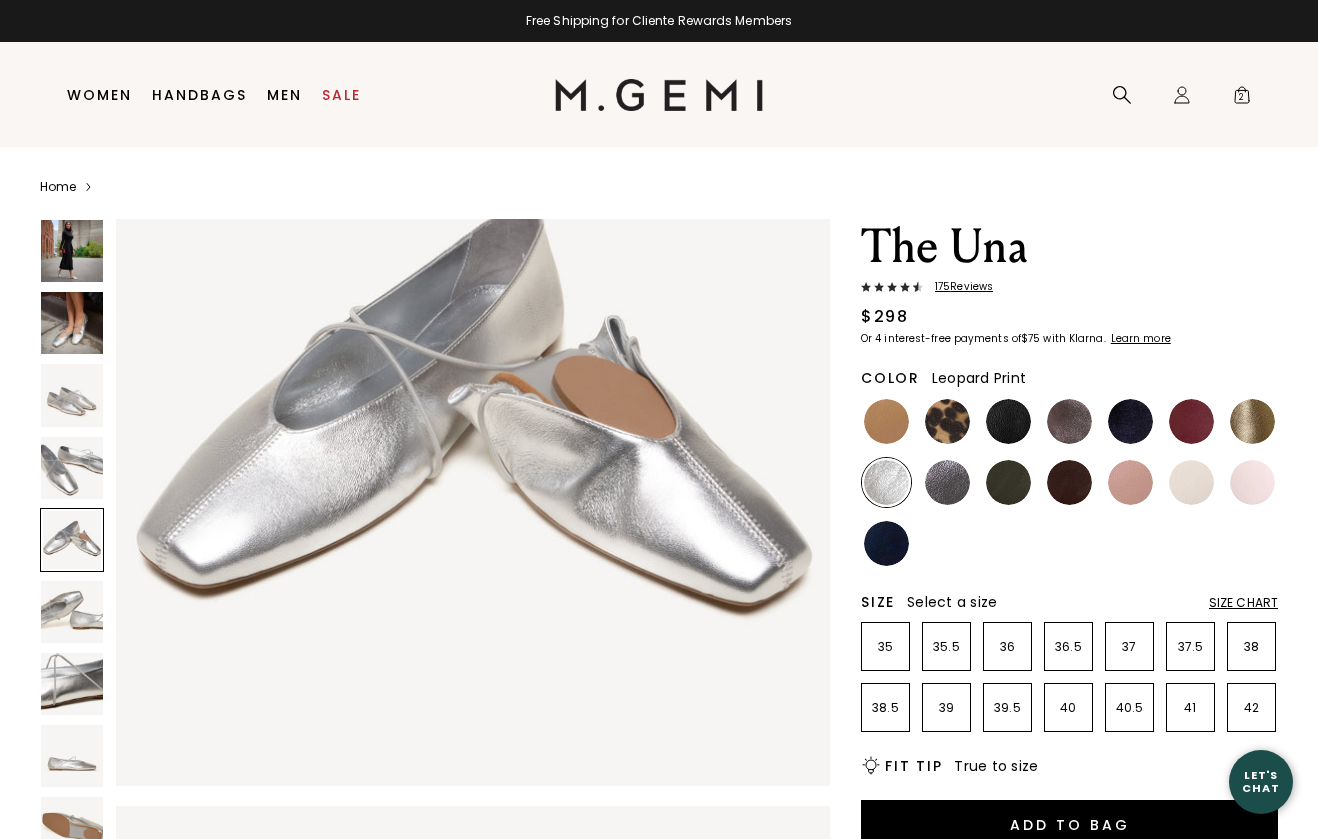 click at bounding box center (947, 421) 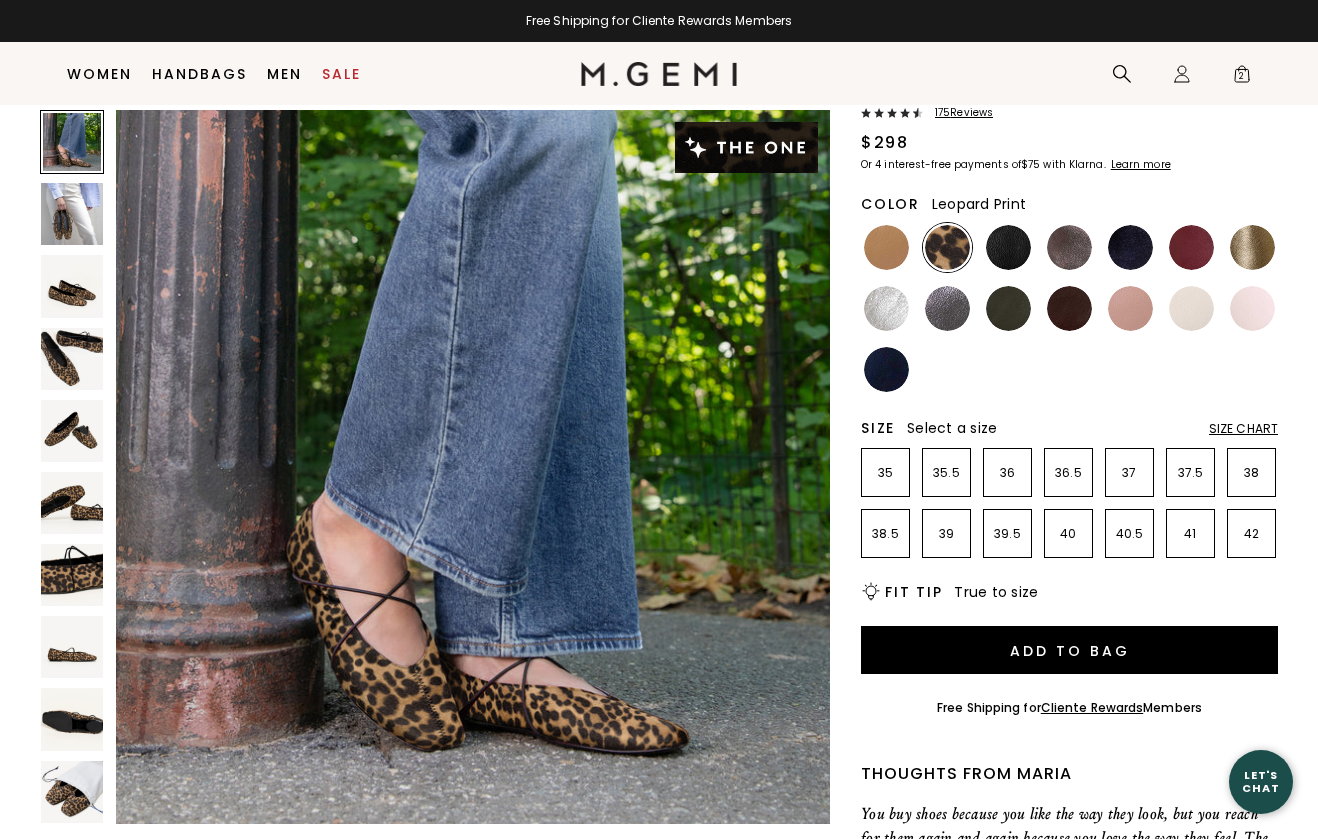 scroll, scrollTop: 142, scrollLeft: 0, axis: vertical 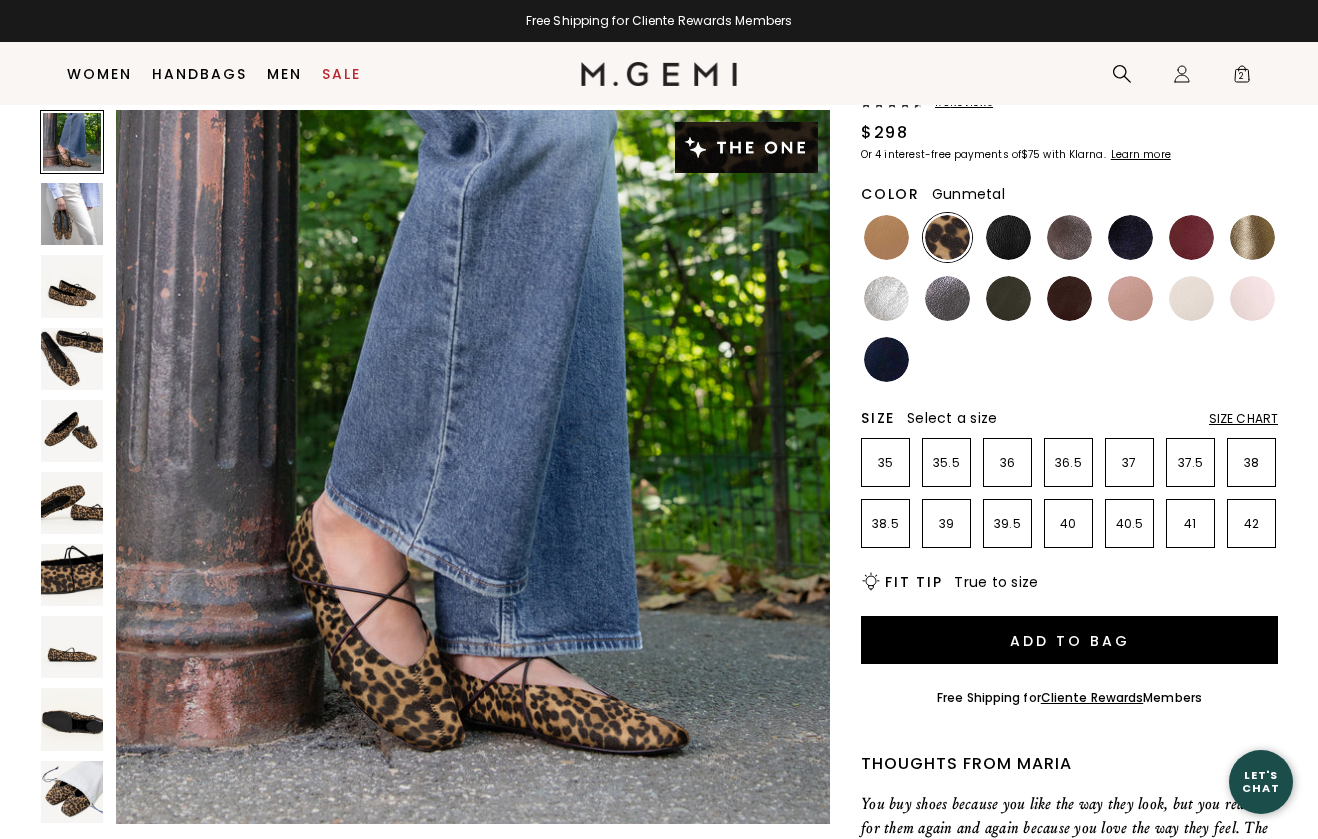 click at bounding box center [947, 298] 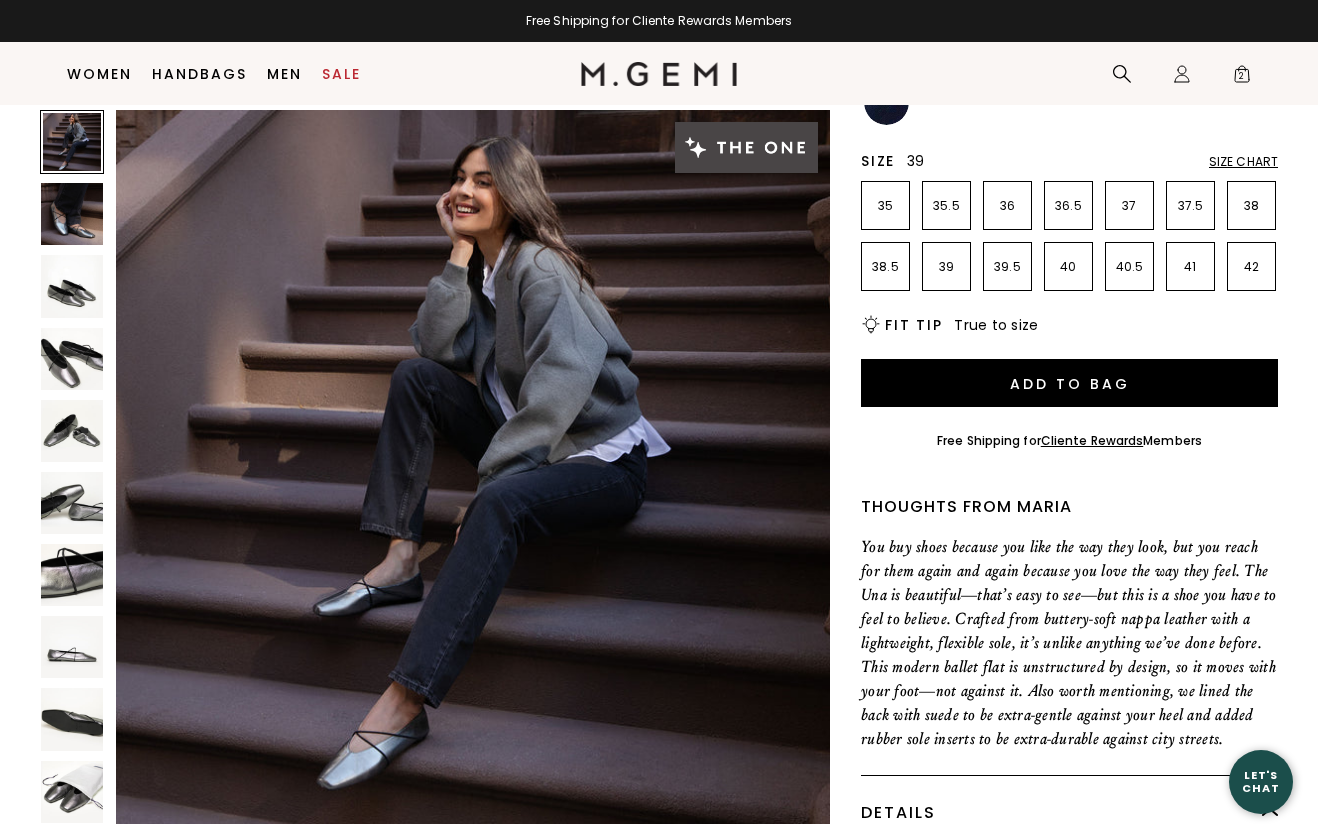 scroll, scrollTop: 405, scrollLeft: 0, axis: vertical 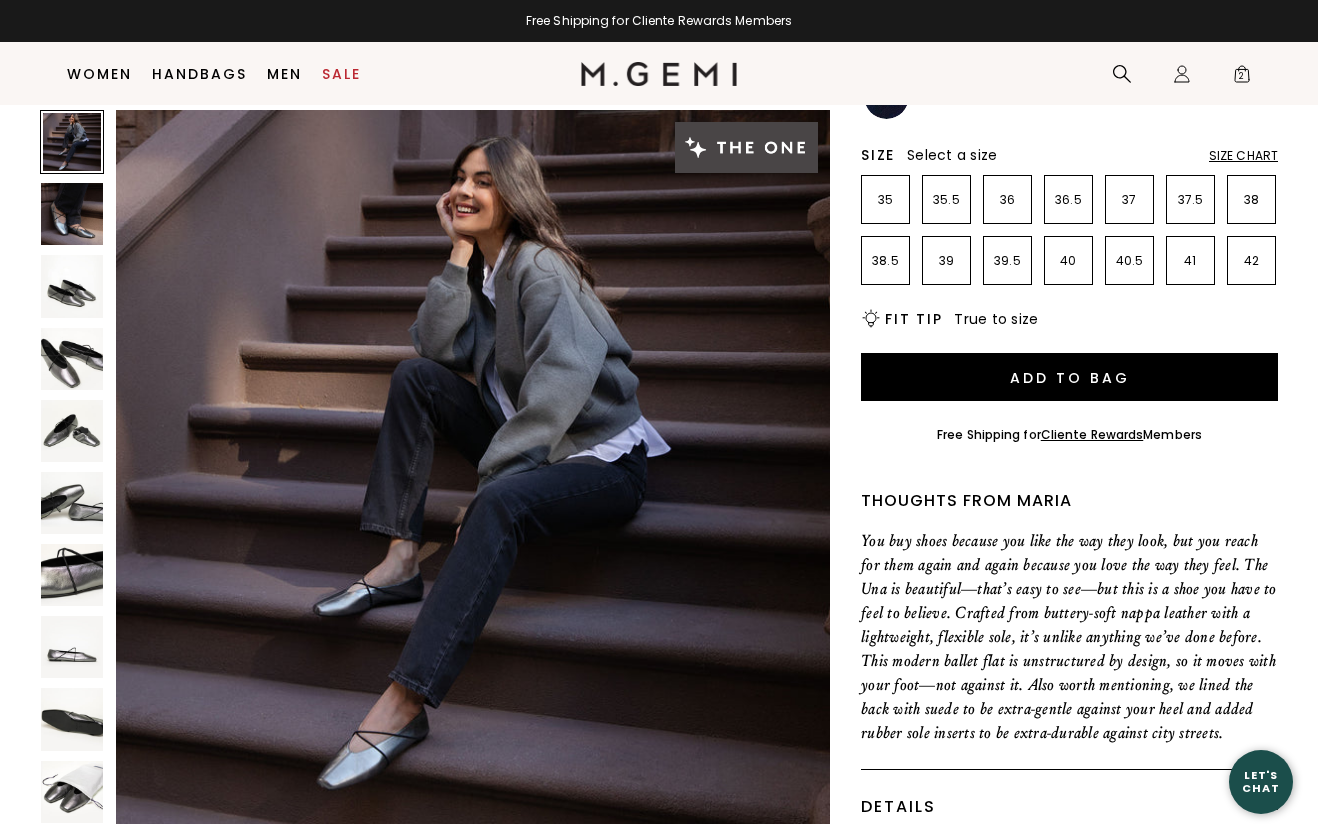click at bounding box center [72, 286] 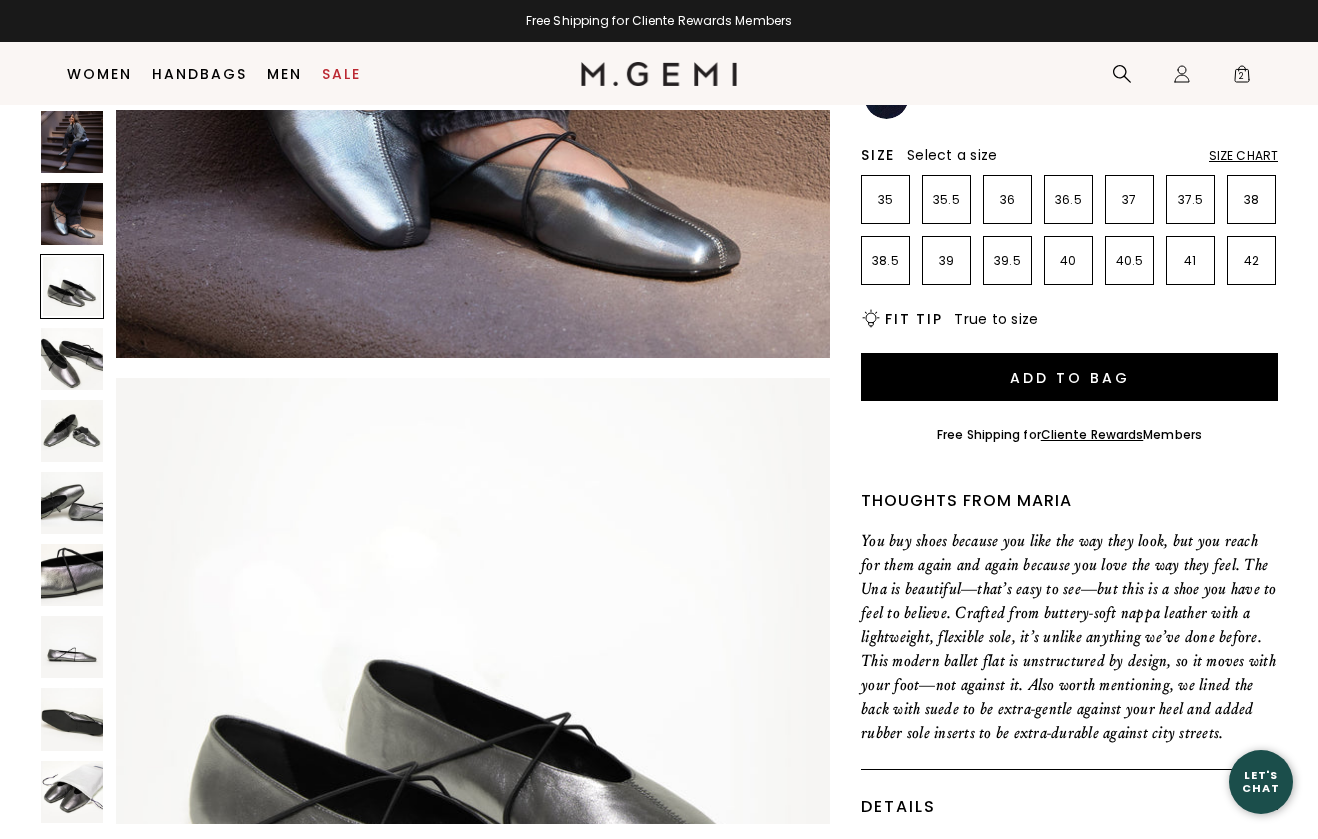 scroll, scrollTop: 1468, scrollLeft: 0, axis: vertical 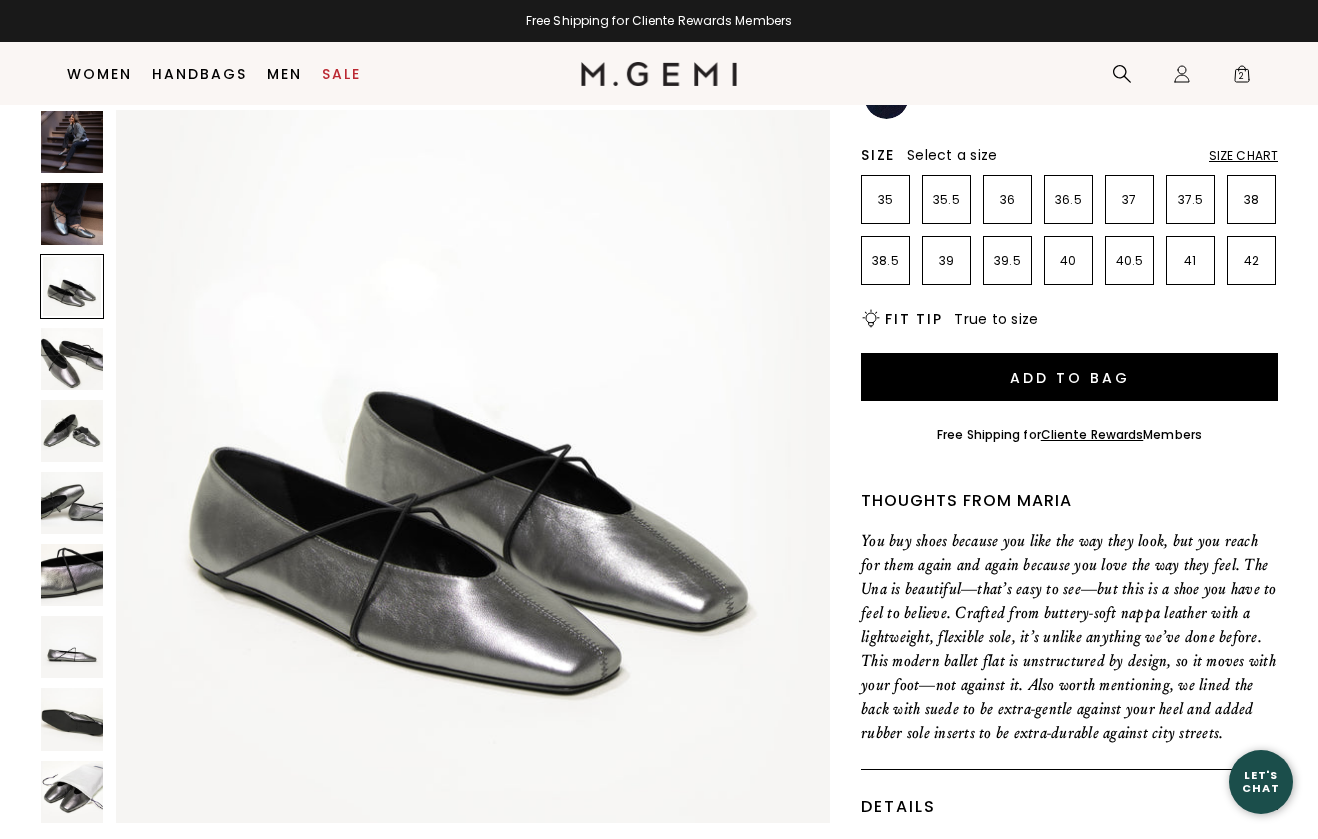 click at bounding box center [72, 359] 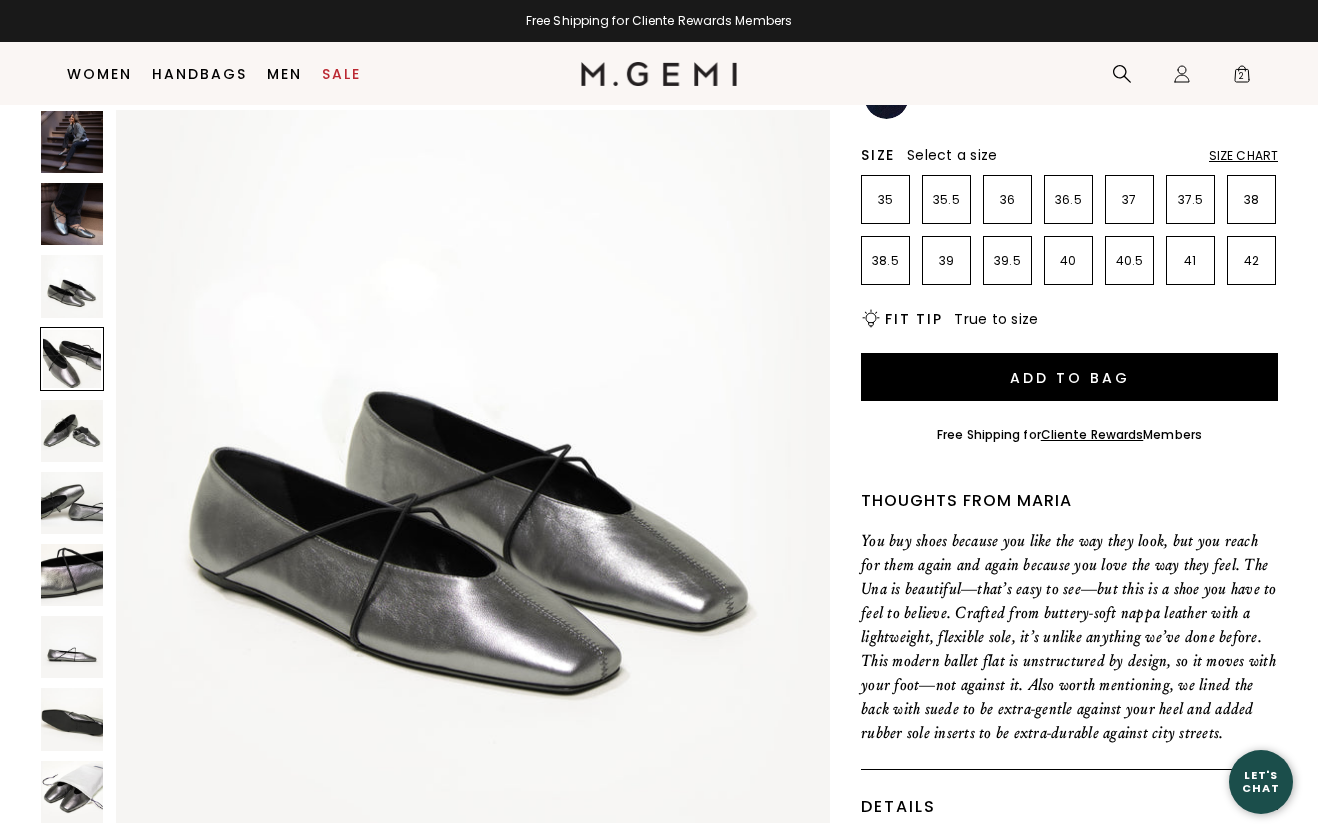 scroll, scrollTop: 2201, scrollLeft: 0, axis: vertical 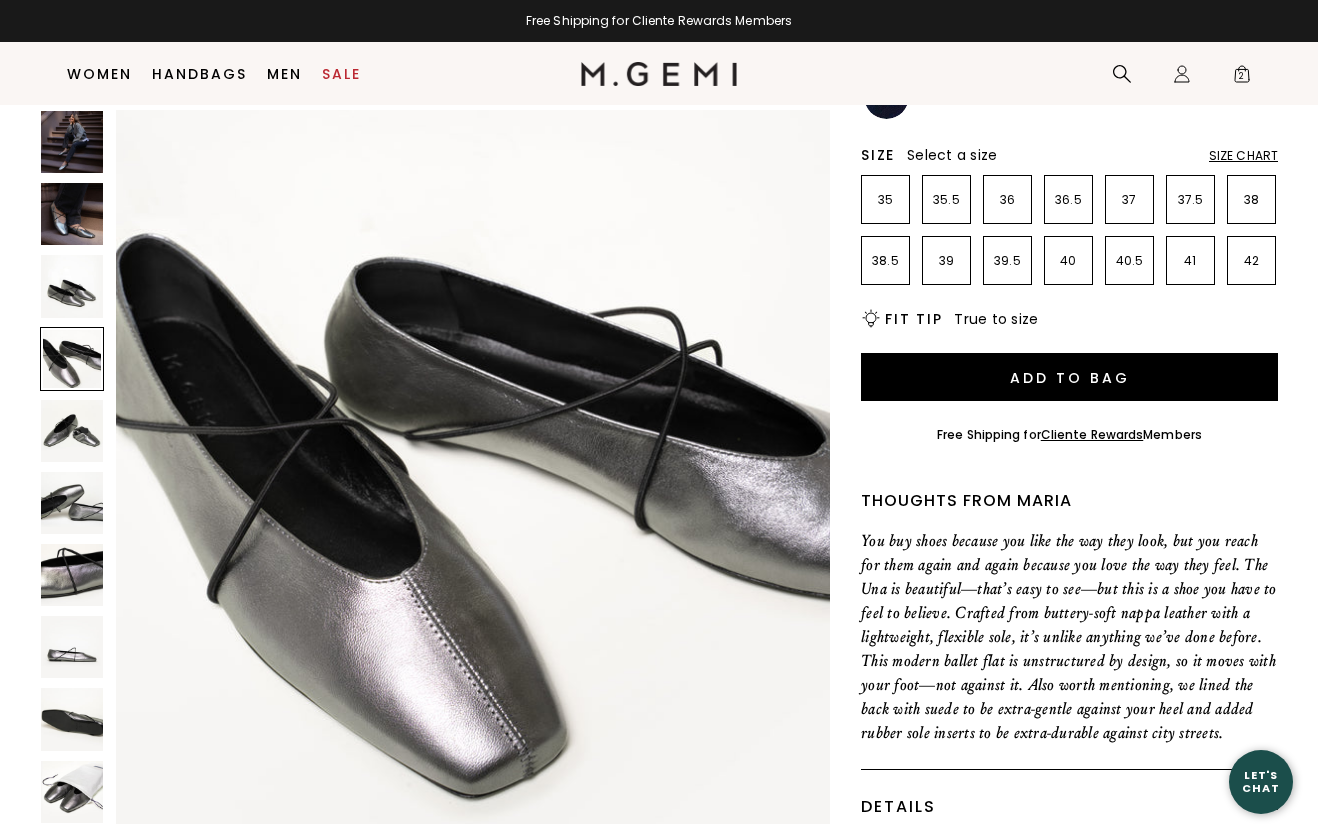 click at bounding box center (72, 431) 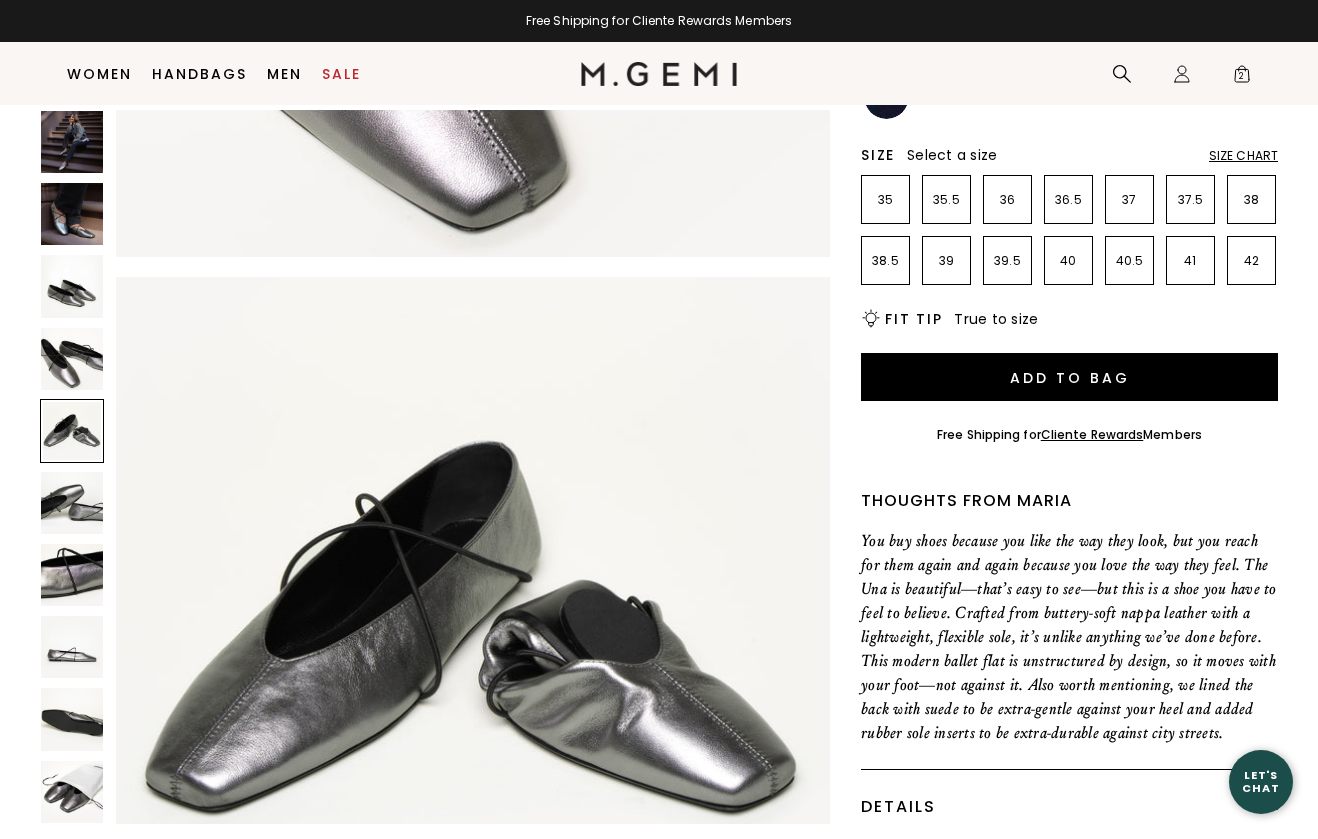 scroll, scrollTop: 2935, scrollLeft: 0, axis: vertical 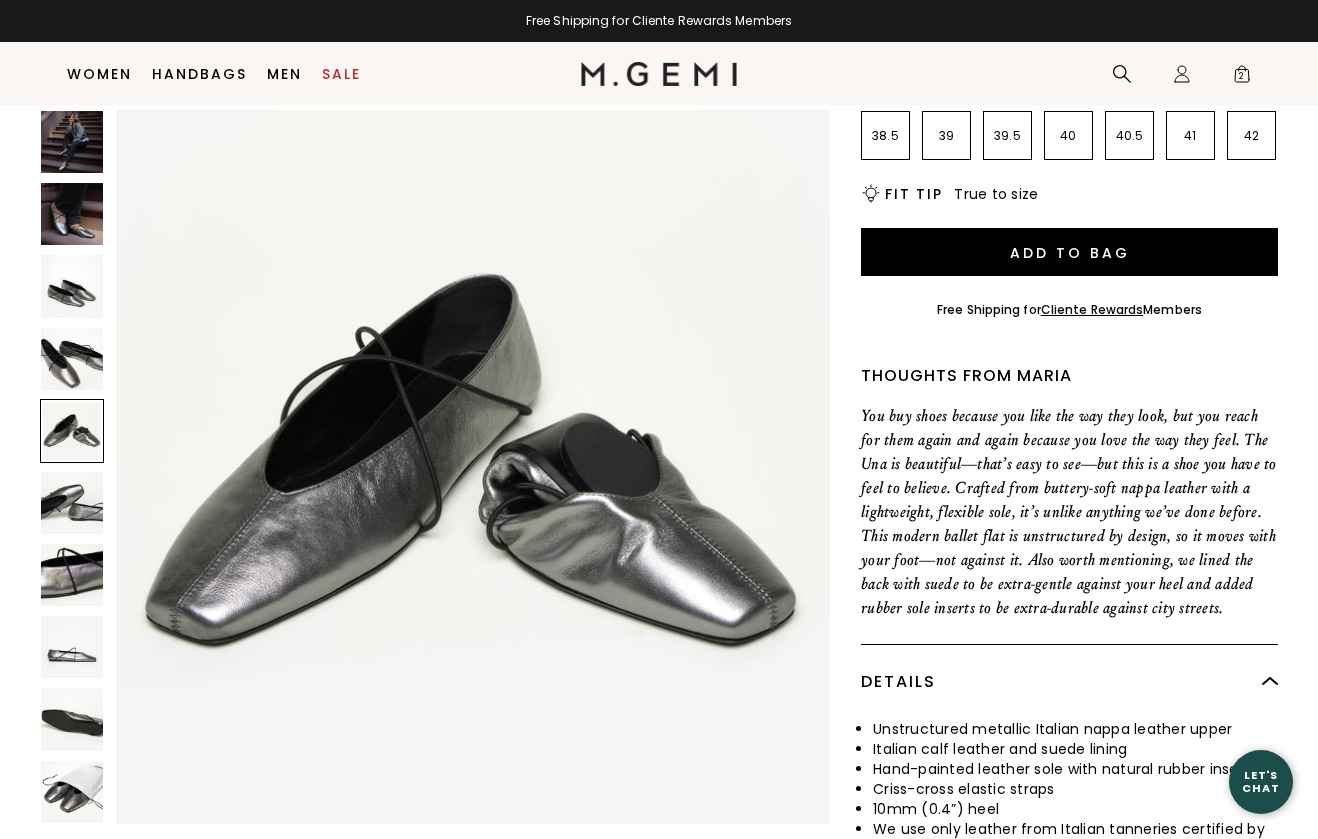 click at bounding box center (72, 503) 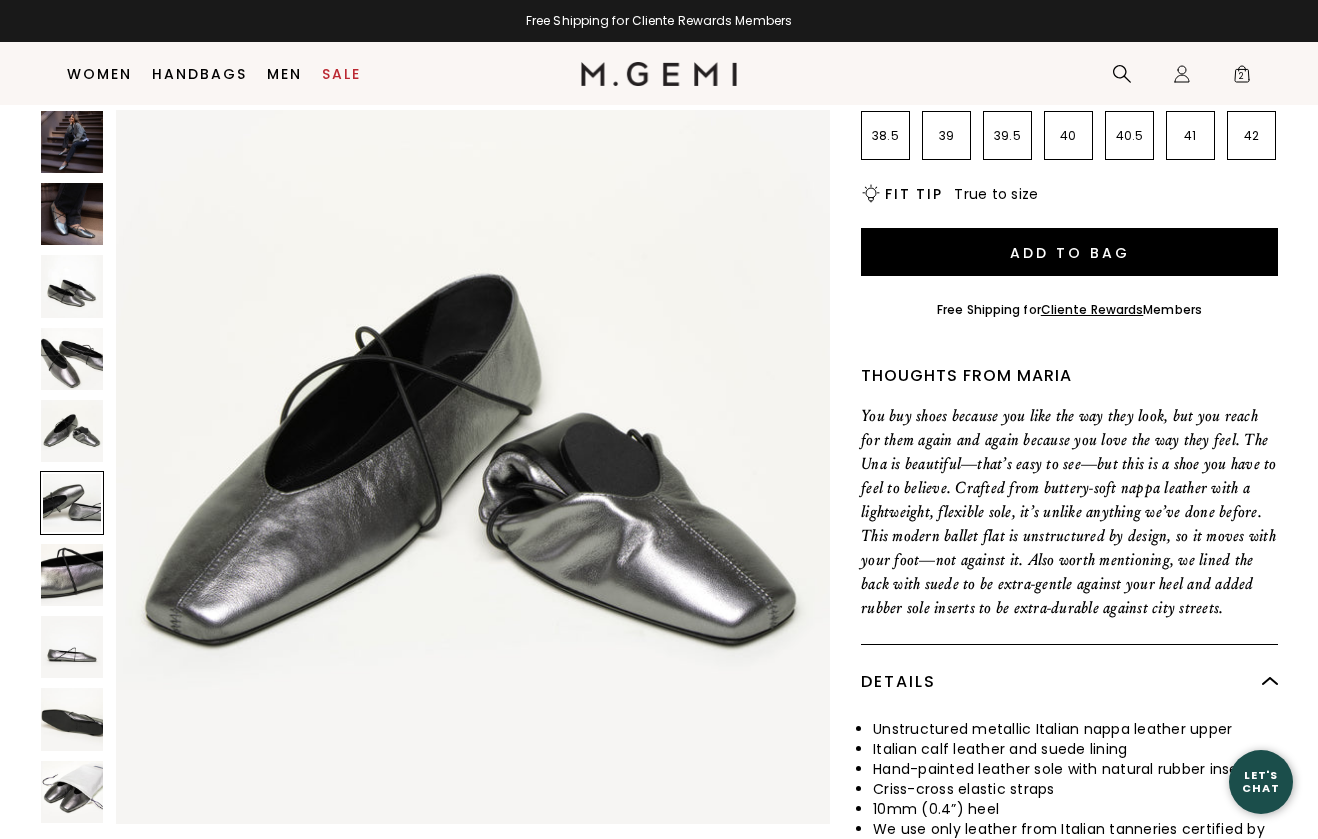 scroll, scrollTop: 3669, scrollLeft: 0, axis: vertical 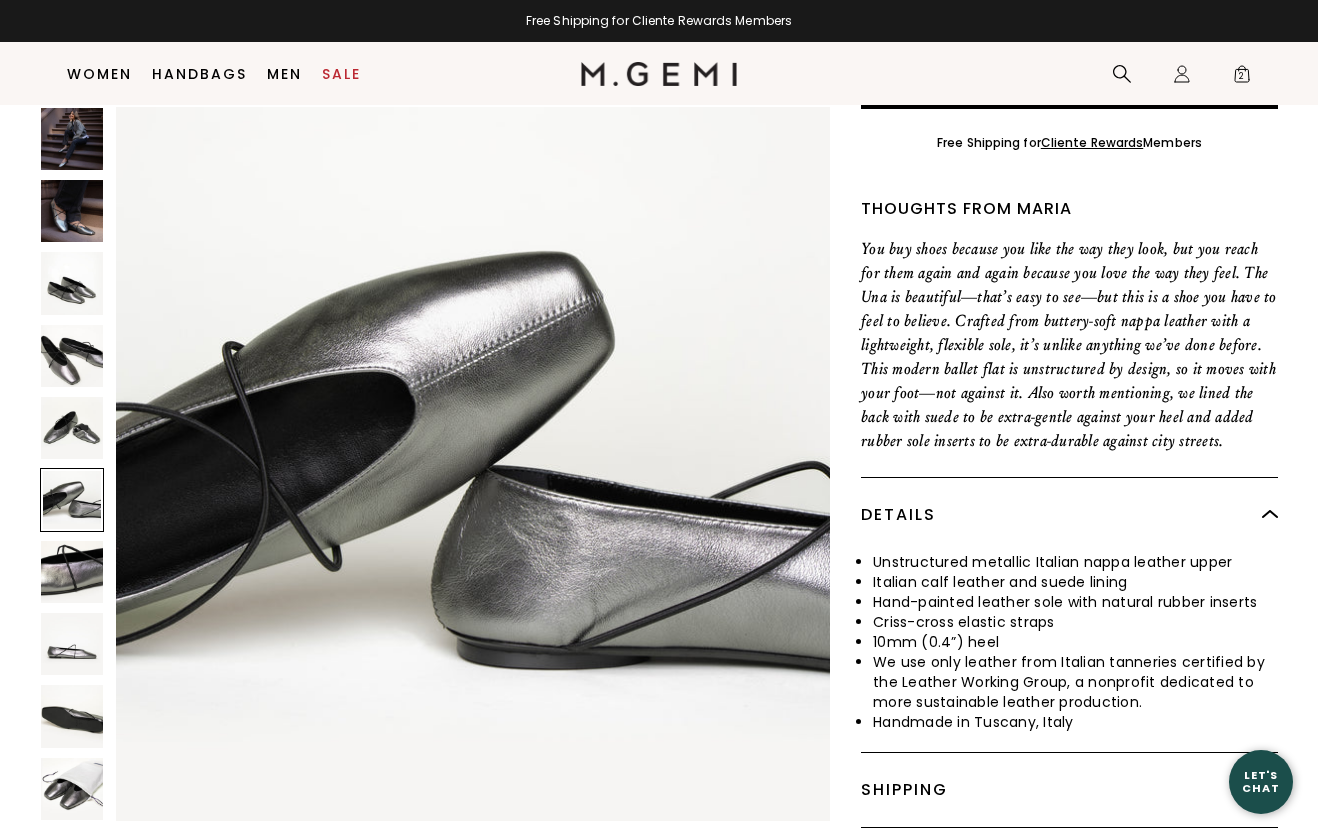 click at bounding box center [72, 572] 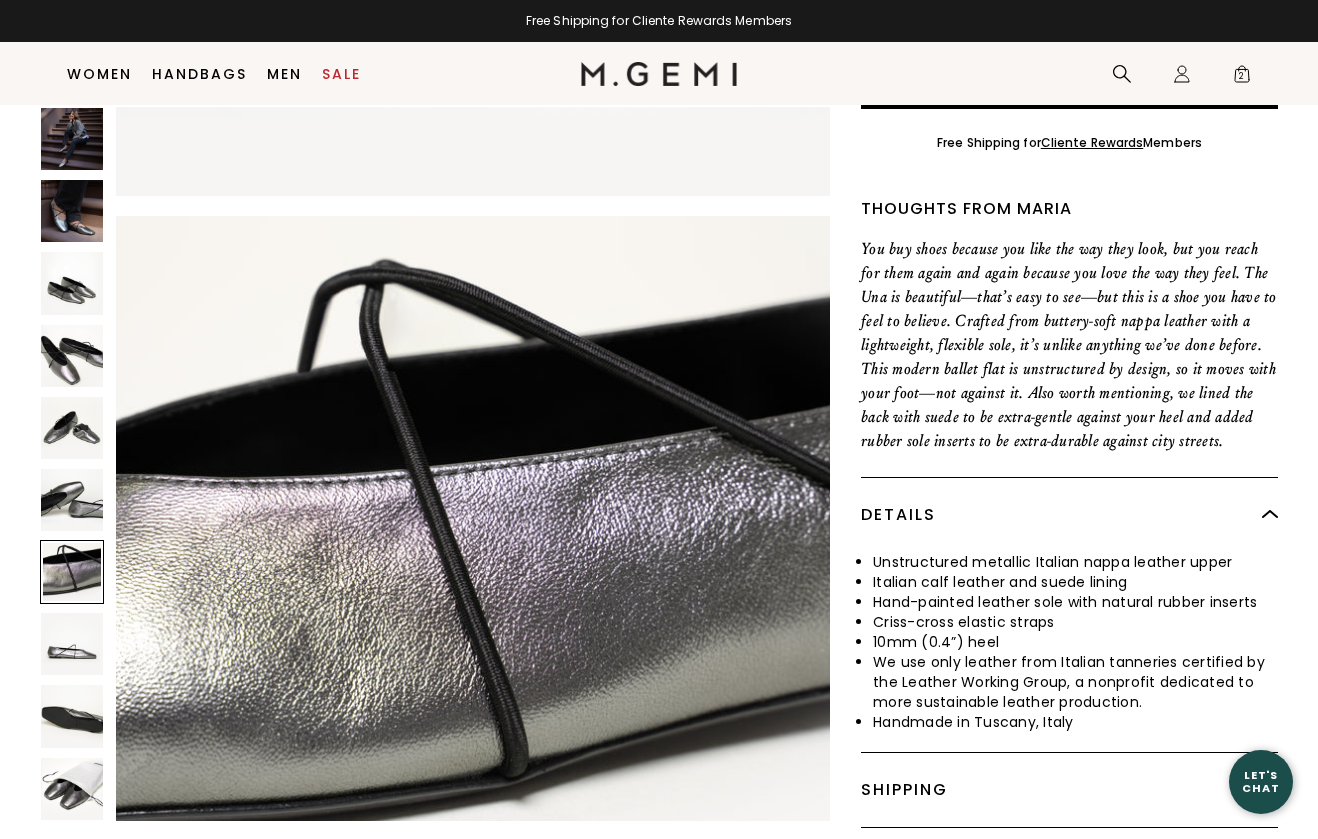 scroll, scrollTop: 4403, scrollLeft: 0, axis: vertical 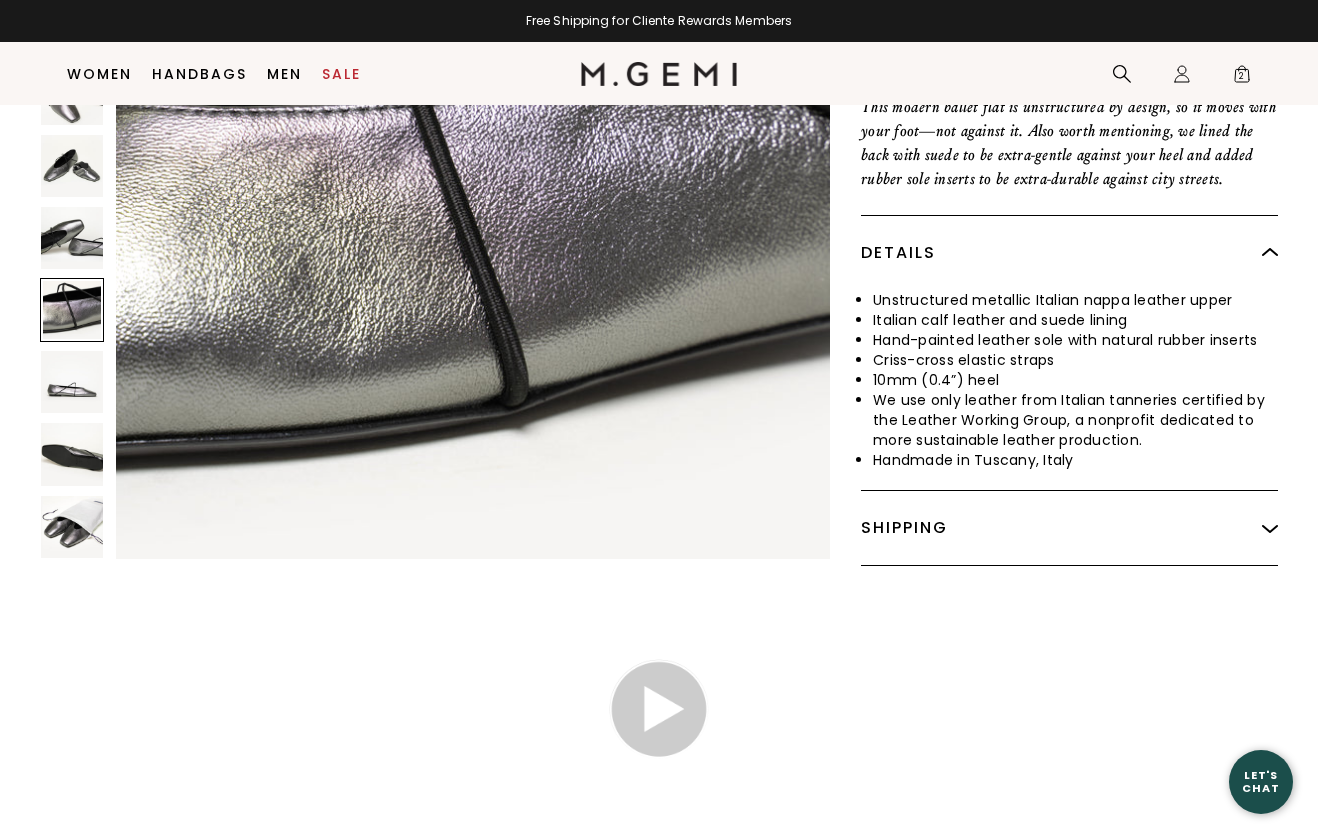 click at bounding box center (72, 382) 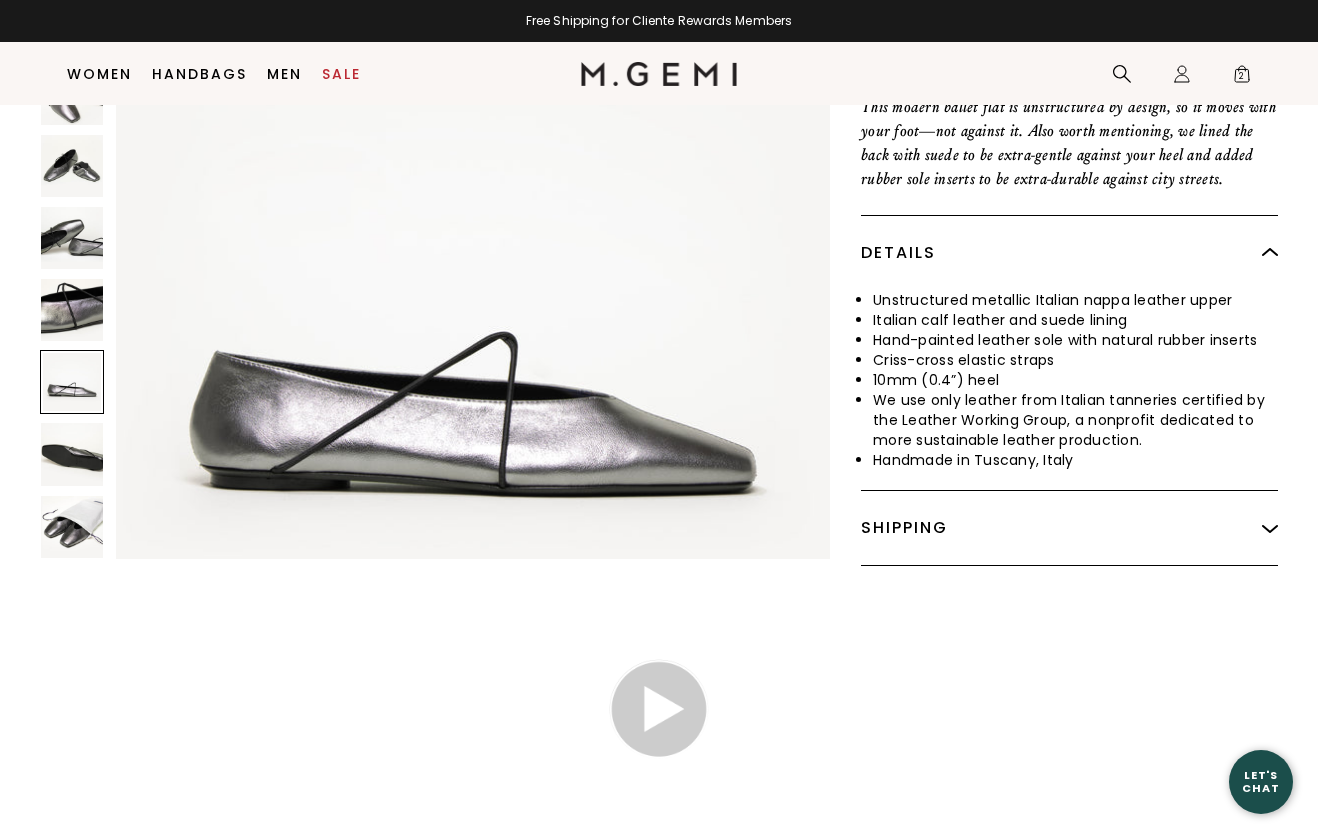 scroll, scrollTop: 5137, scrollLeft: 0, axis: vertical 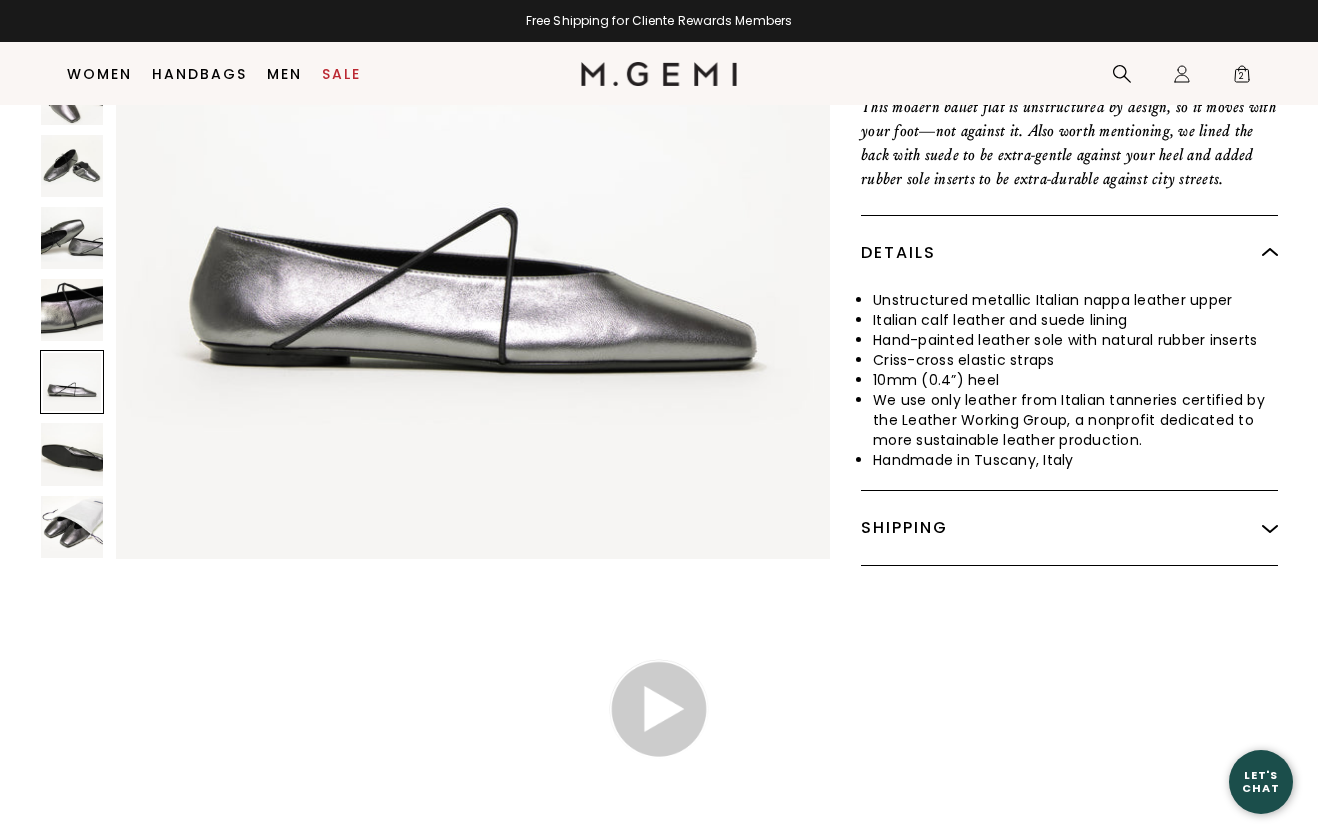click at bounding box center (72, 454) 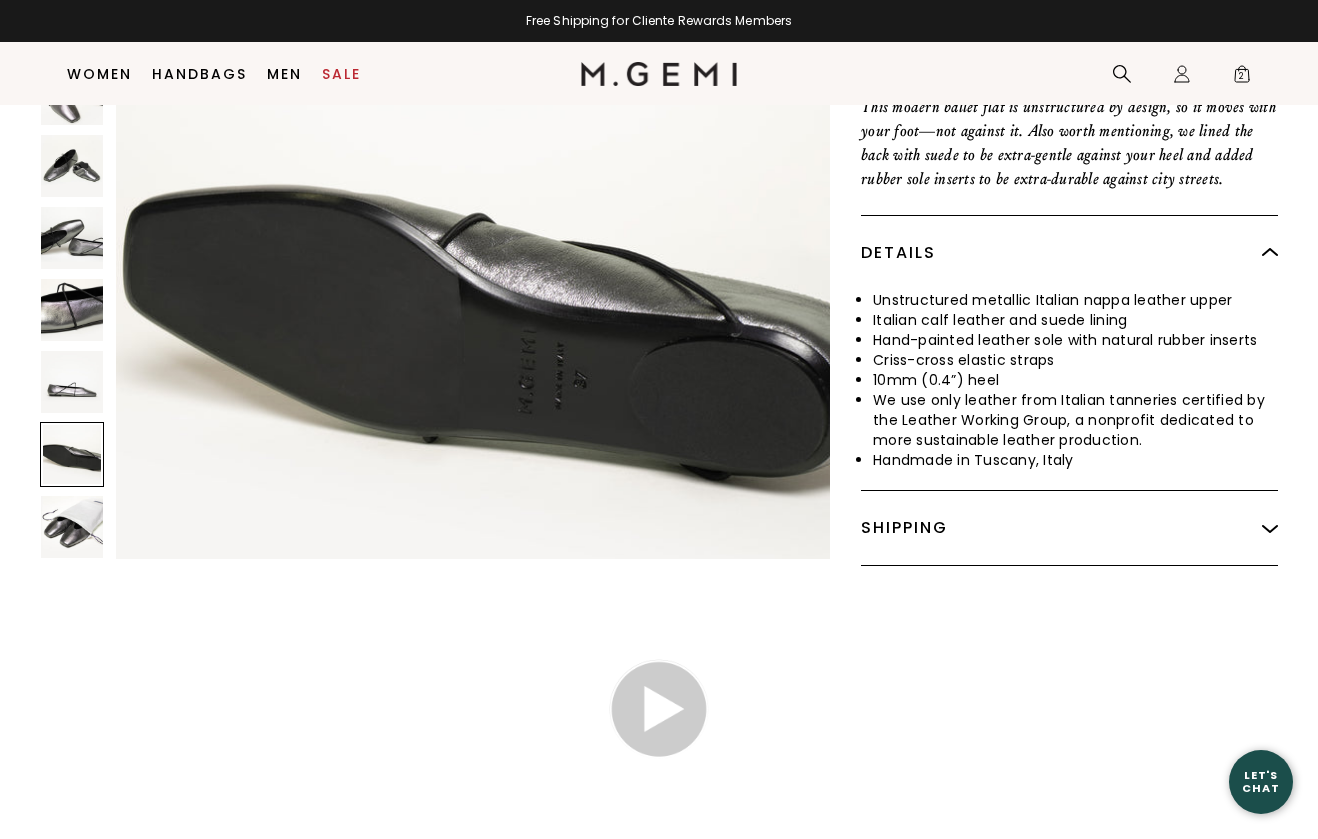 scroll, scrollTop: 5871, scrollLeft: 0, axis: vertical 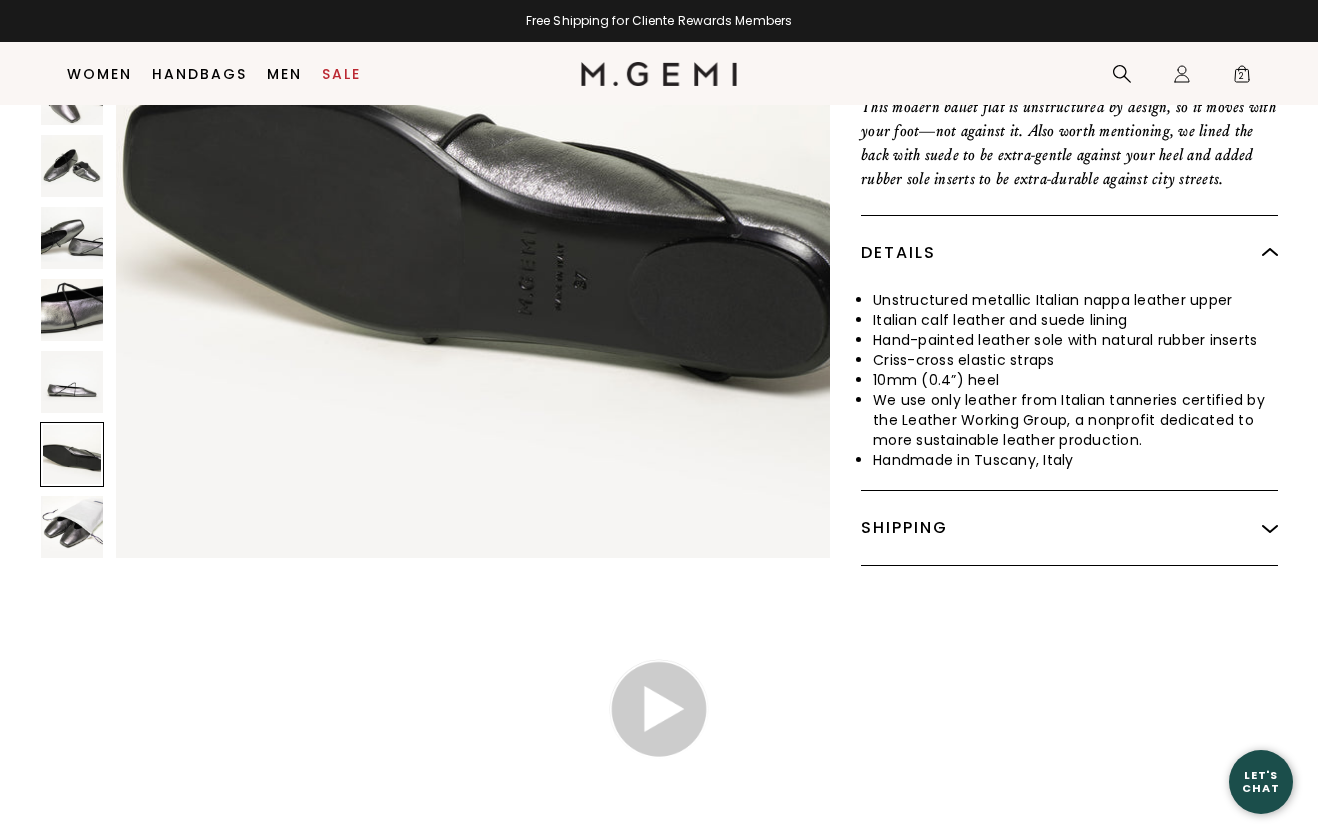 click at bounding box center (72, 526) 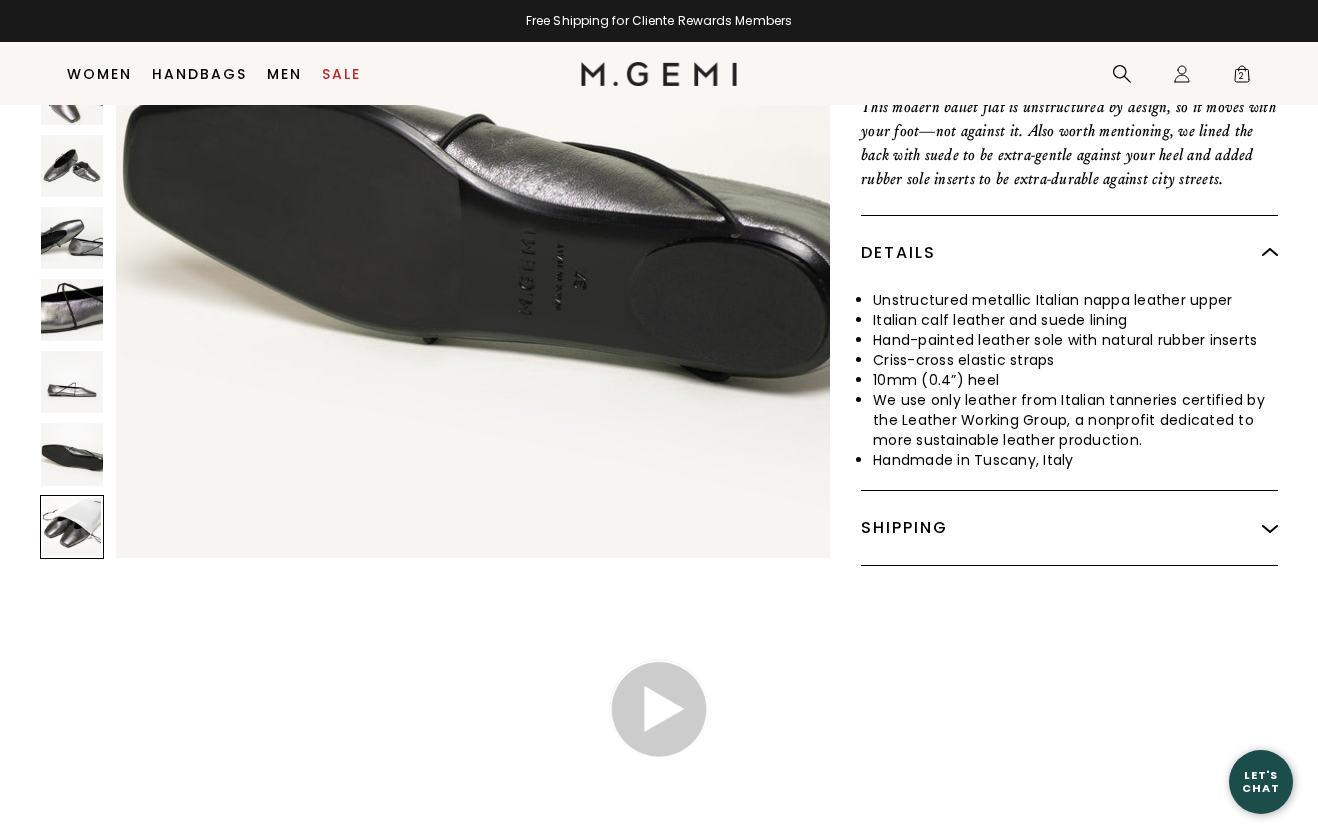scroll, scrollTop: 6604, scrollLeft: 0, axis: vertical 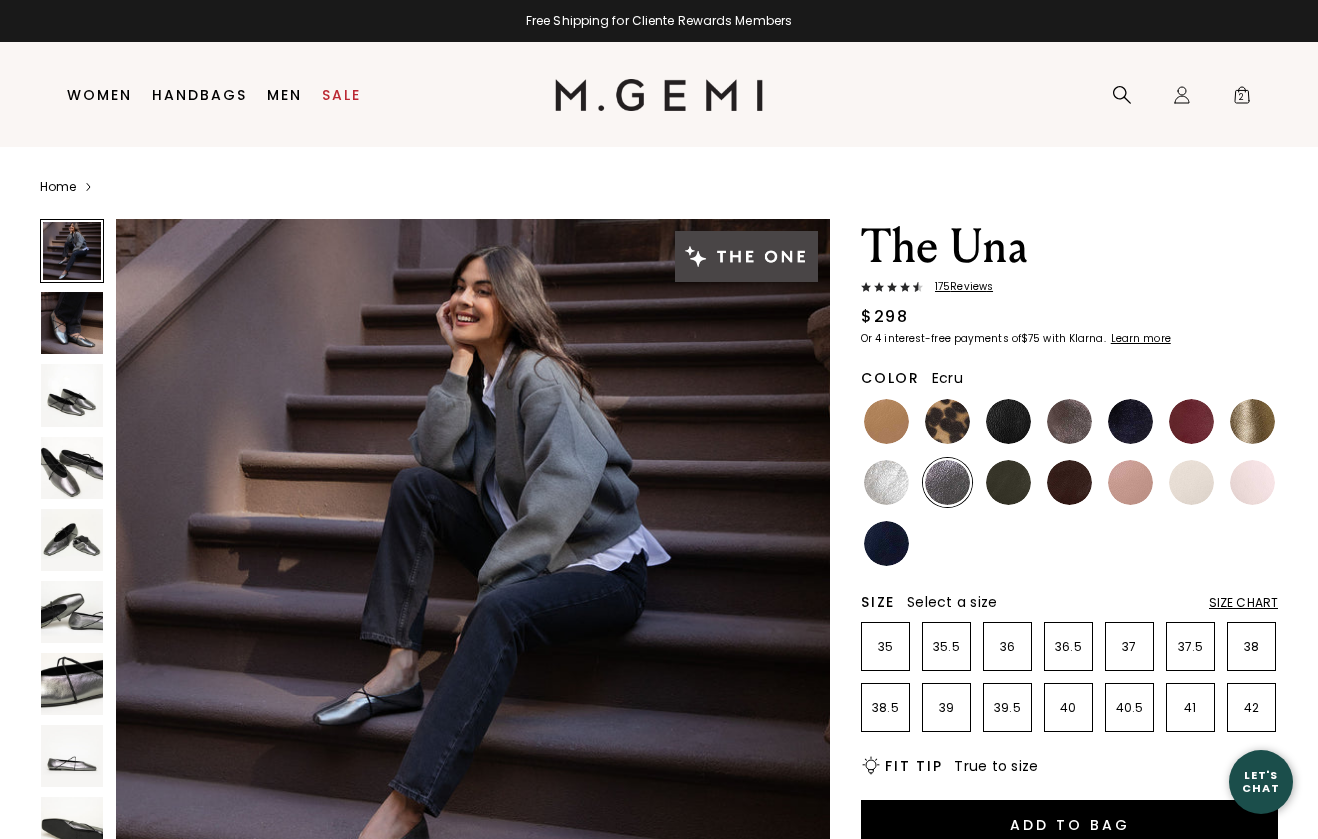 click at bounding box center [1191, 482] 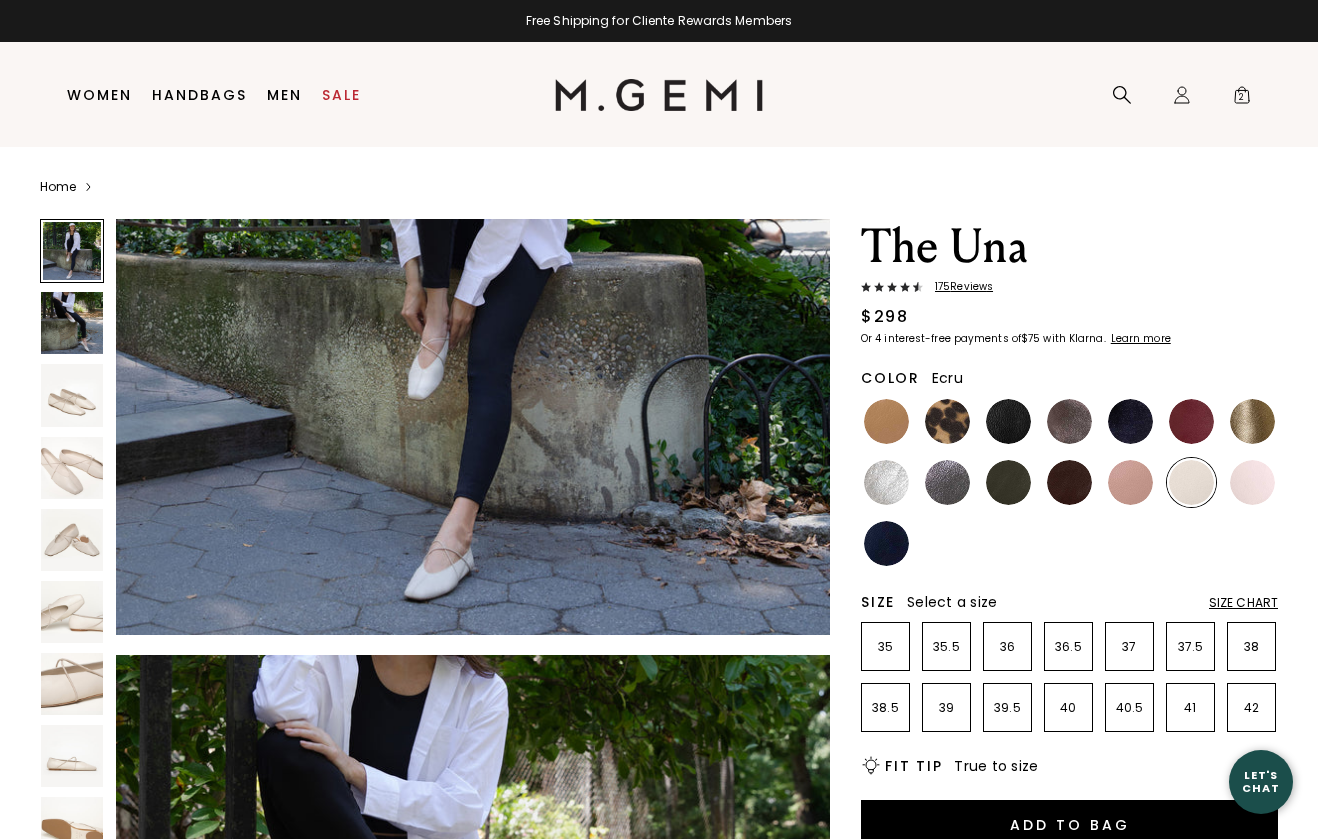 scroll, scrollTop: 279, scrollLeft: 0, axis: vertical 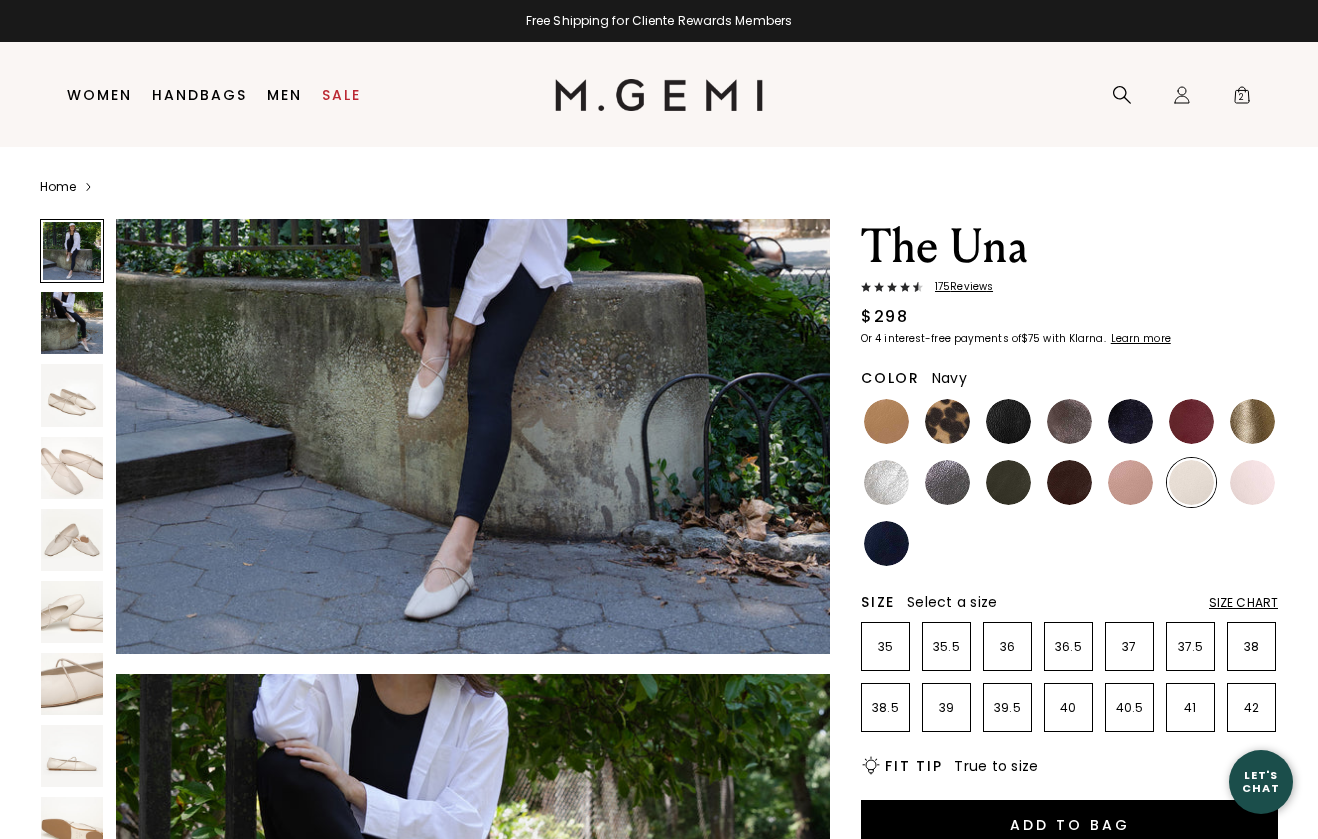 click at bounding box center [886, 543] 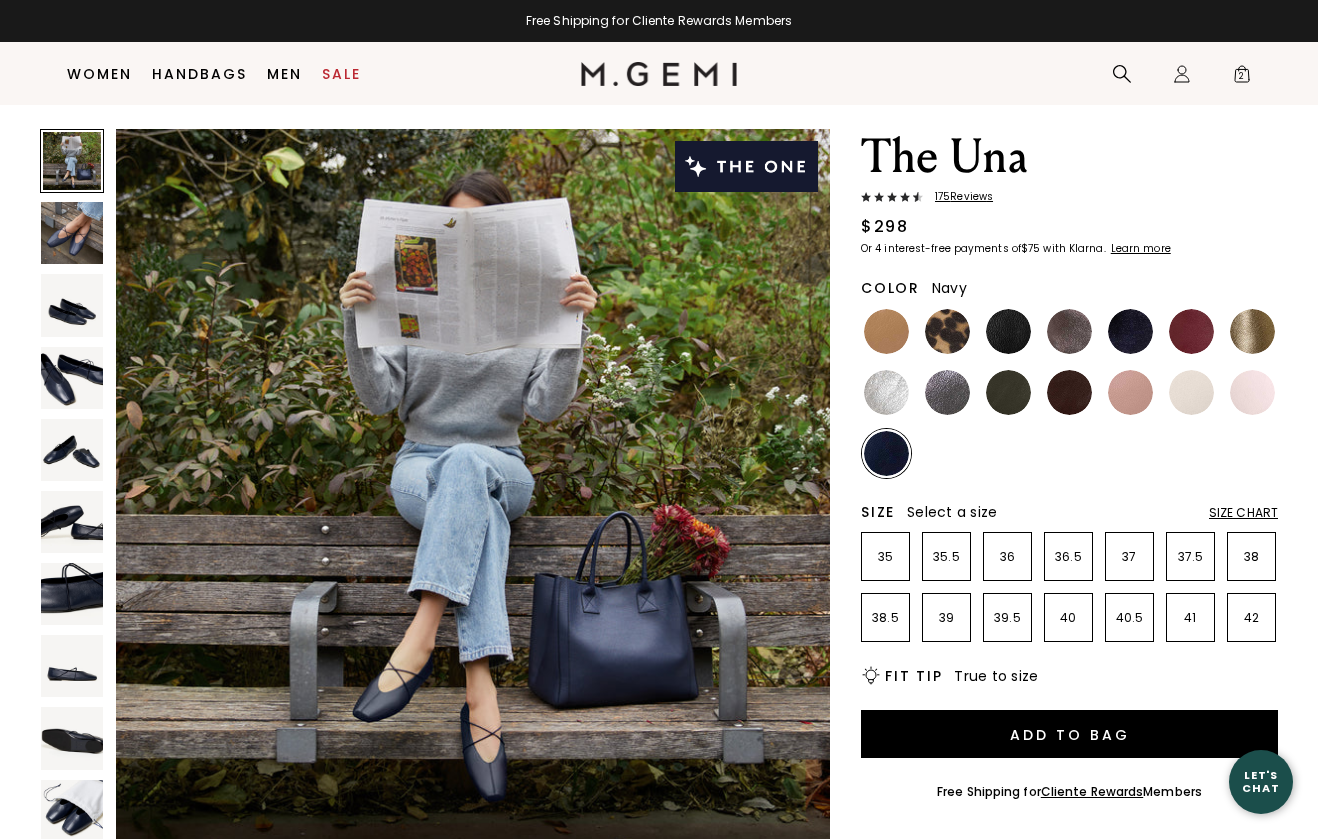 scroll, scrollTop: 32, scrollLeft: 0, axis: vertical 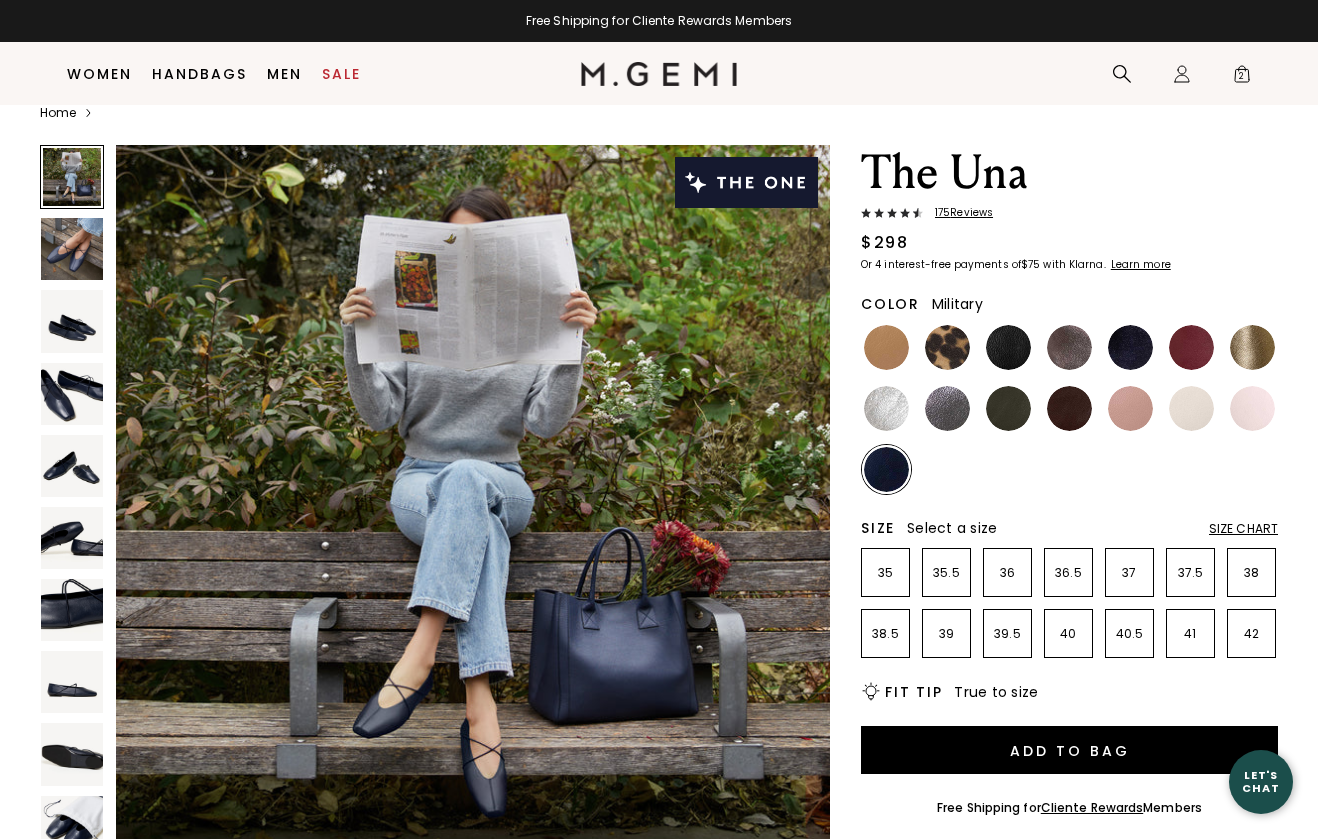 click at bounding box center (1008, 408) 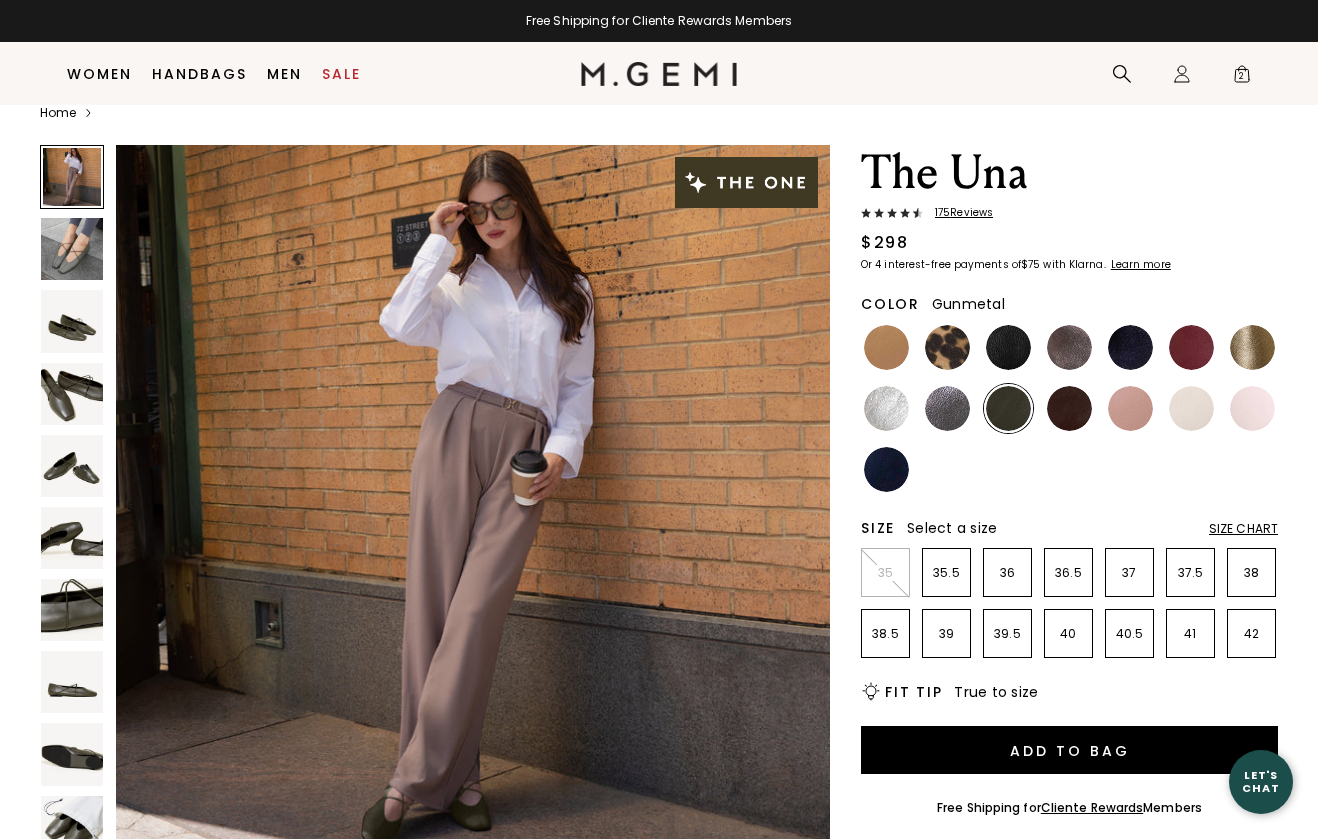 click at bounding box center [947, 408] 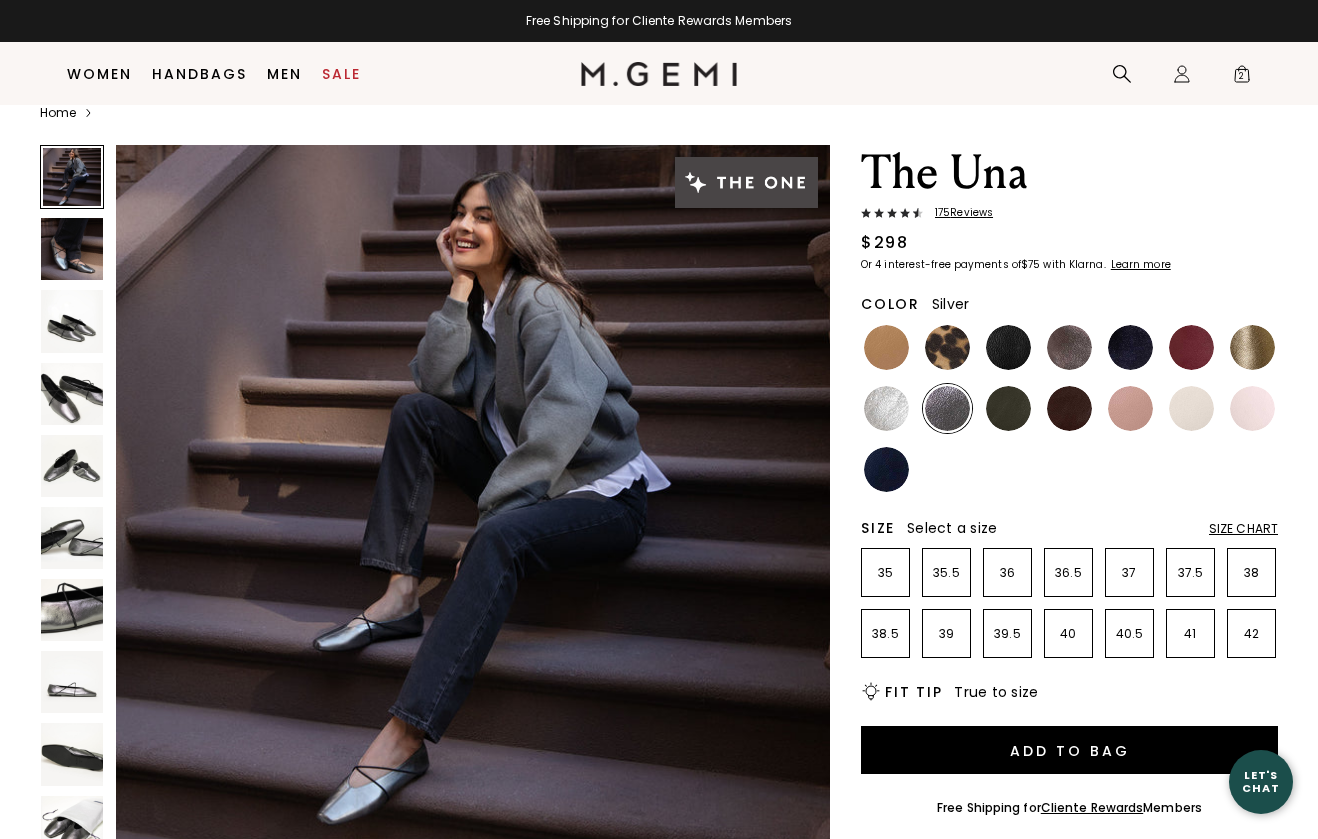 click at bounding box center (886, 408) 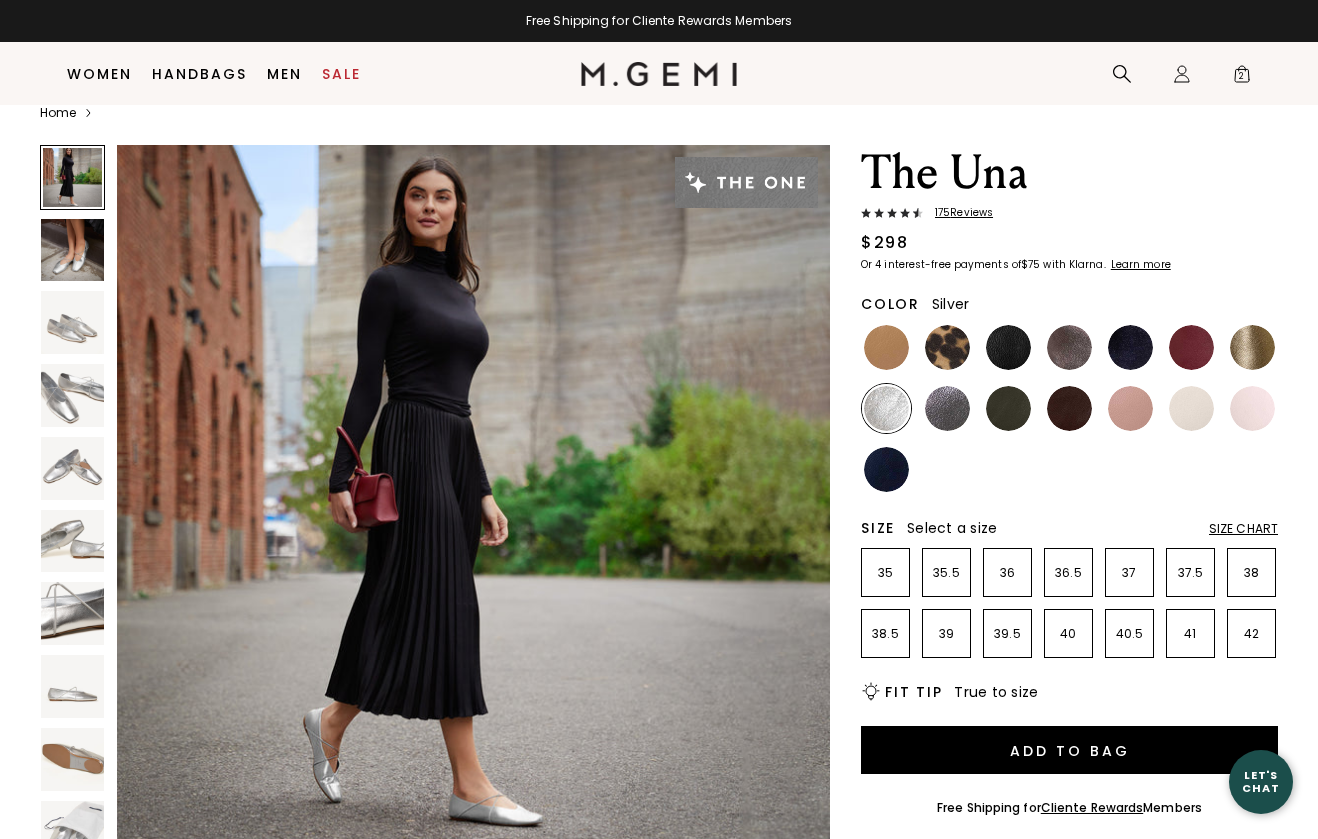 scroll, scrollTop: 0, scrollLeft: 0, axis: both 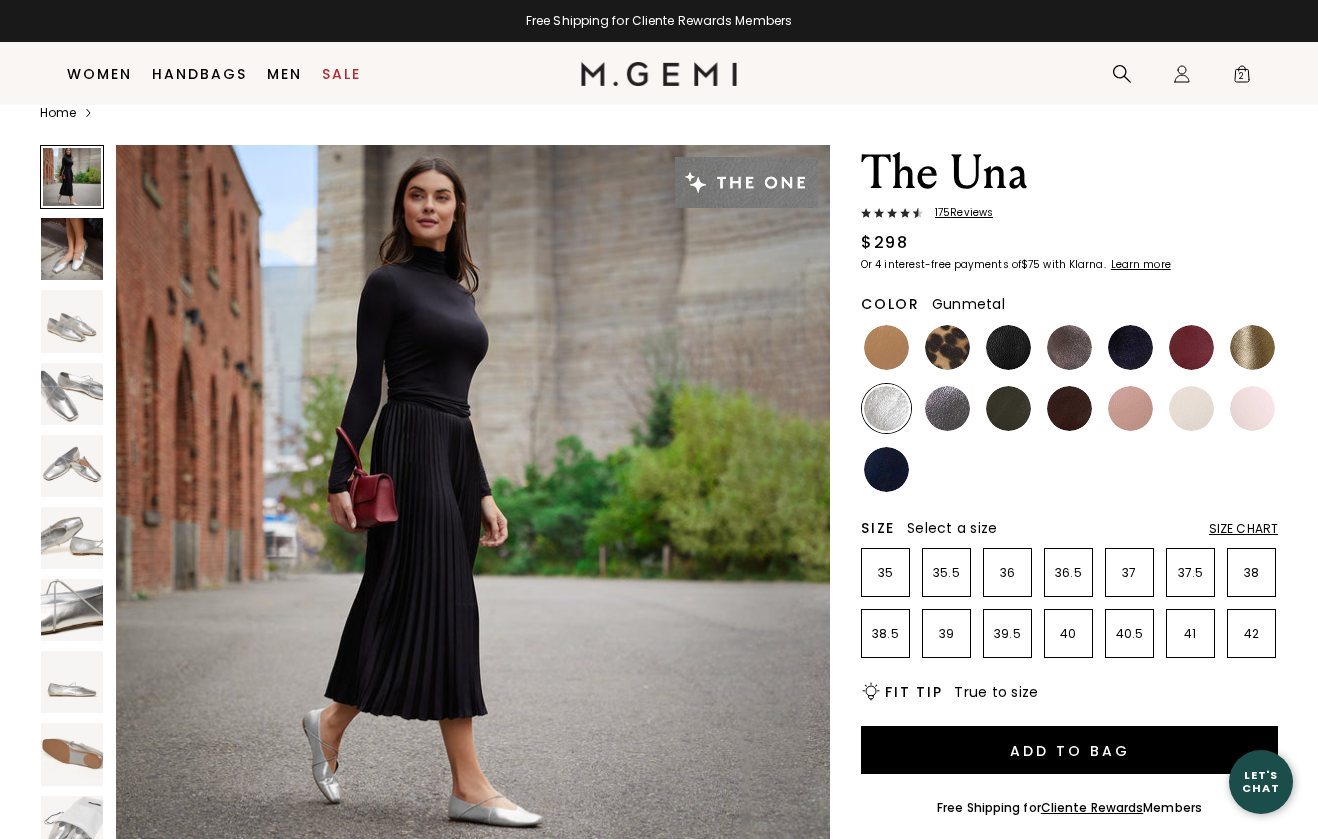 click at bounding box center [947, 408] 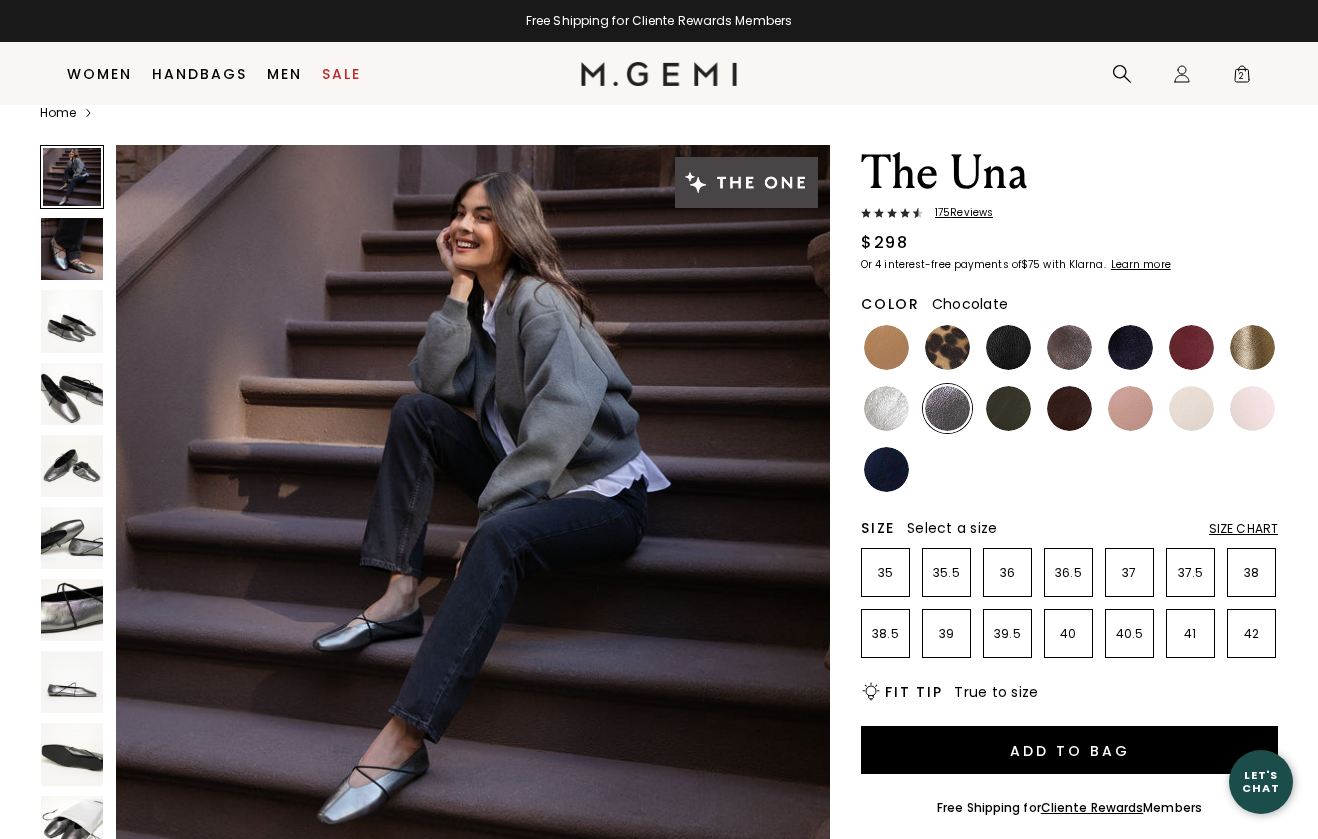 click at bounding box center (1069, 408) 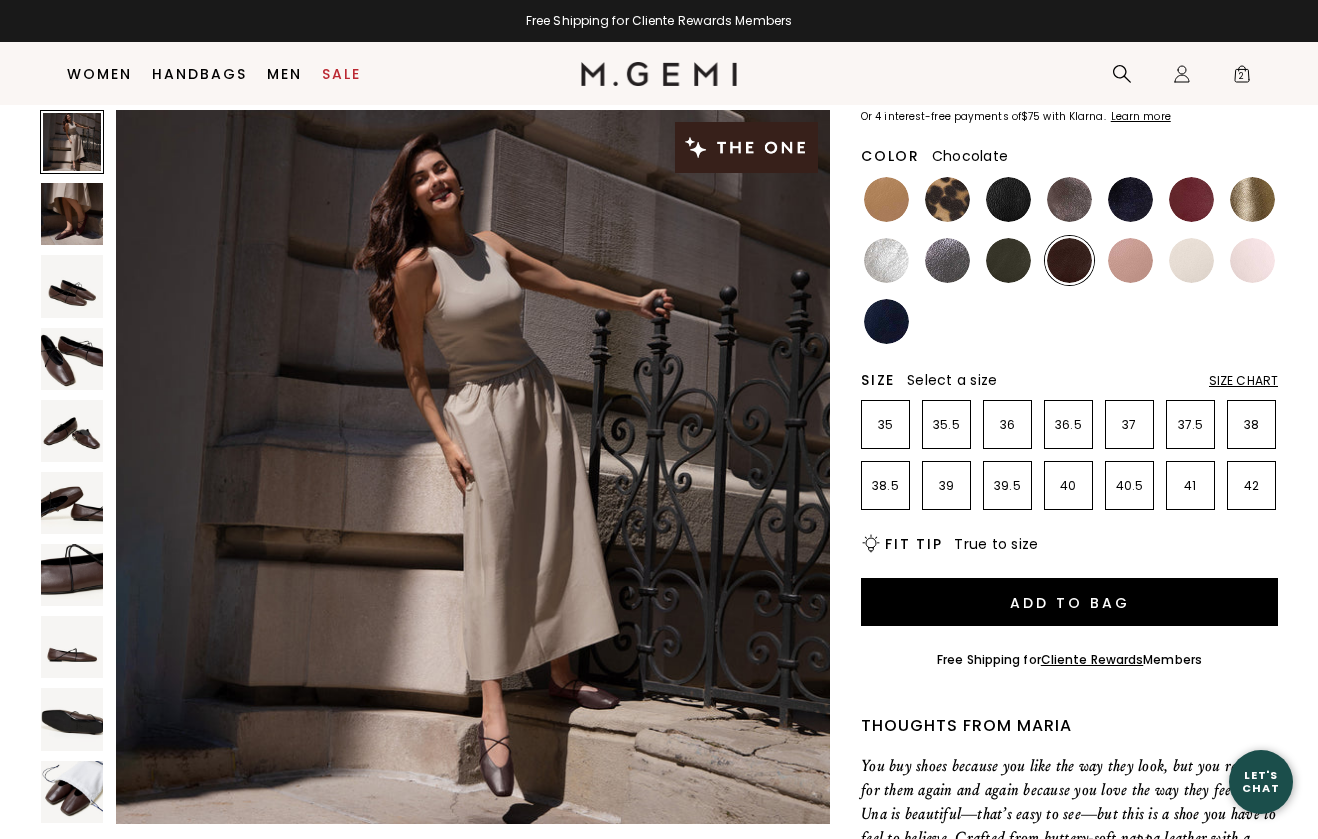 scroll, scrollTop: 181, scrollLeft: 0, axis: vertical 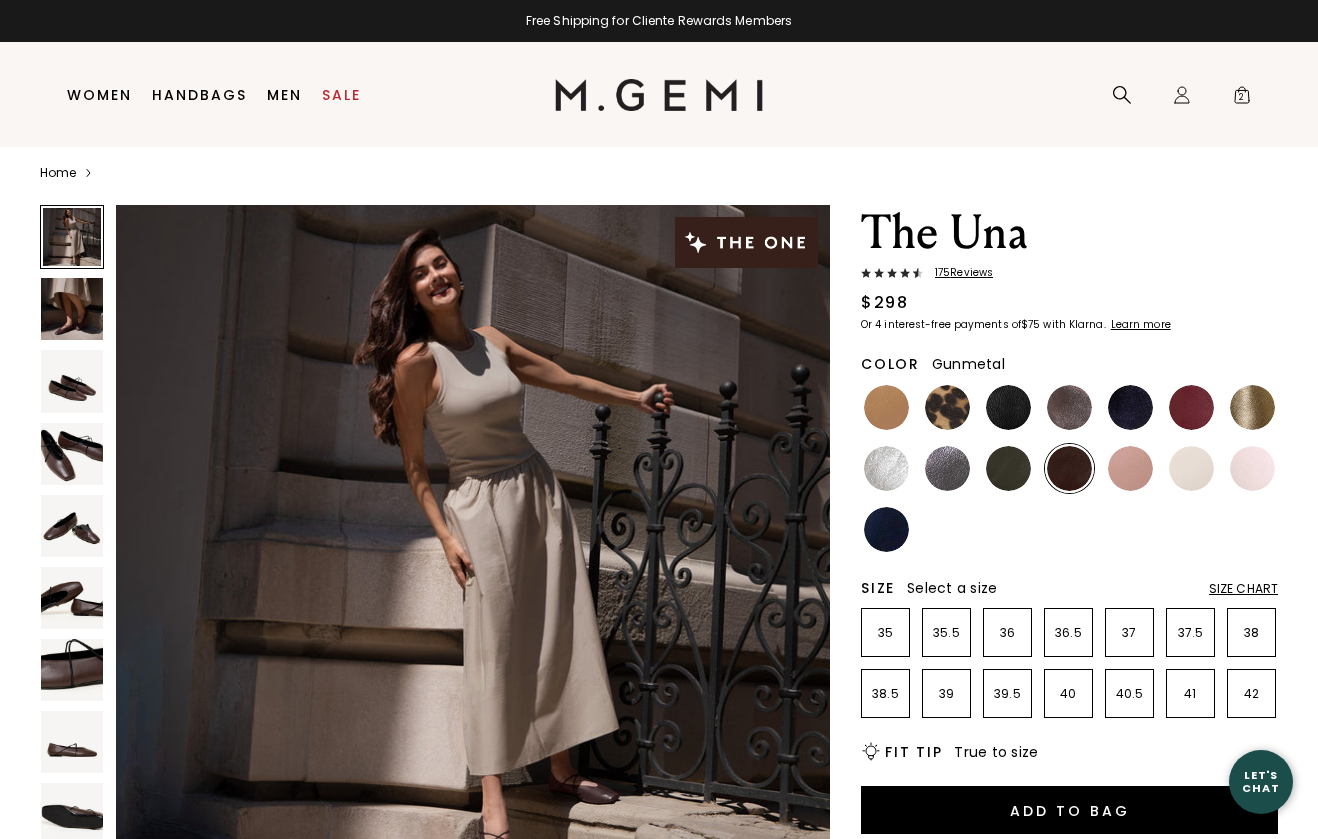 click at bounding box center (947, 468) 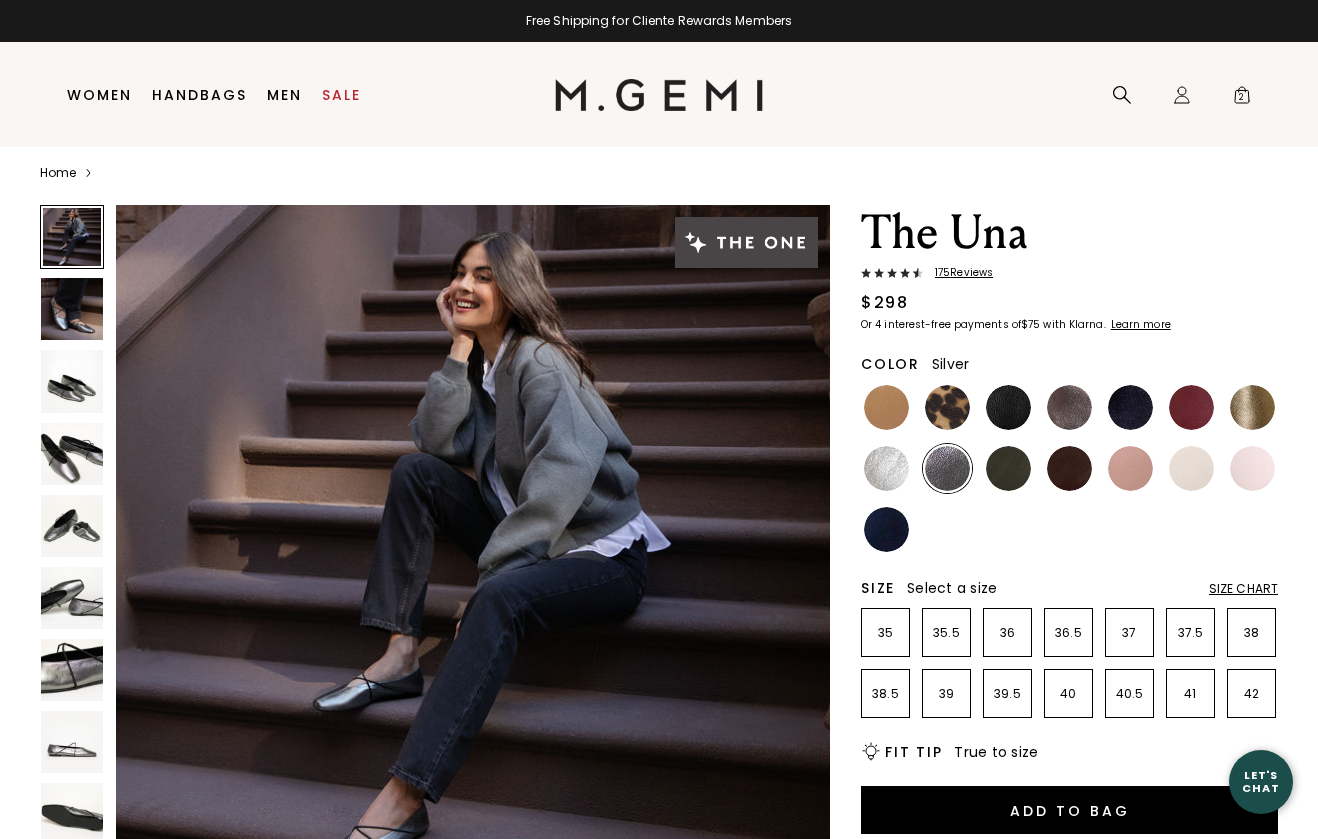 click at bounding box center (886, 468) 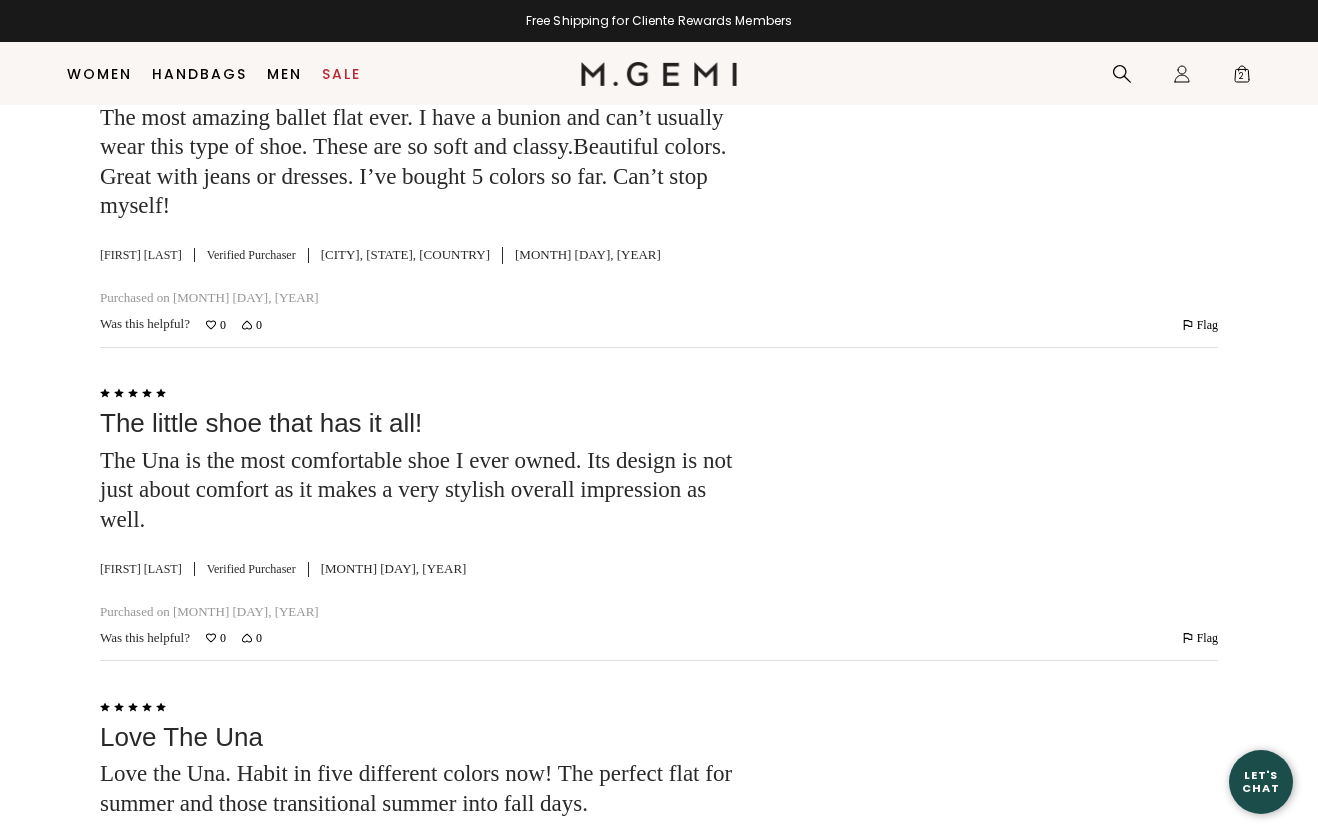 scroll, scrollTop: 4507, scrollLeft: 0, axis: vertical 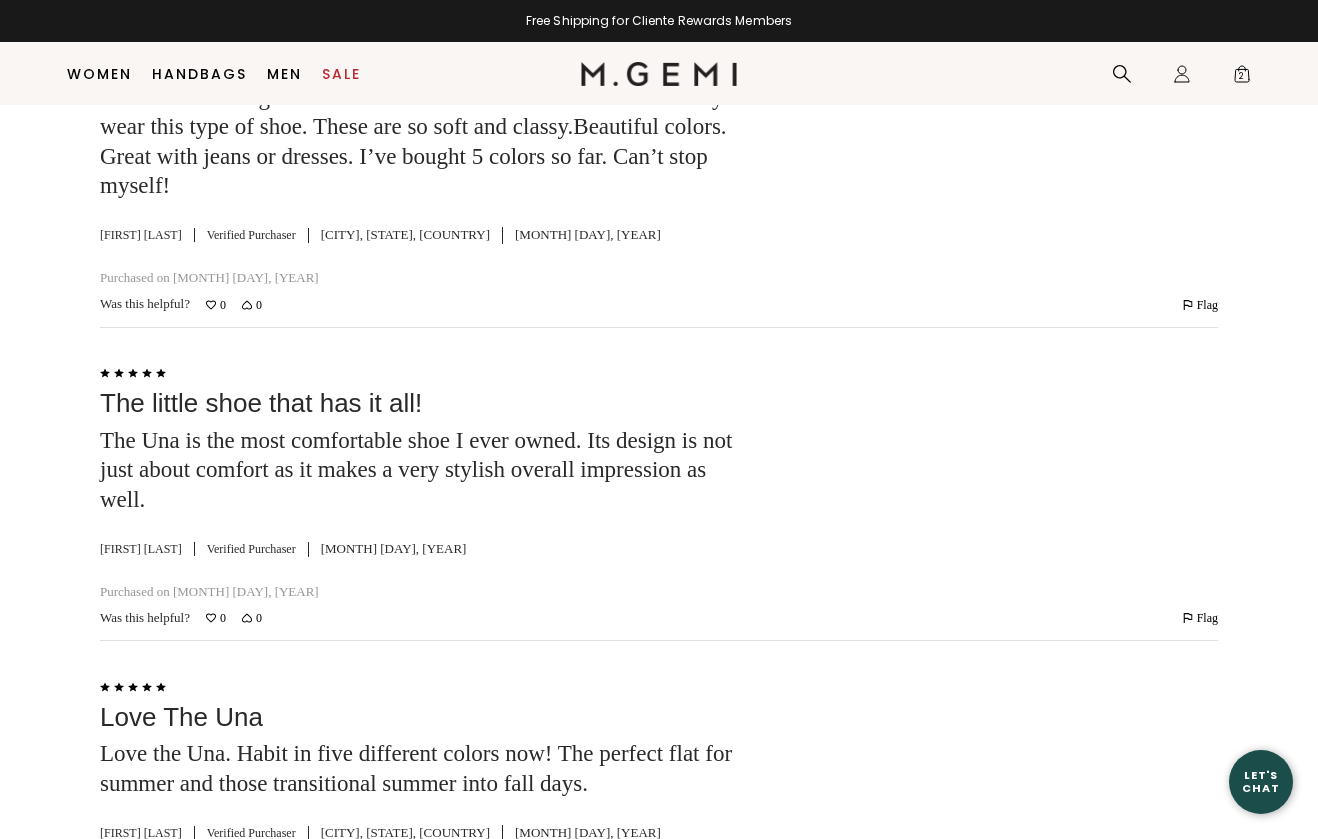 click at bounding box center [186, -557] 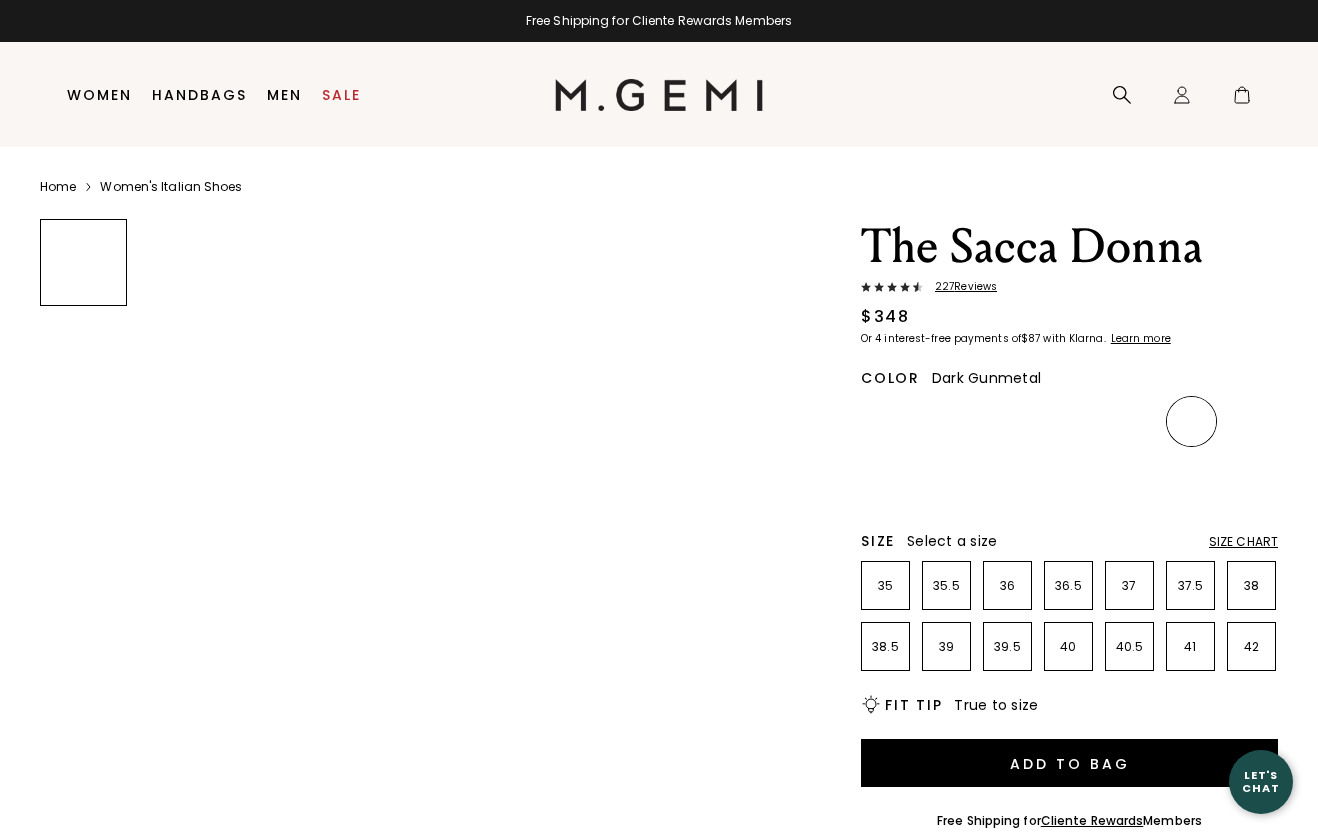 scroll, scrollTop: 0, scrollLeft: 0, axis: both 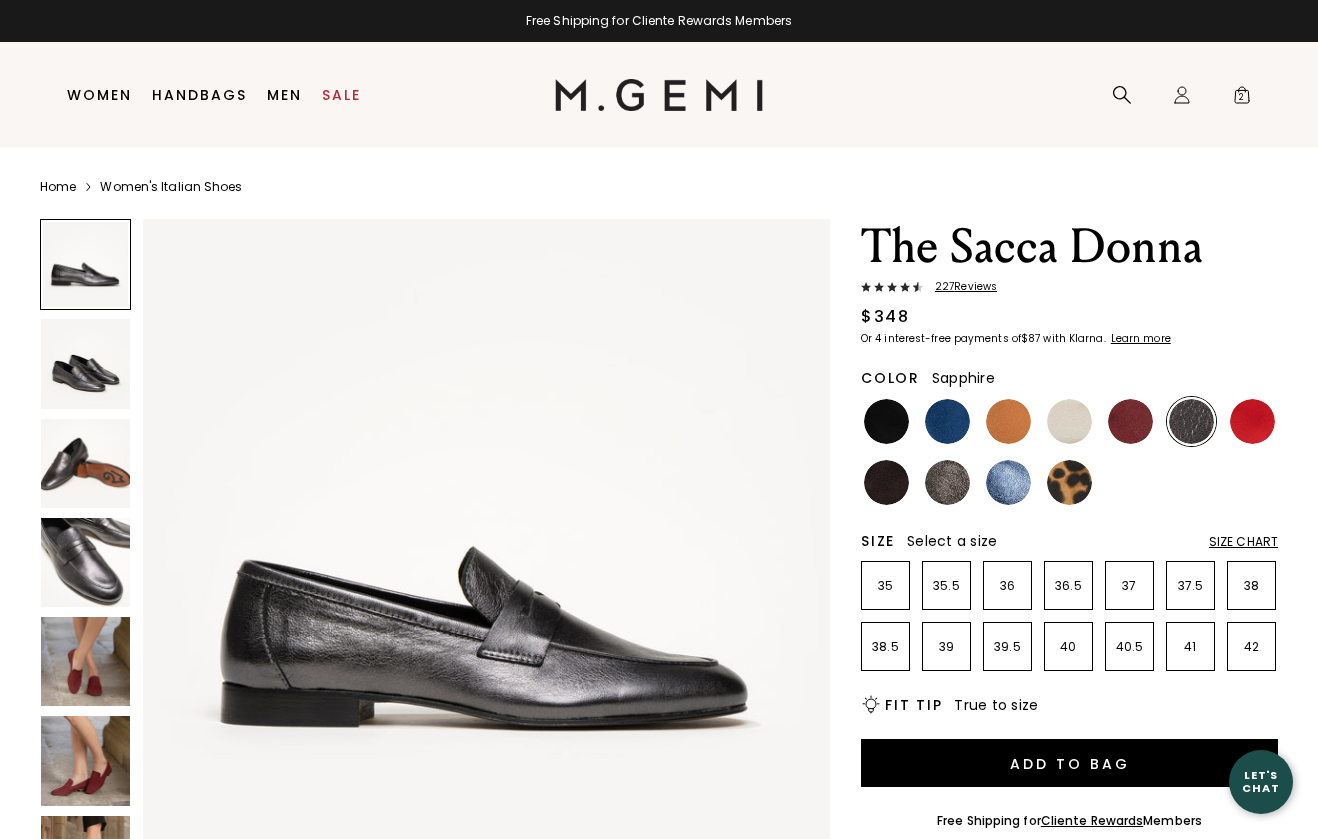 click at bounding box center (1008, 482) 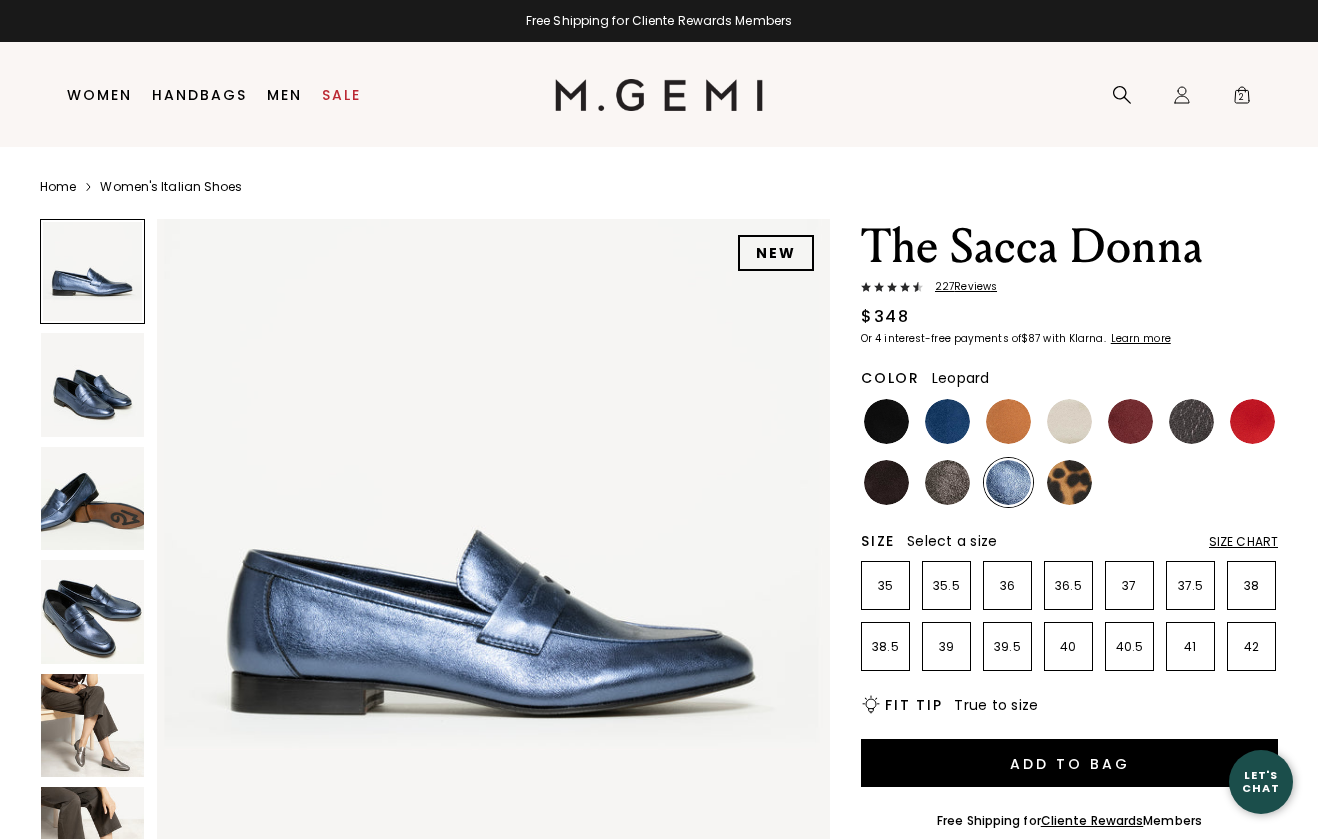 click at bounding box center [1069, 482] 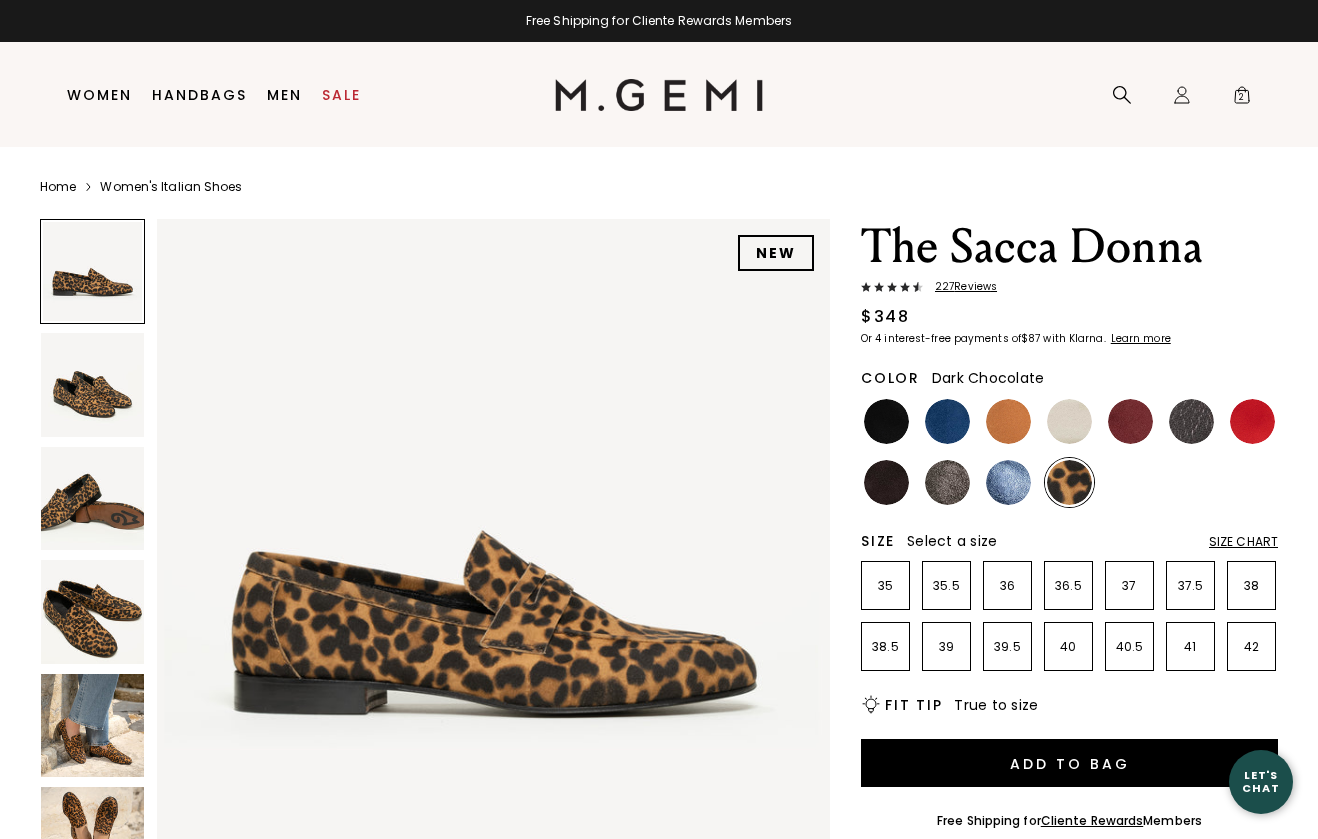 click at bounding box center [886, 482] 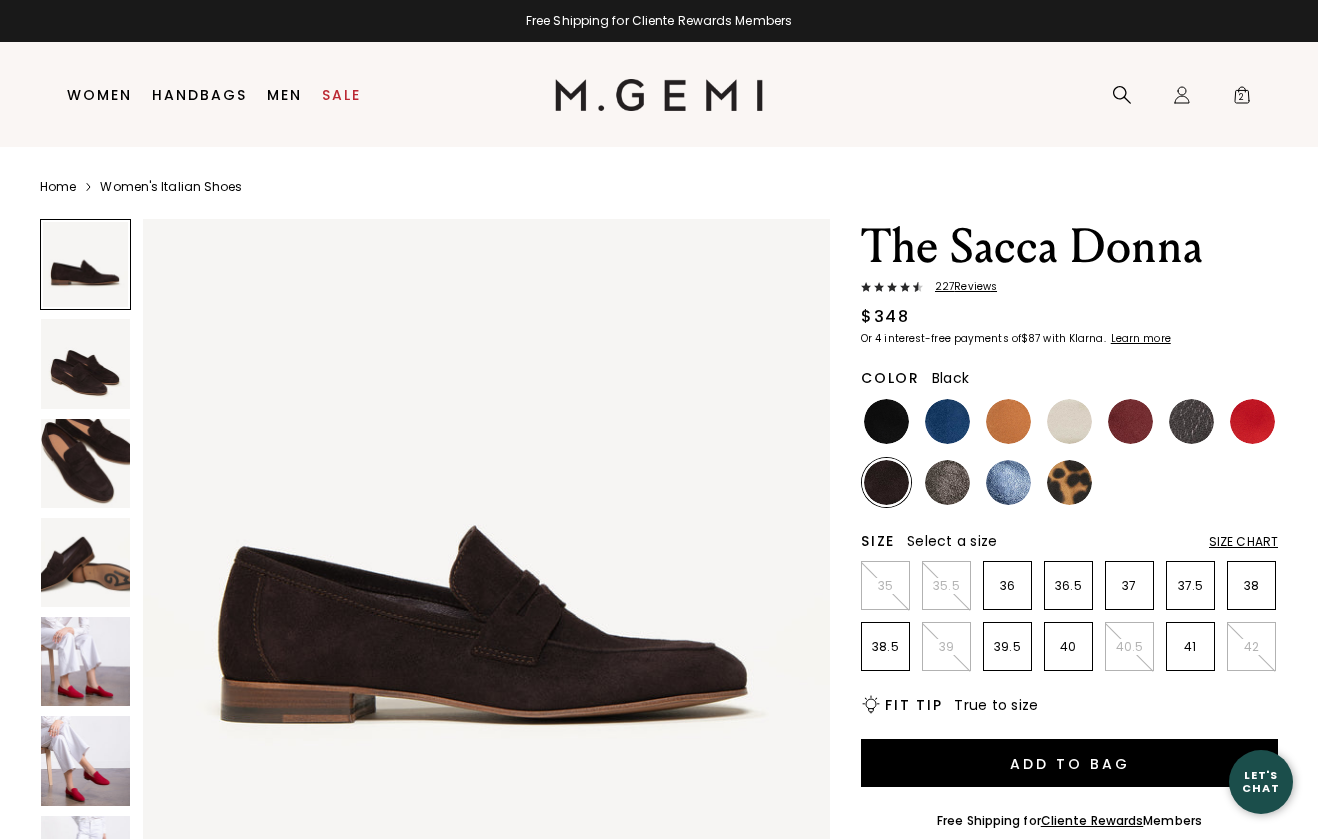 click at bounding box center (886, 421) 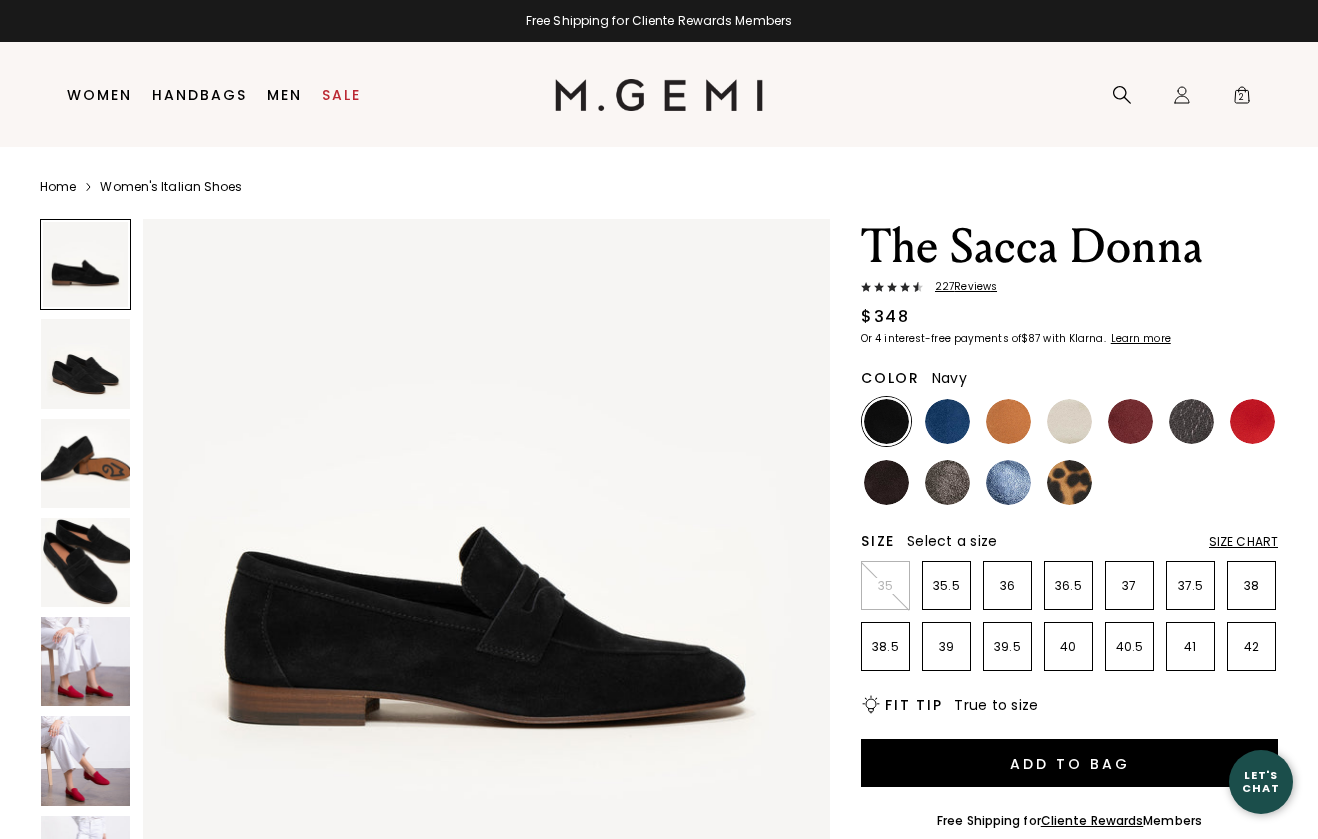 click at bounding box center [947, 421] 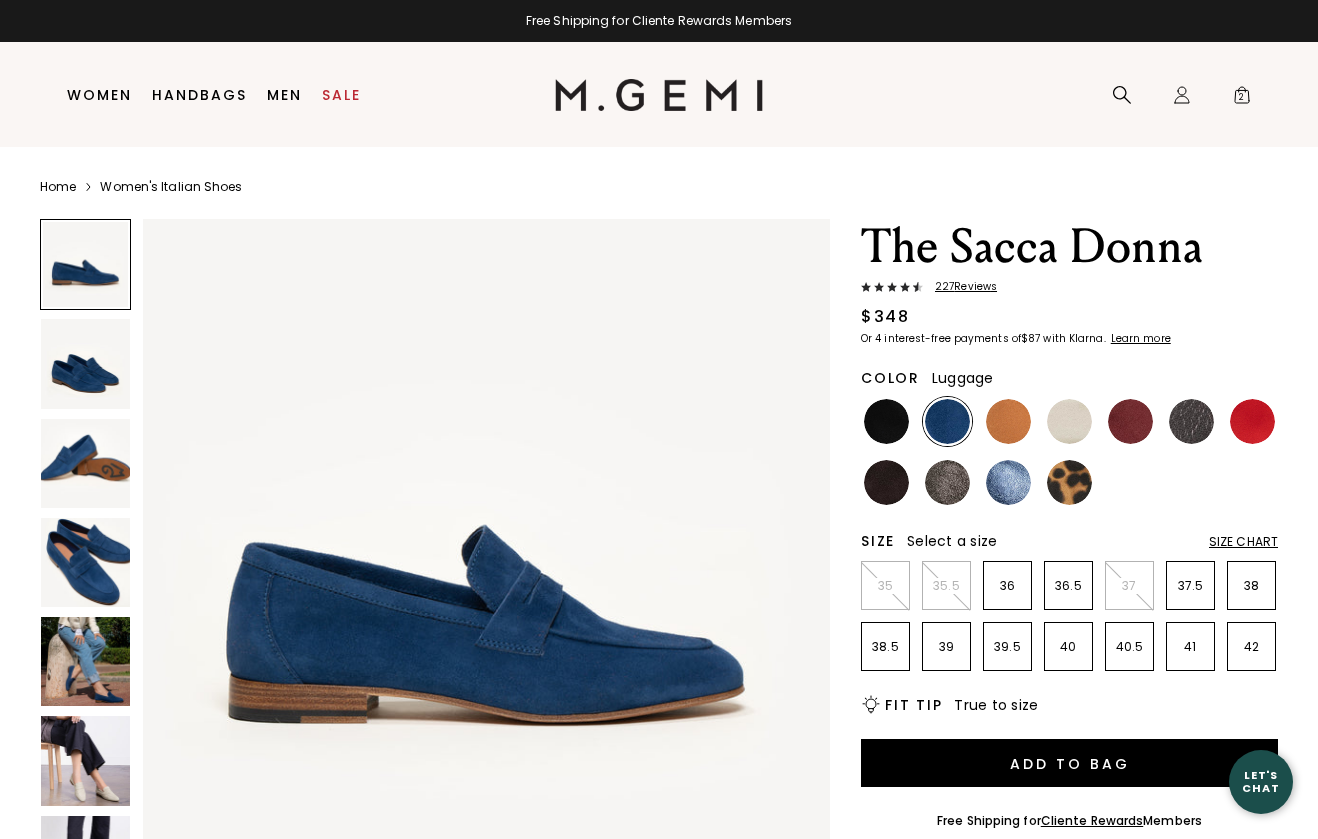 click at bounding box center (1008, 421) 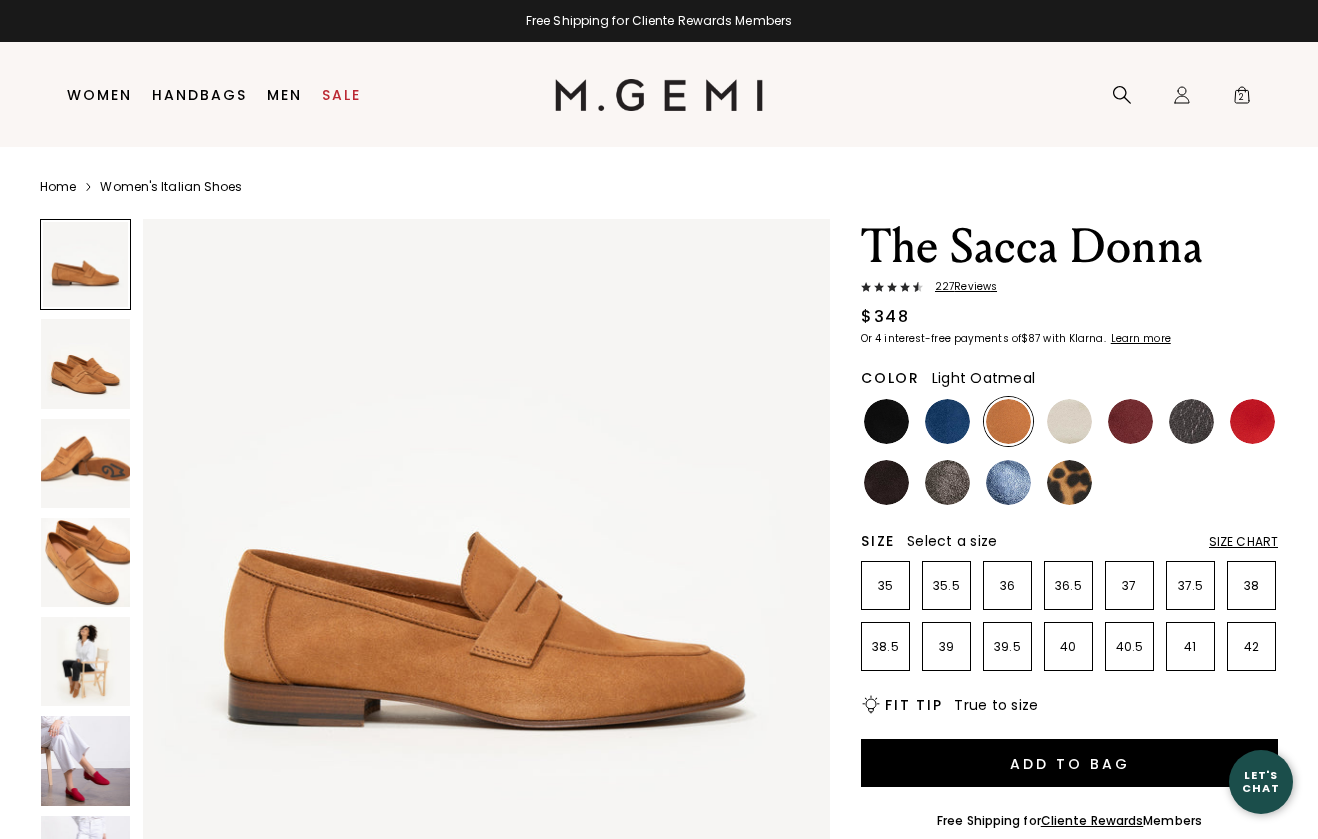click at bounding box center [1069, 421] 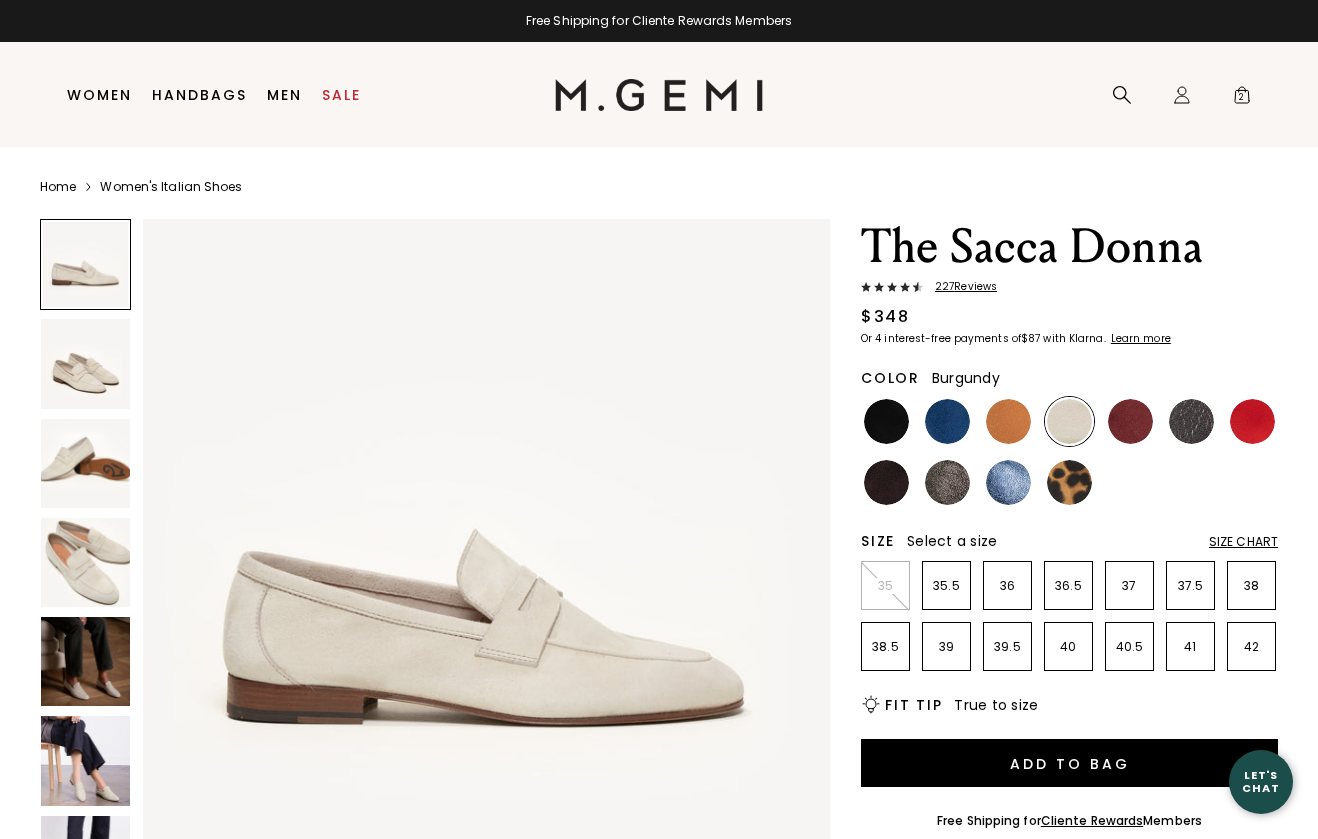 click at bounding box center (1130, 421) 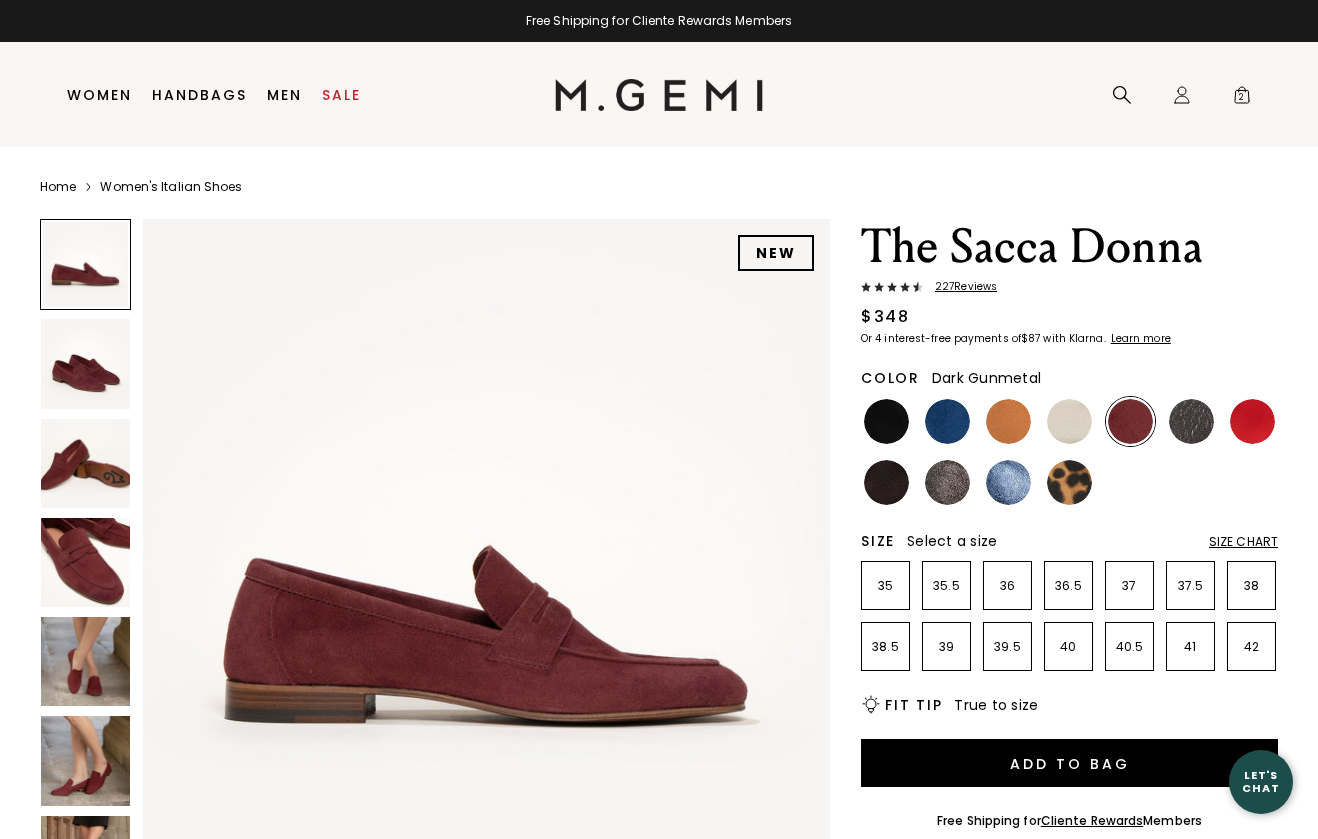 click at bounding box center (1191, 421) 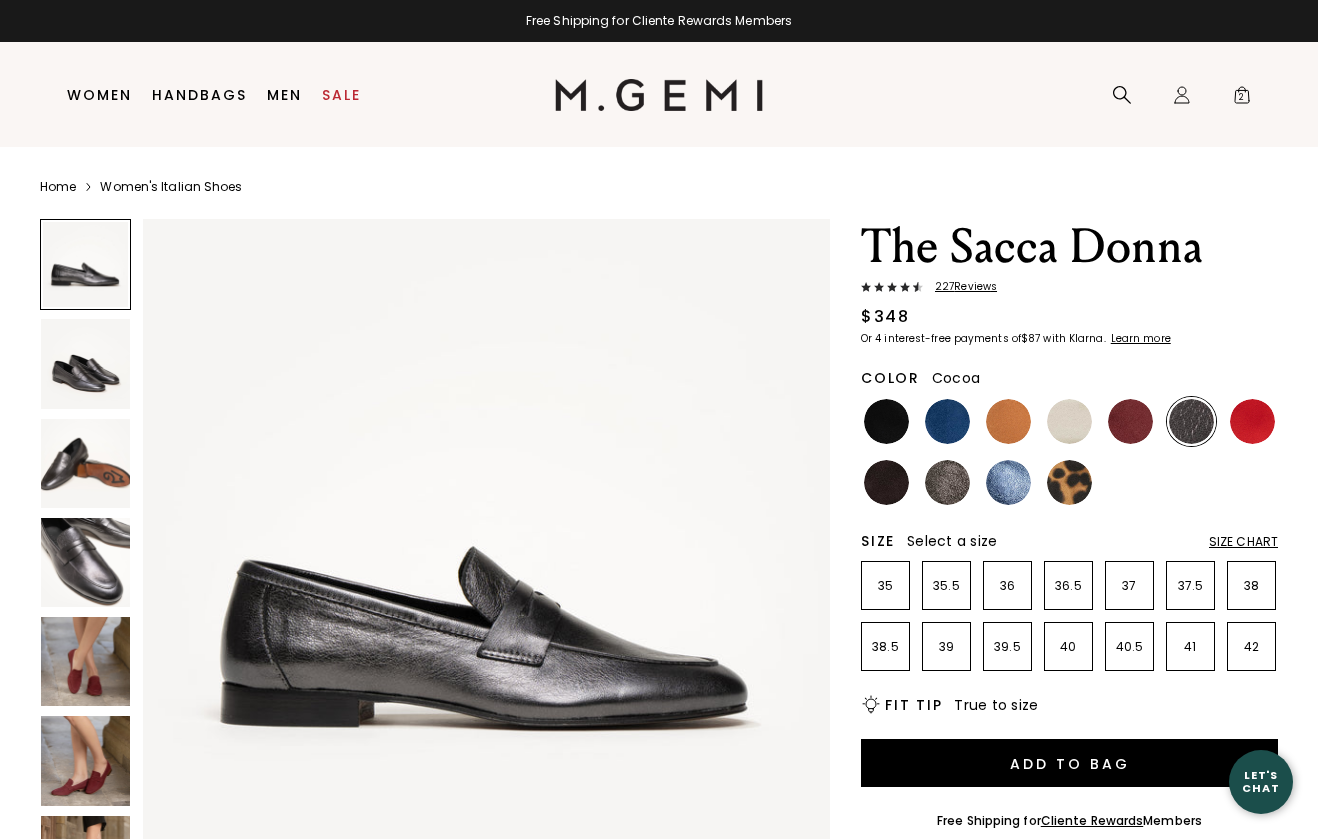 click at bounding box center (947, 482) 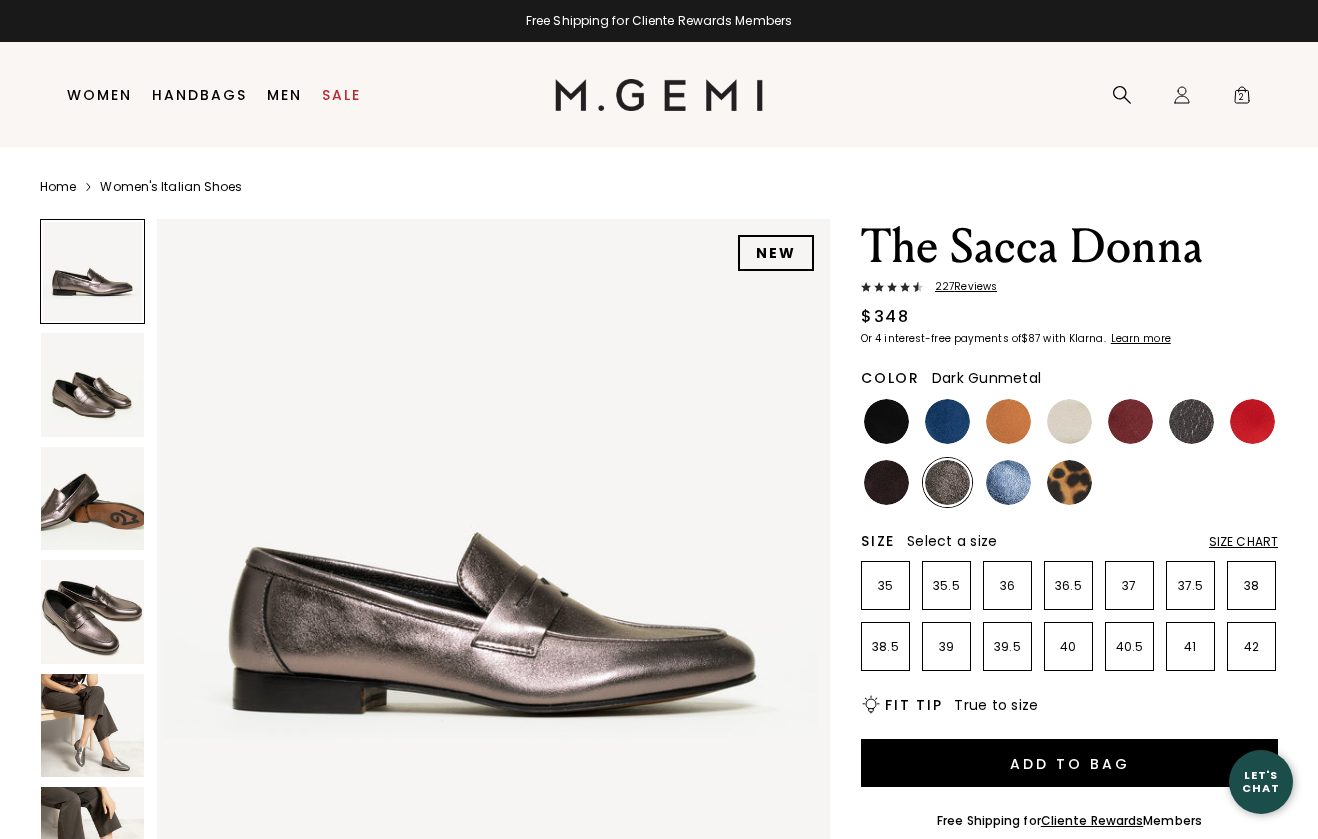 click at bounding box center [1191, 421] 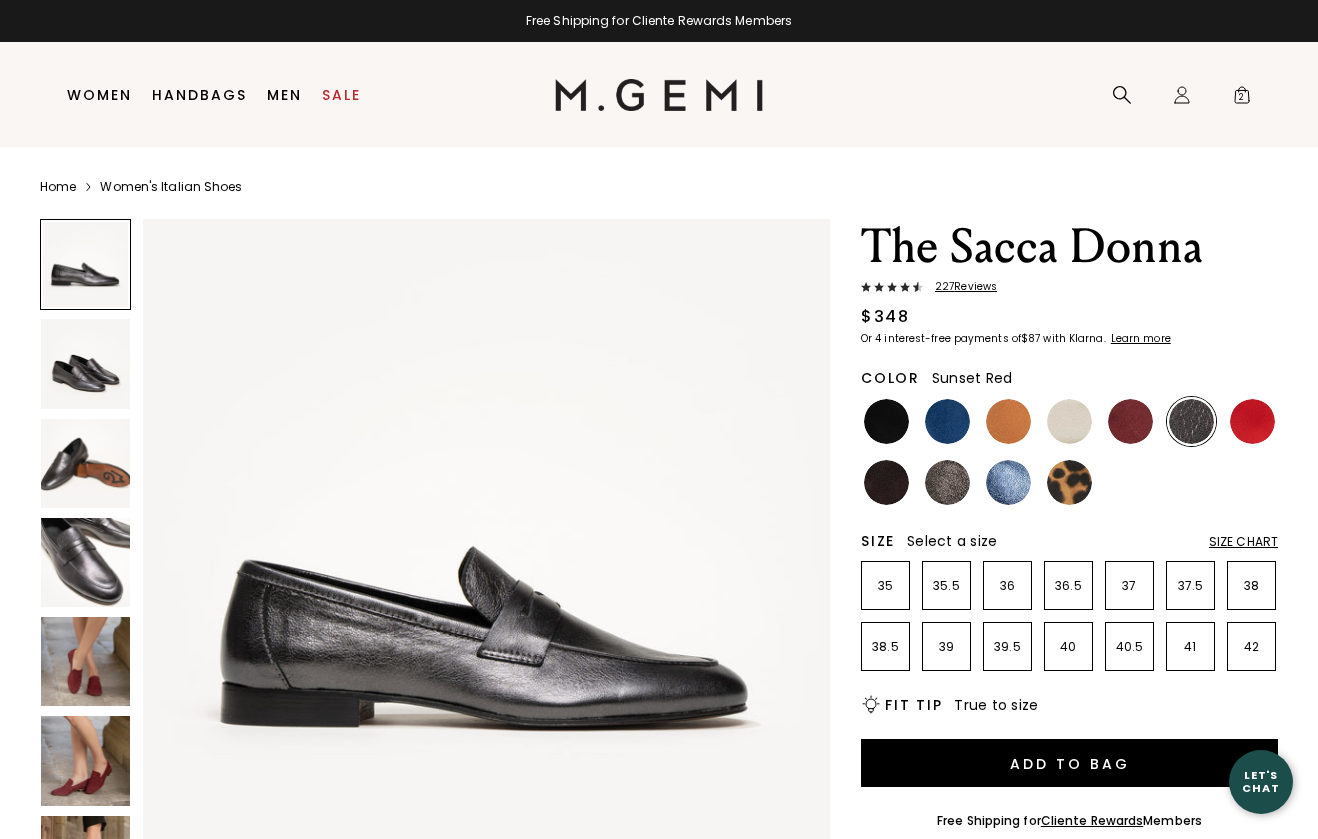 click at bounding box center [1252, 421] 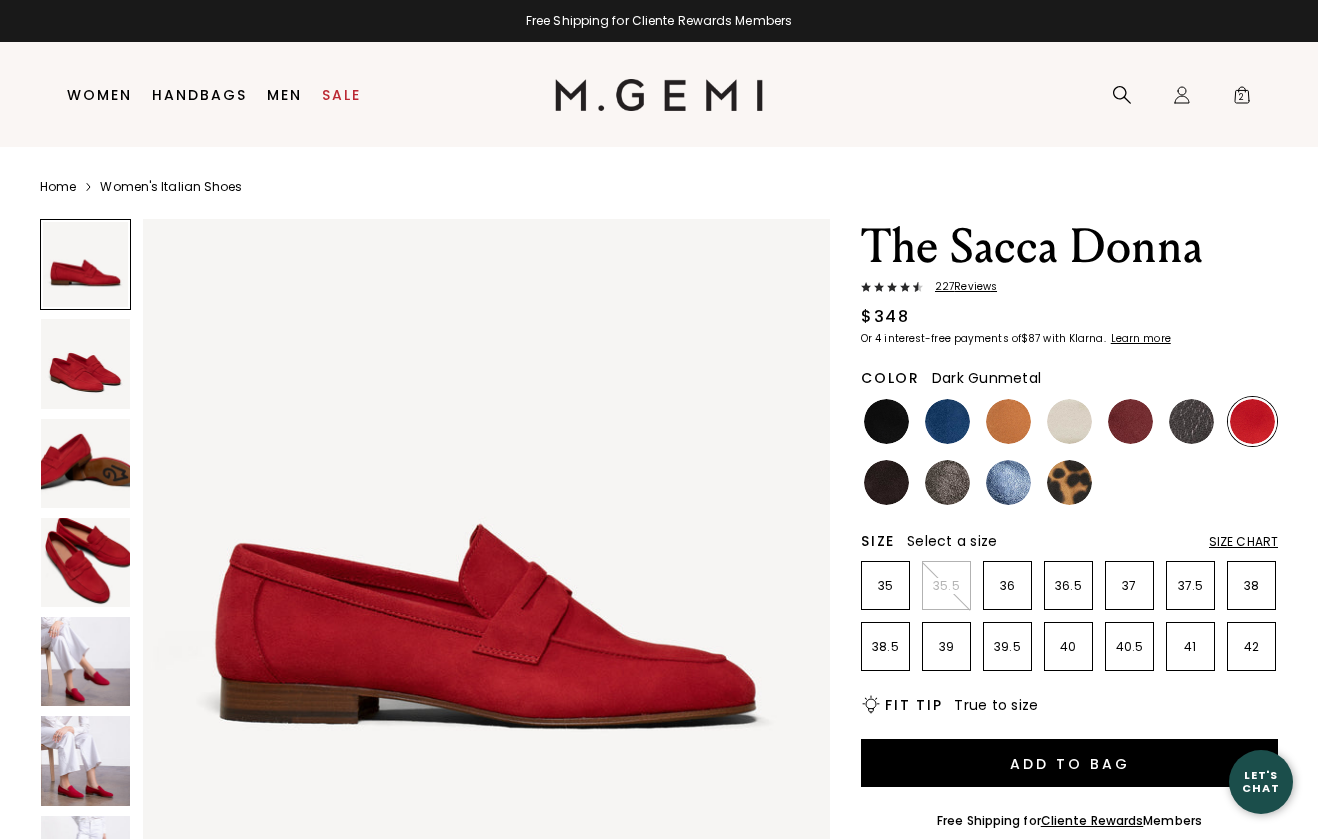 click at bounding box center (1191, 421) 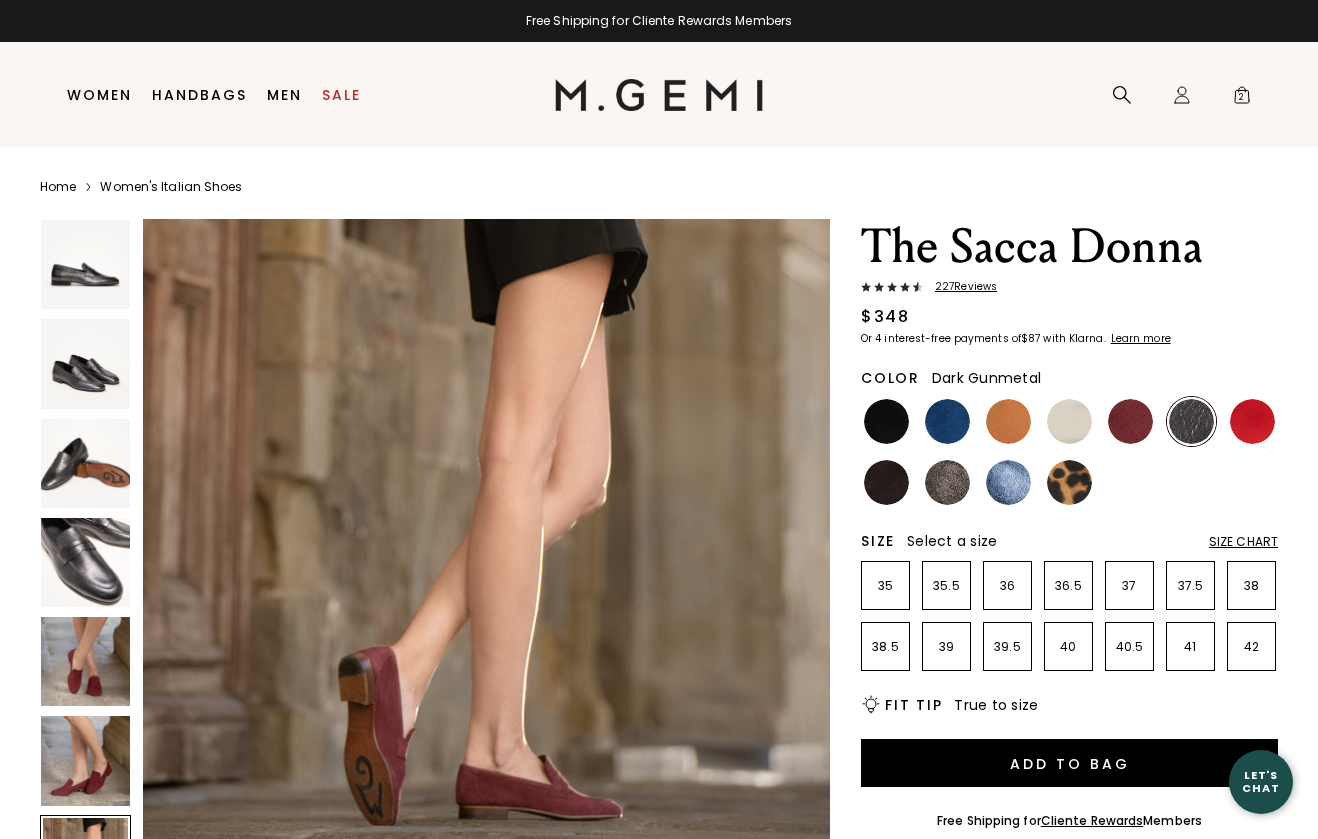 scroll, scrollTop: 4260, scrollLeft: 0, axis: vertical 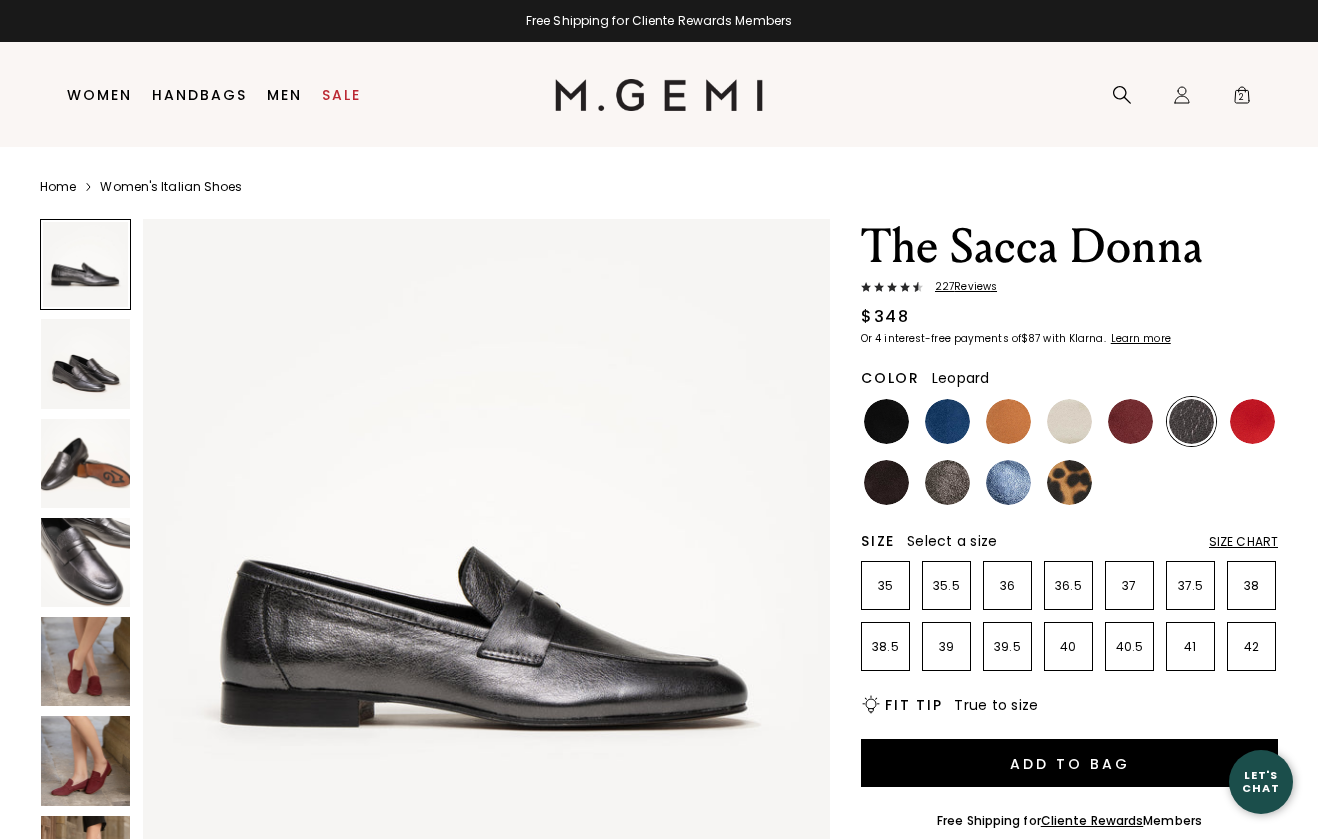 click at bounding box center (1069, 482) 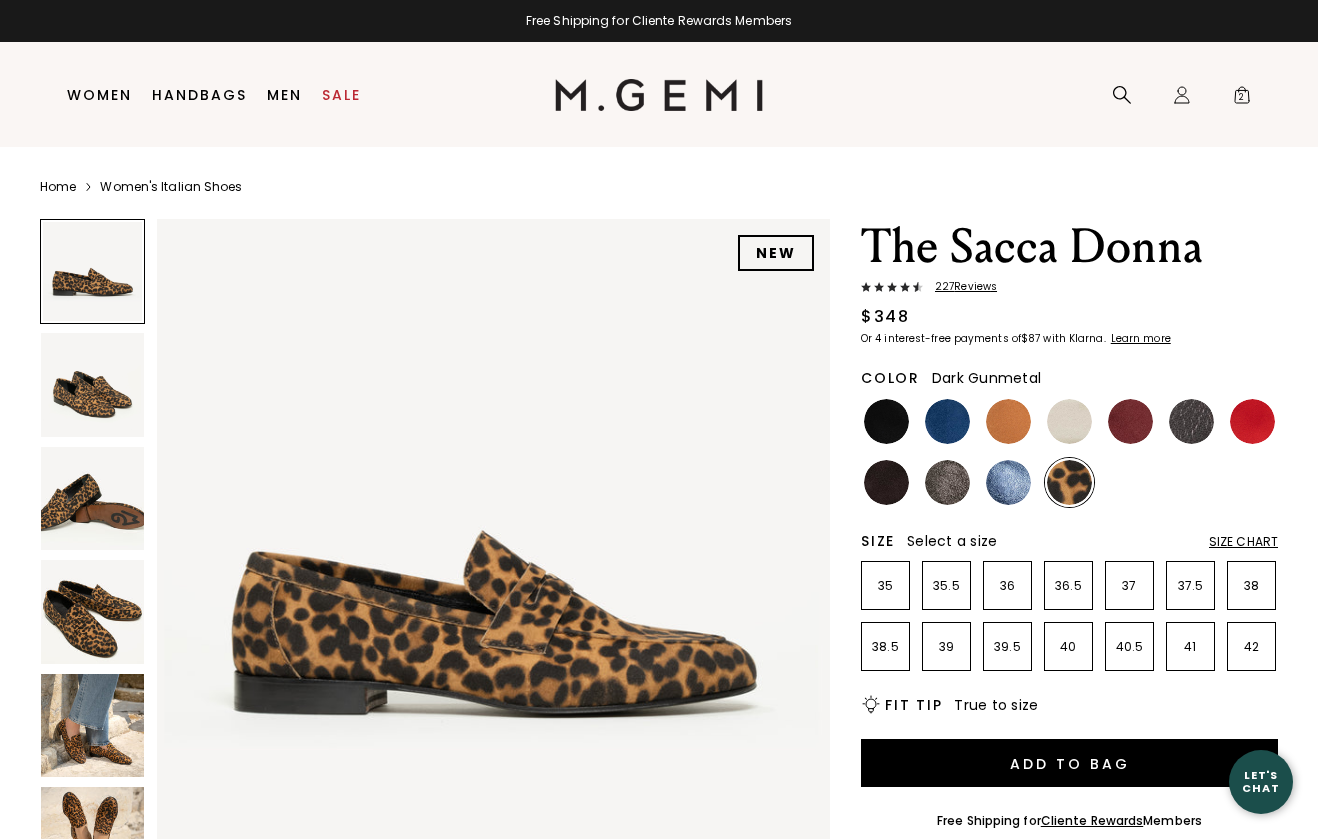 click at bounding box center [1191, 421] 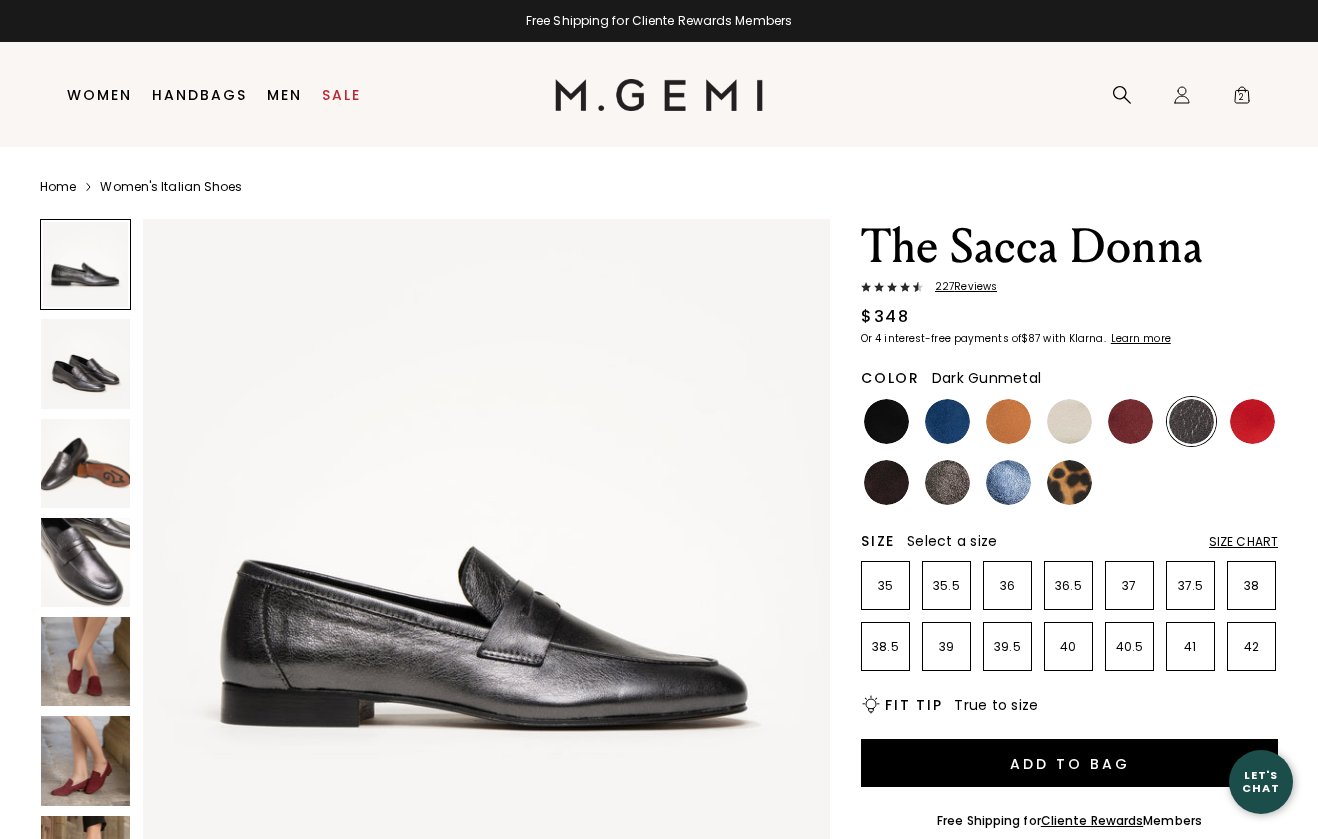 click at bounding box center [85, 562] 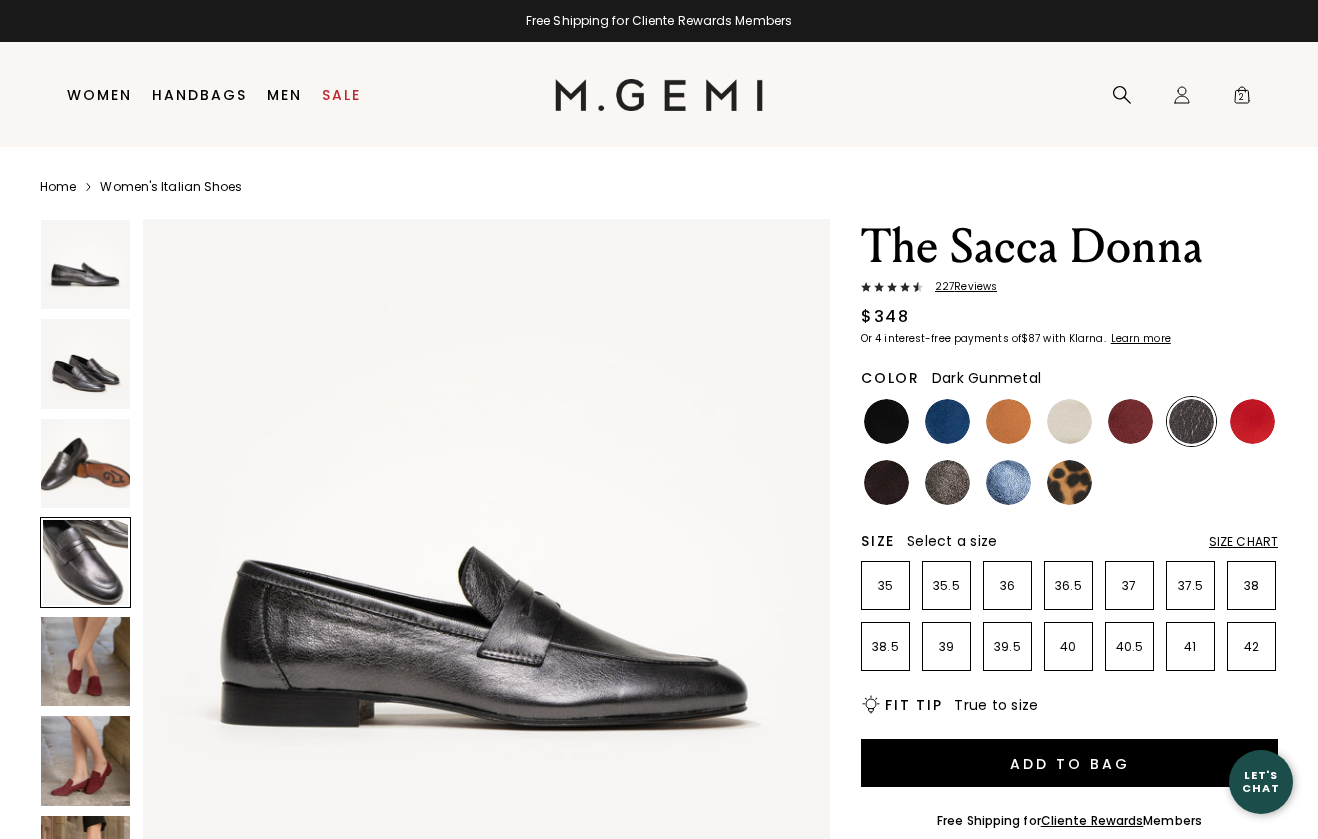 scroll, scrollTop: 2120, scrollLeft: 0, axis: vertical 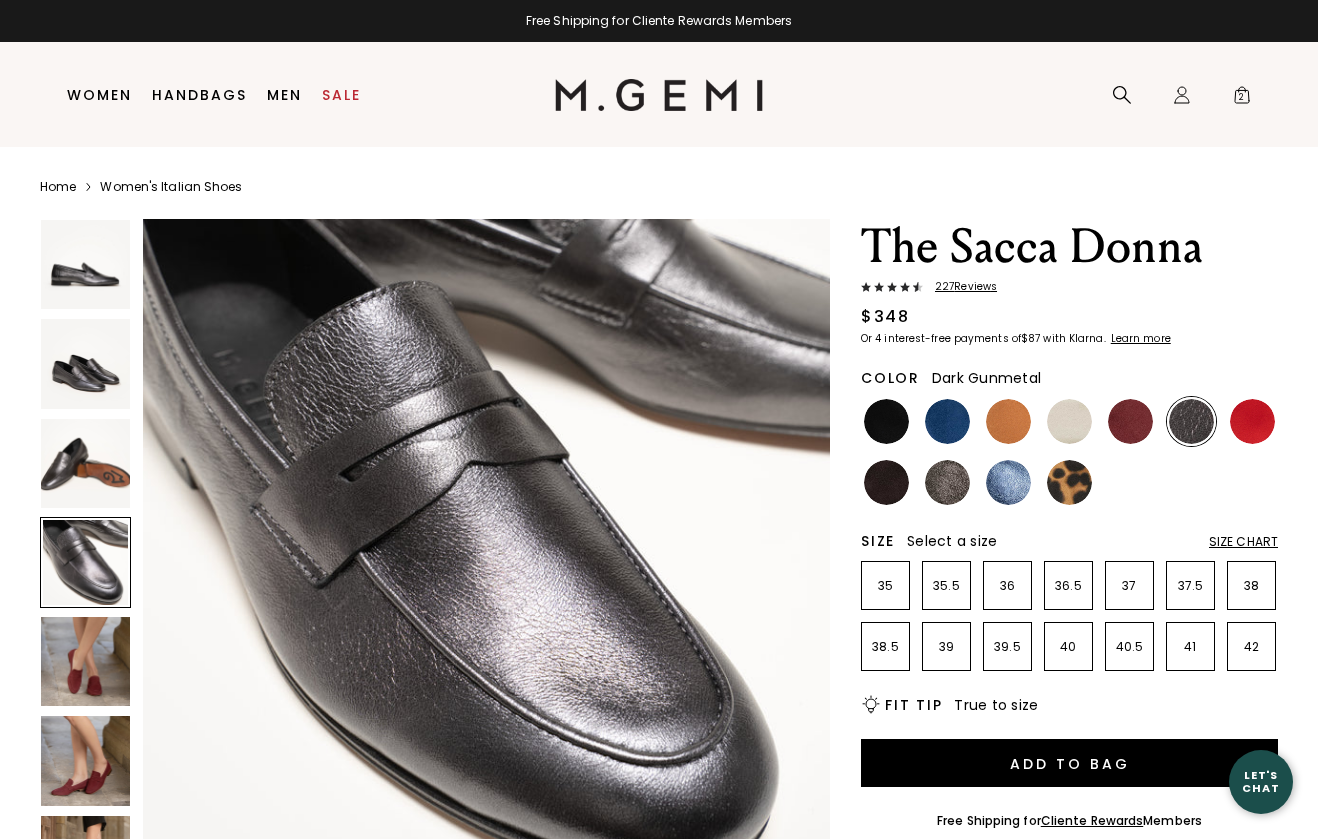 click at bounding box center [85, 463] 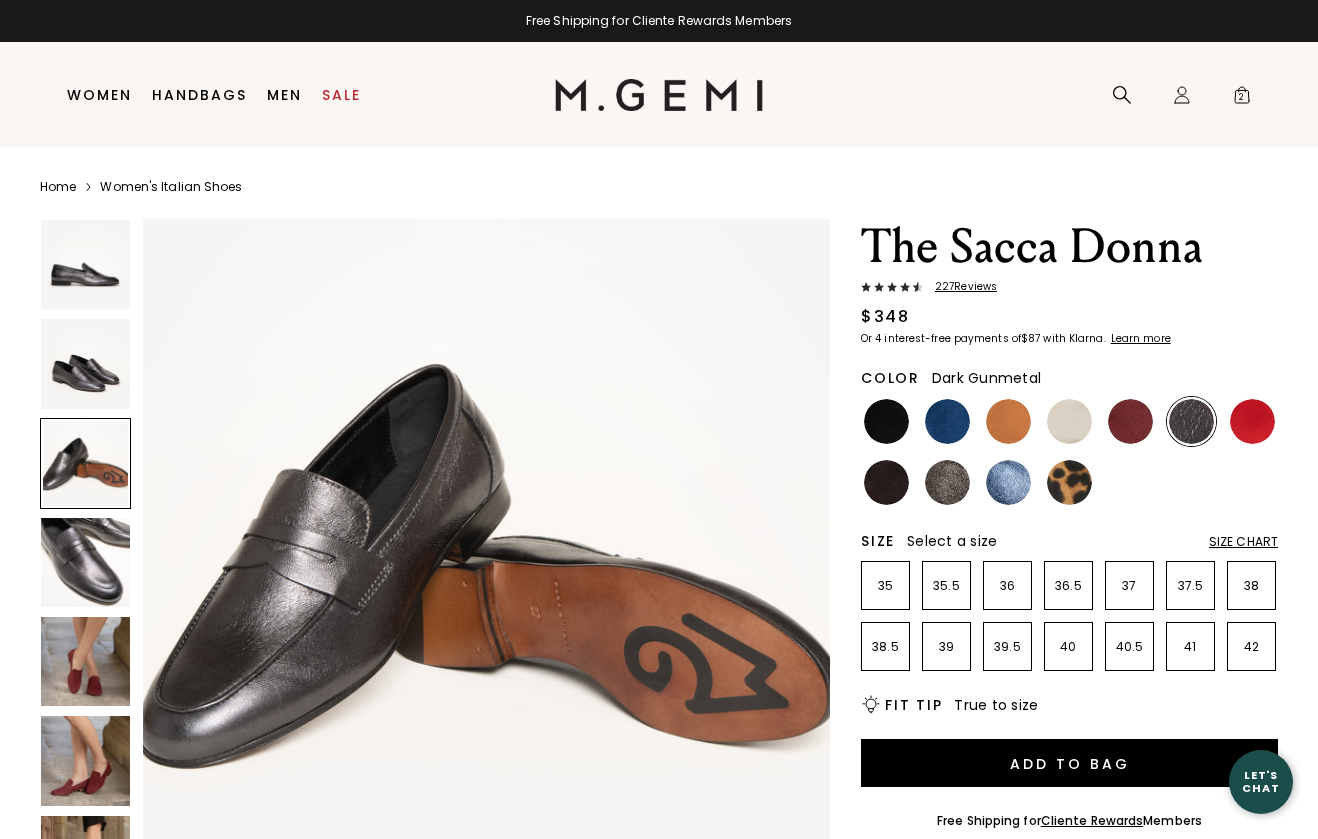 click at bounding box center [85, 363] 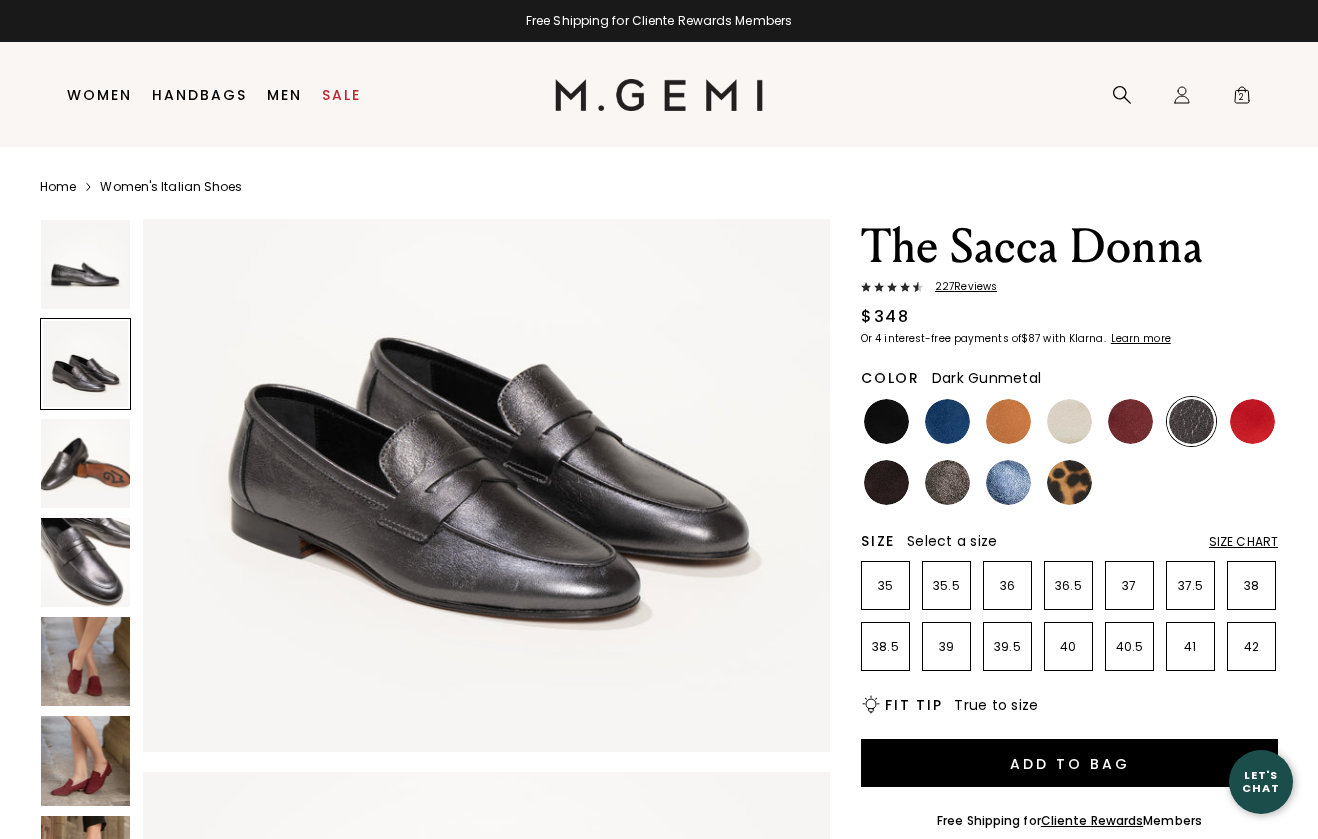 scroll, scrollTop: 707, scrollLeft: 0, axis: vertical 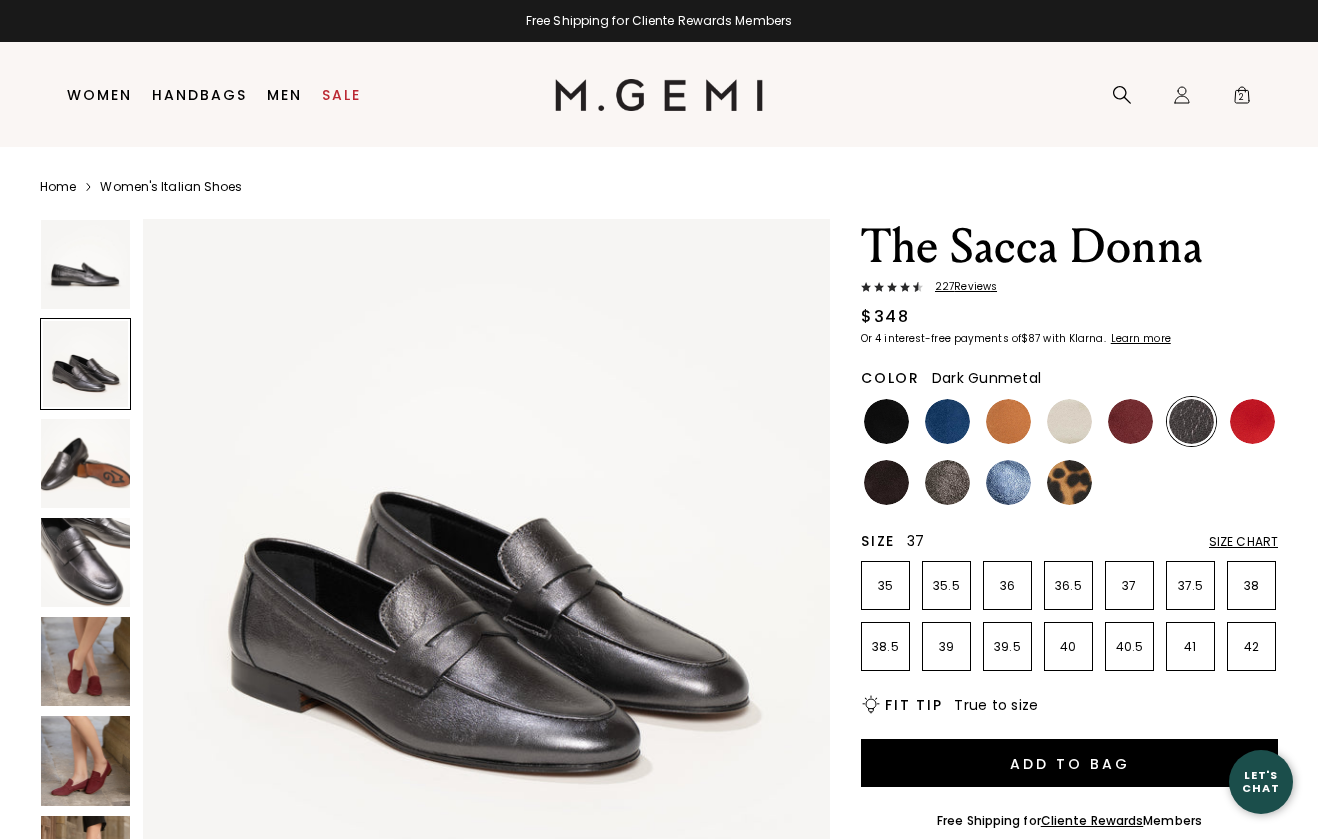 click on "37" at bounding box center (1129, 586) 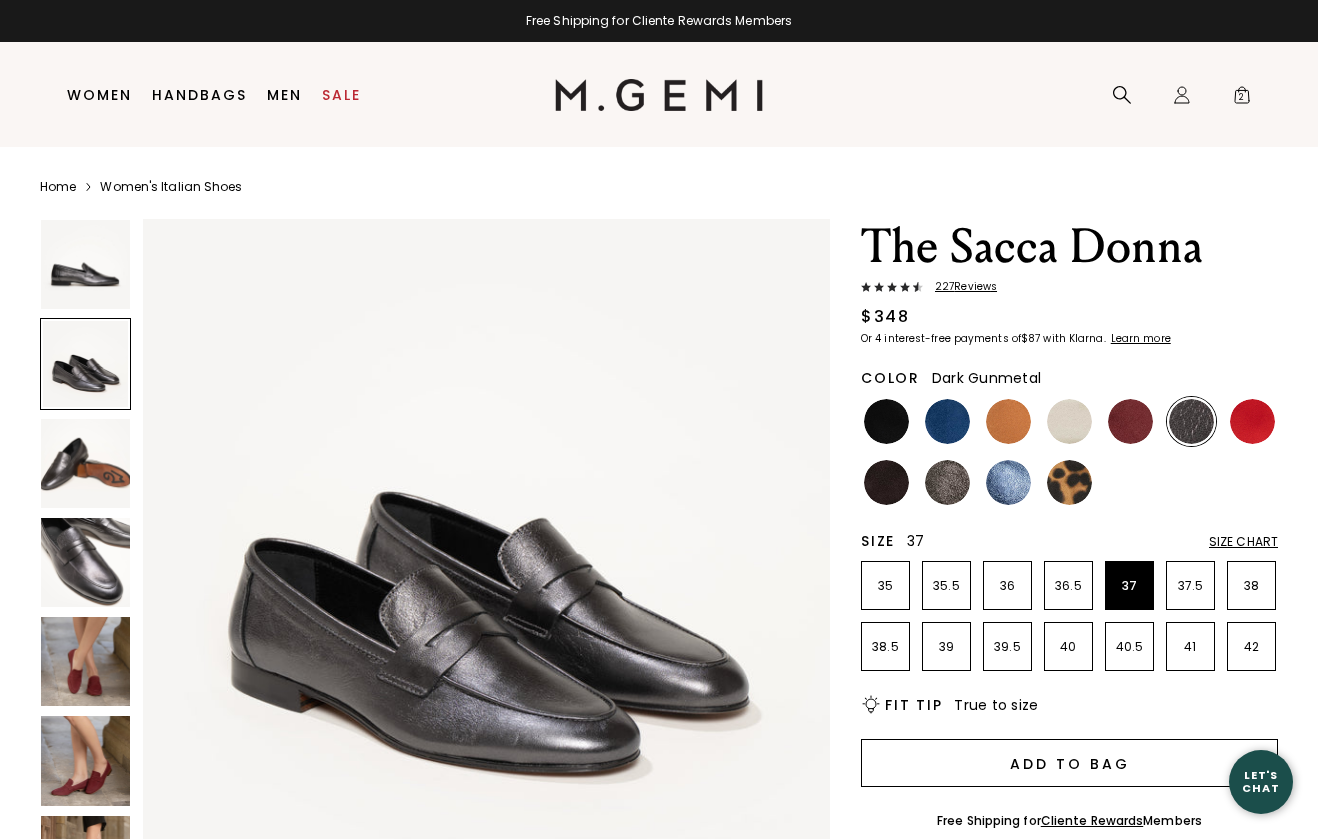 click on "Add to Bag" at bounding box center (1069, 763) 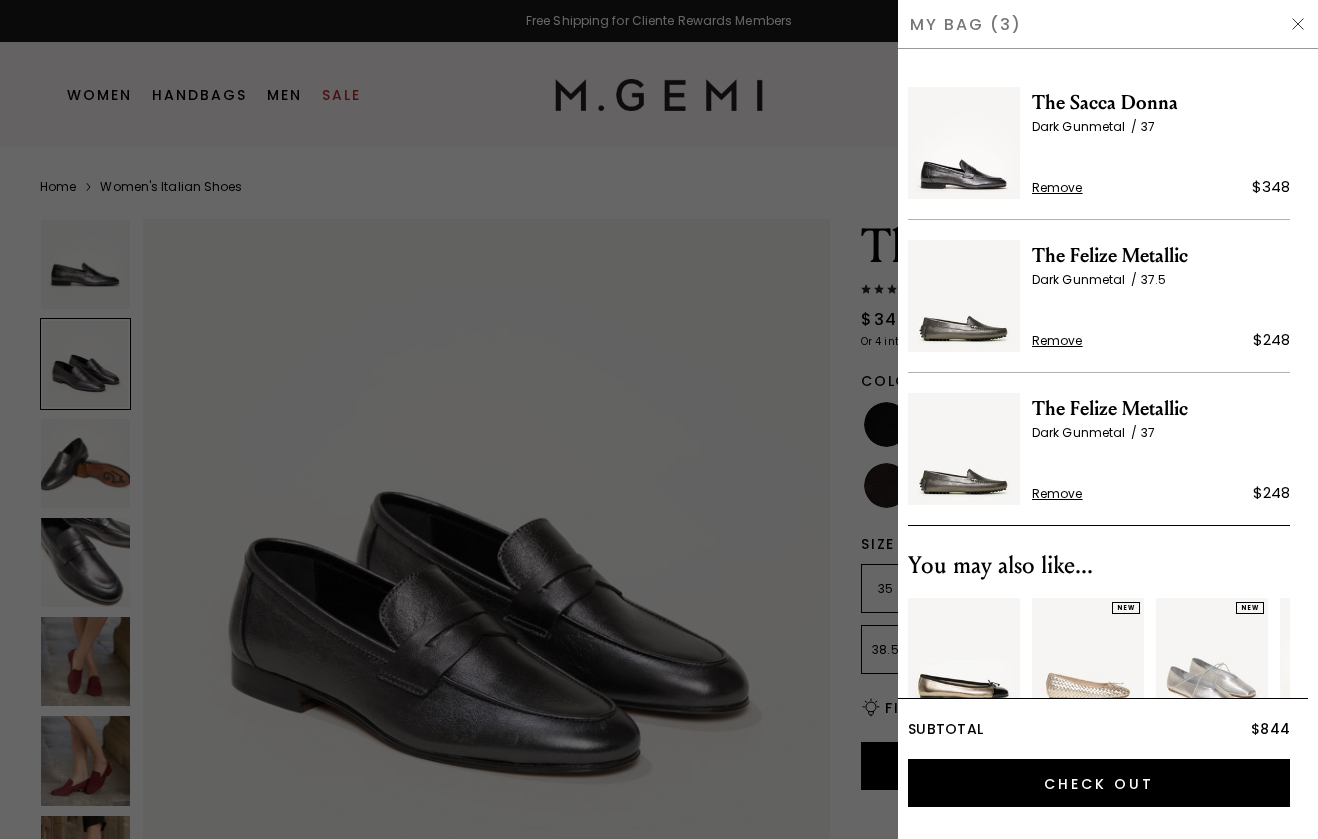 click at bounding box center [659, 419] 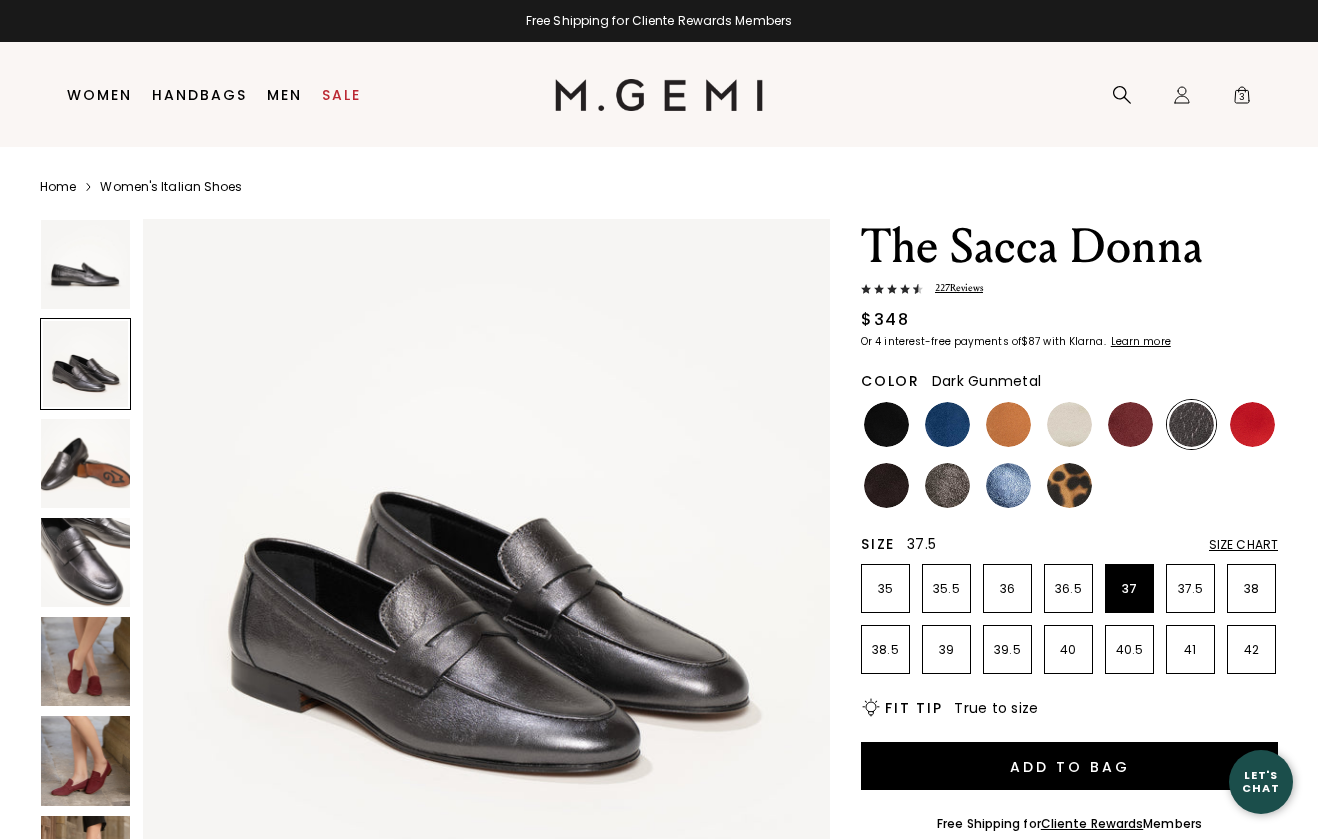 click on "37.5" at bounding box center (1190, 589) 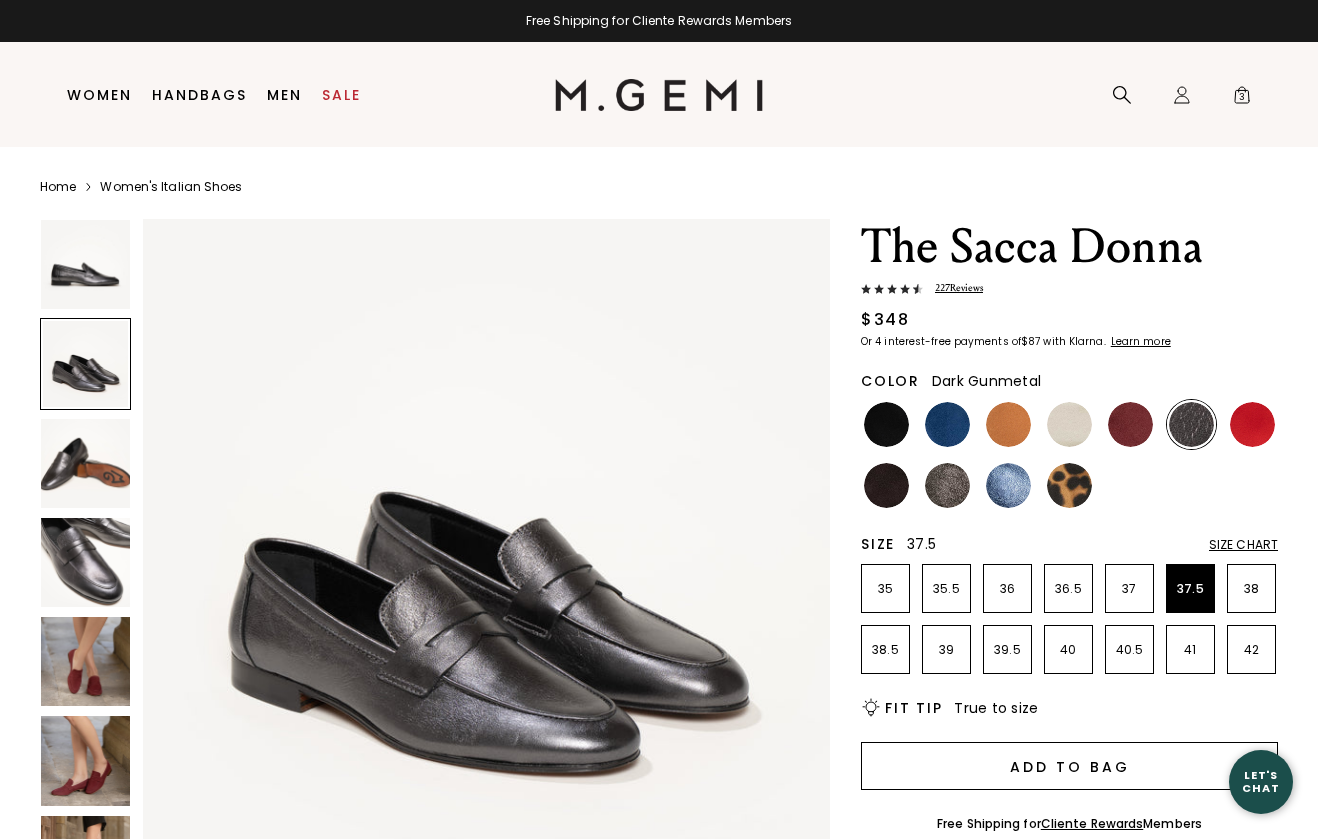 click on "Add to Bag" at bounding box center (1069, 766) 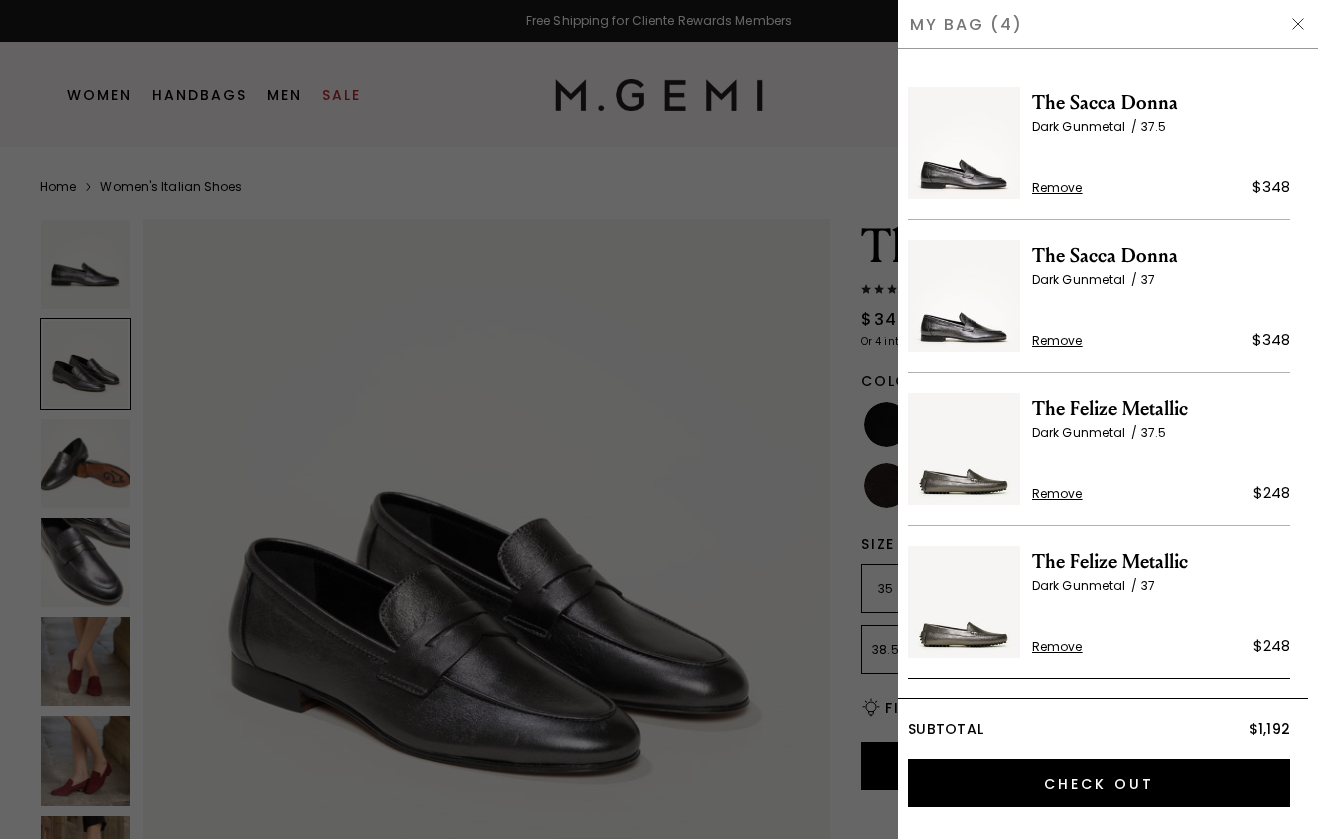 scroll, scrollTop: 0, scrollLeft: 0, axis: both 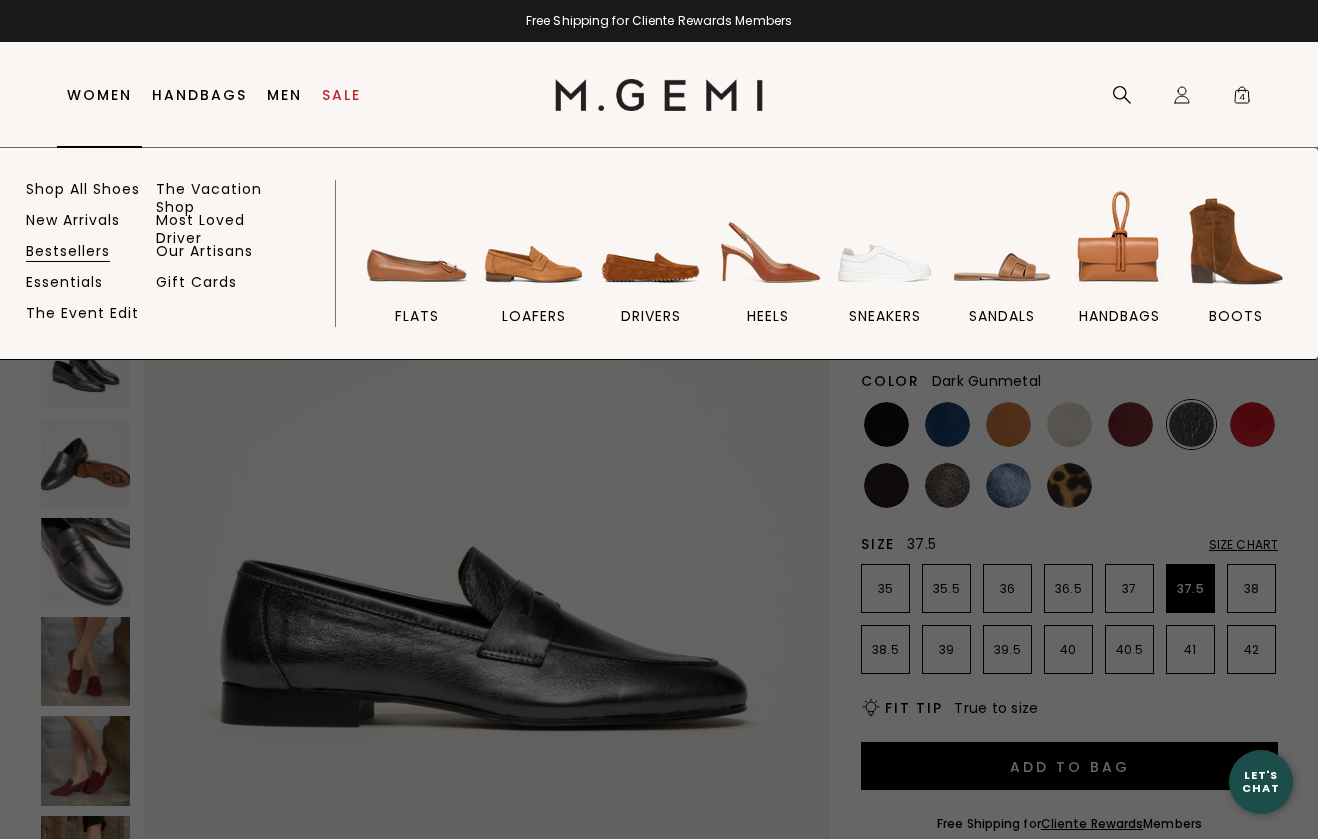 click on "Bestsellers" at bounding box center [68, 251] 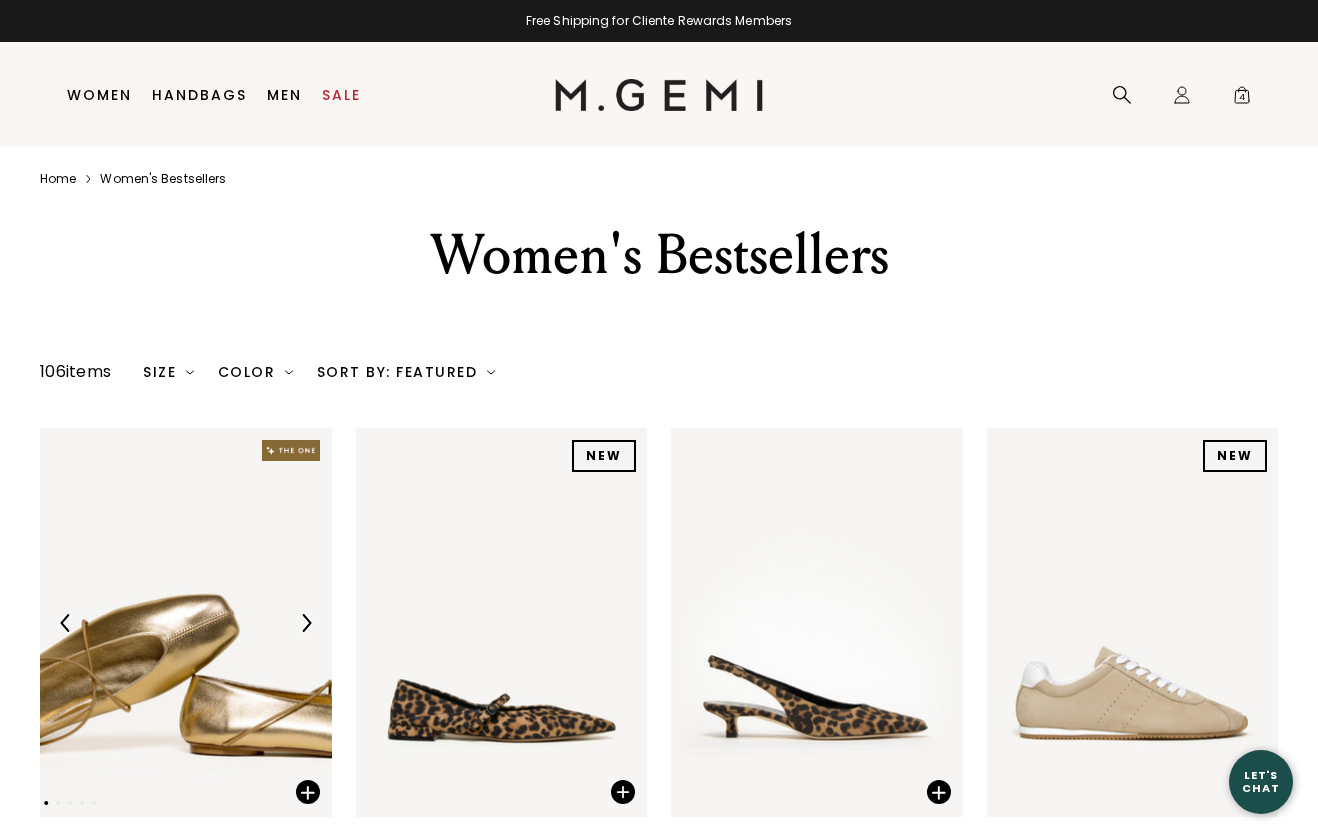 scroll, scrollTop: 0, scrollLeft: 0, axis: both 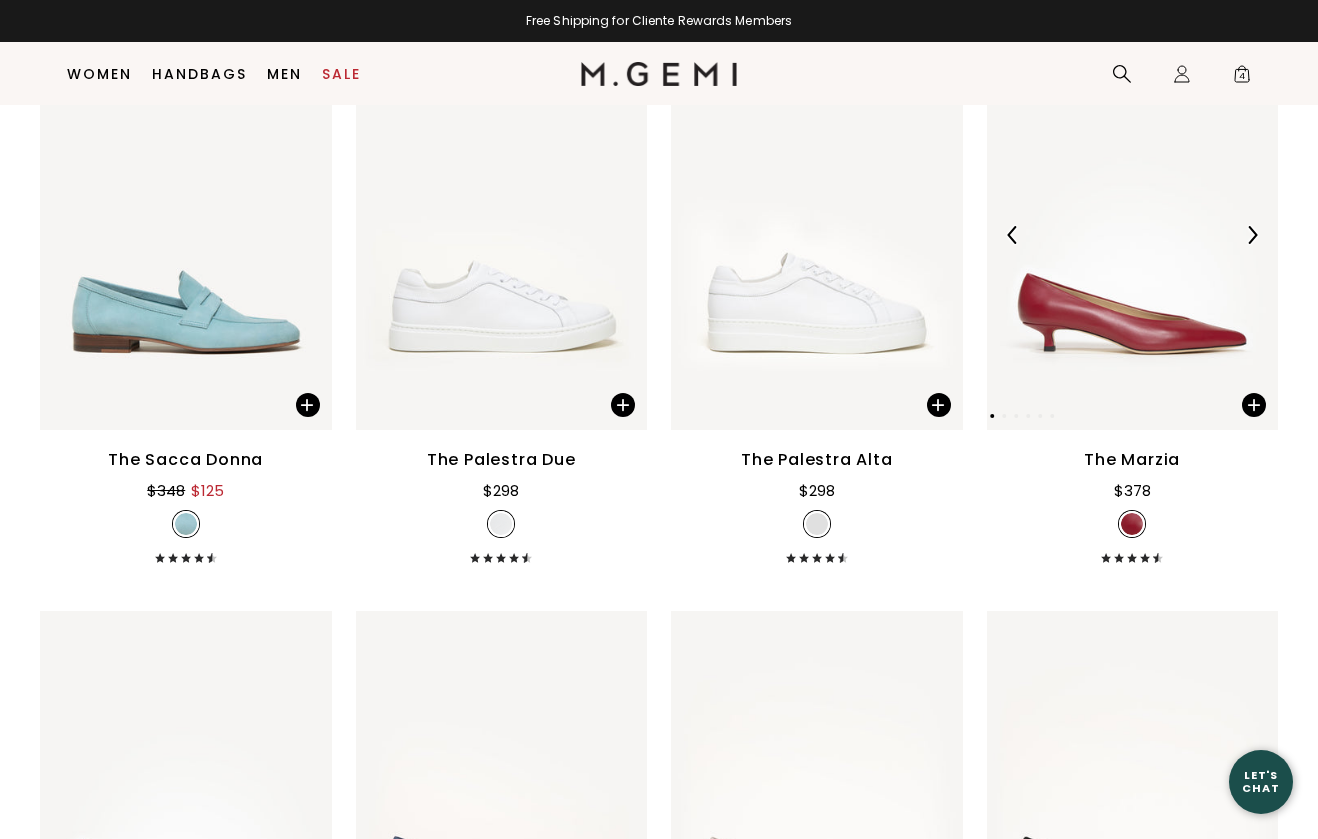 click at bounding box center (1133, 235) 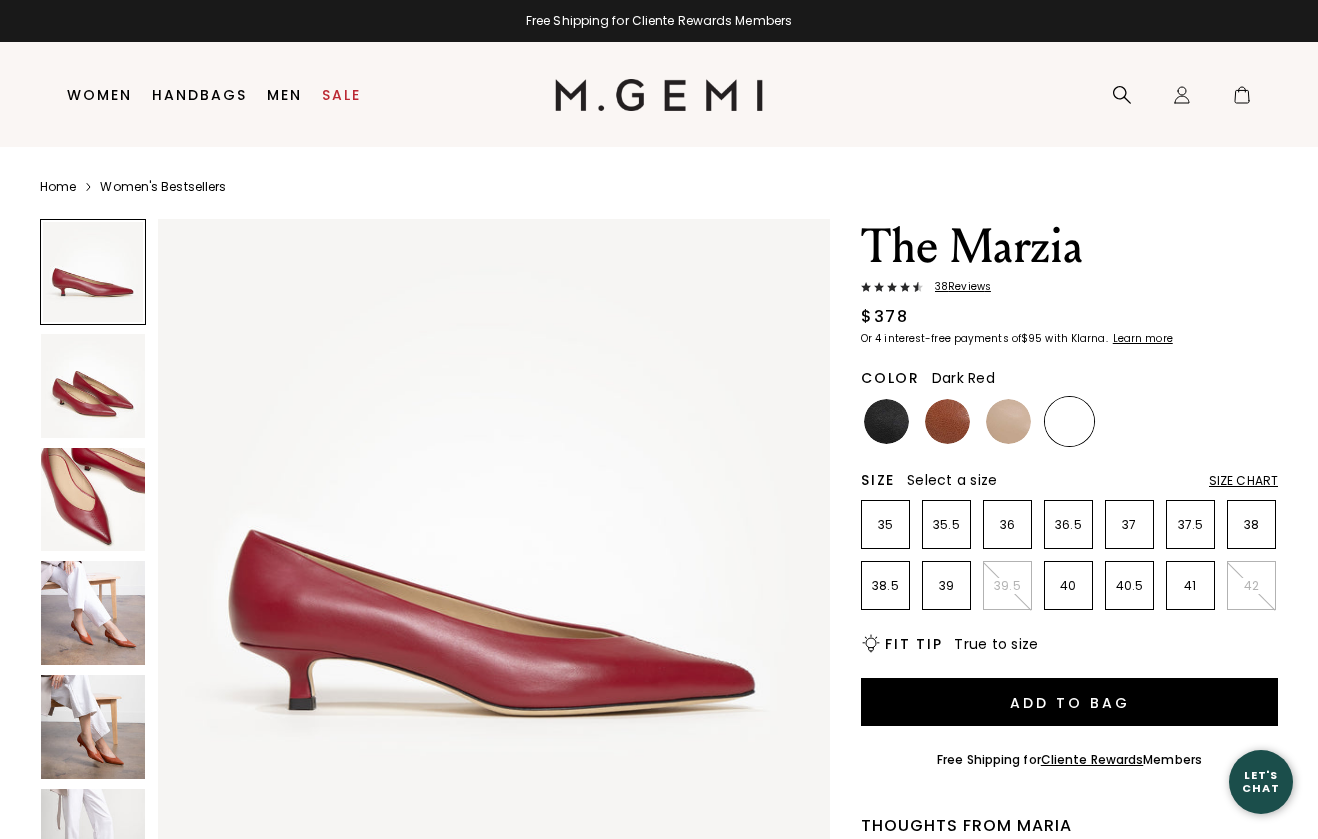 scroll, scrollTop: 0, scrollLeft: 0, axis: both 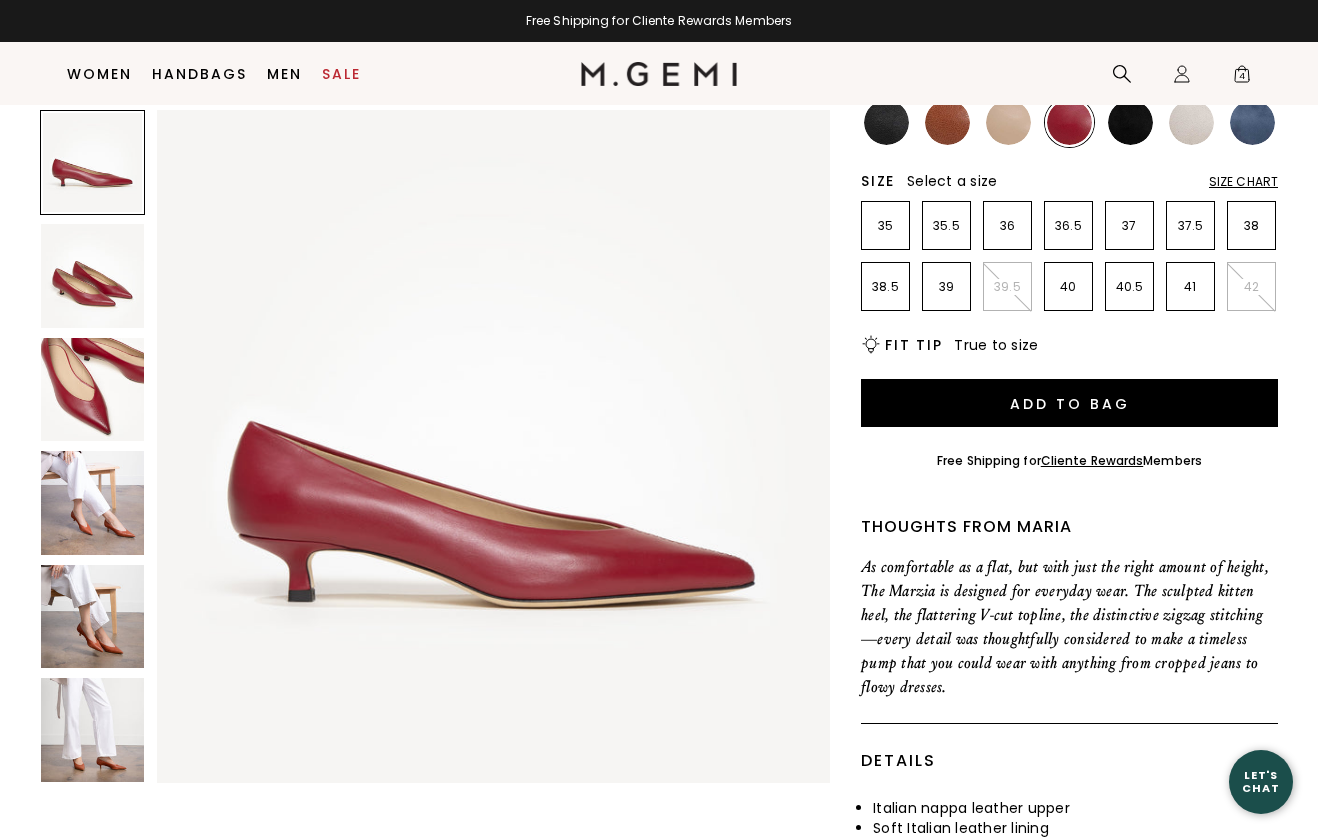 click at bounding box center (92, 389) 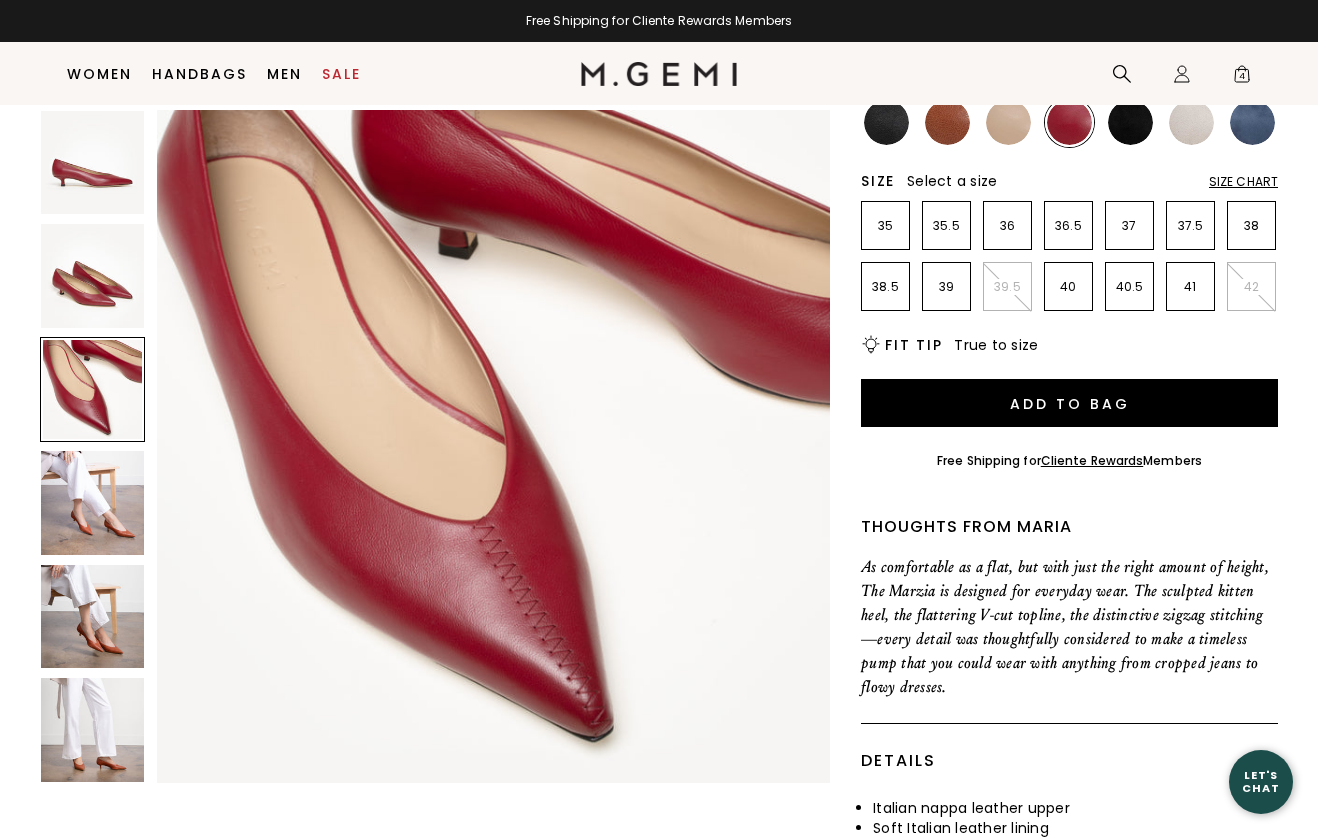 click at bounding box center [92, 502] 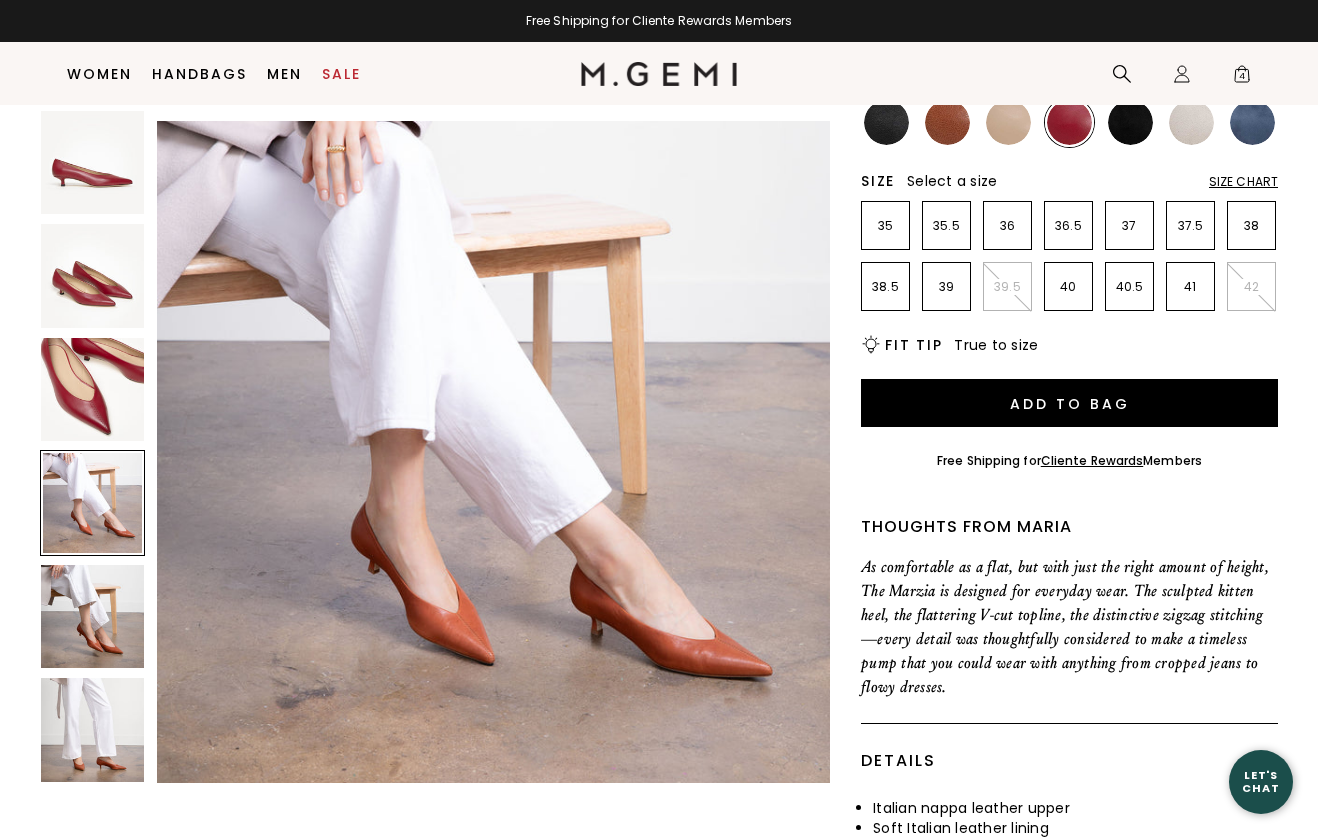 scroll, scrollTop: 2078, scrollLeft: 0, axis: vertical 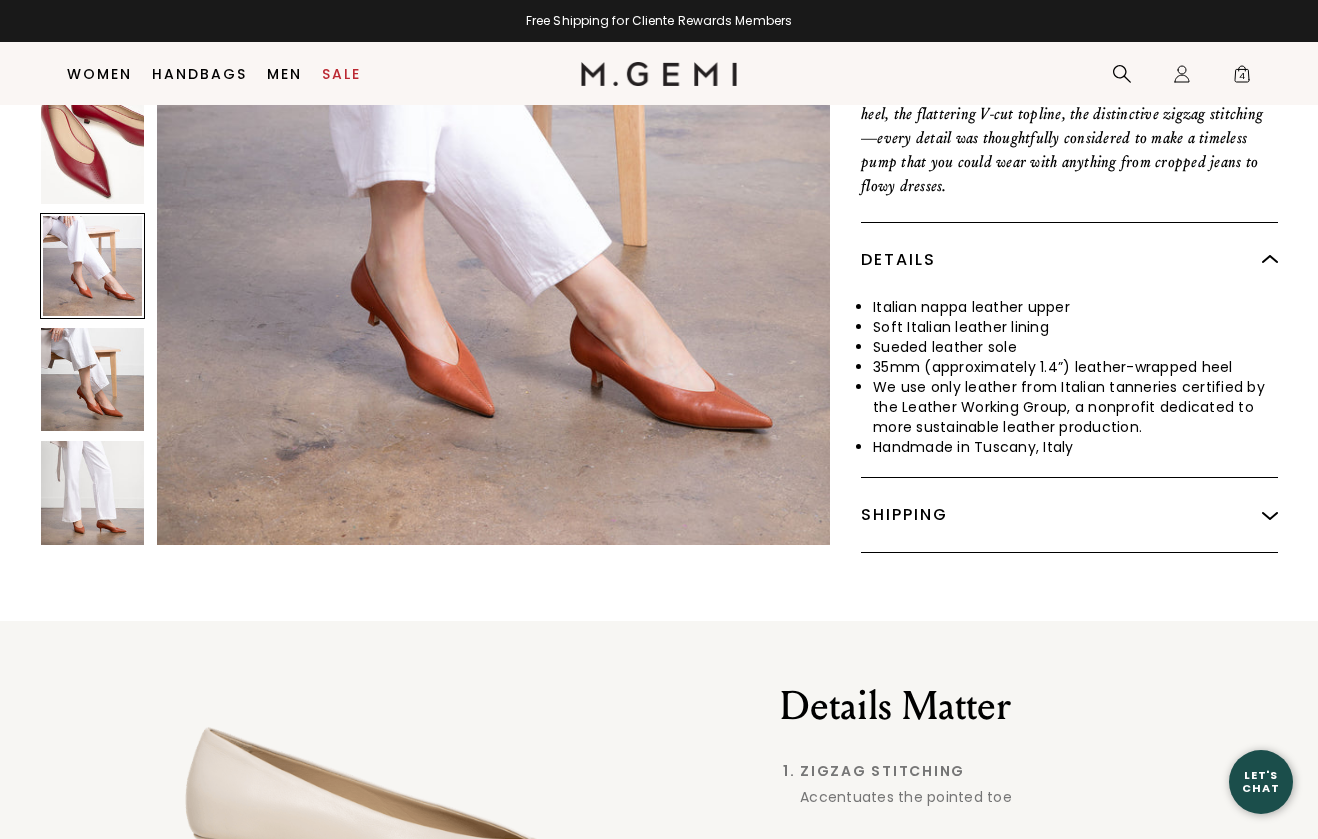 click at bounding box center (92, 492) 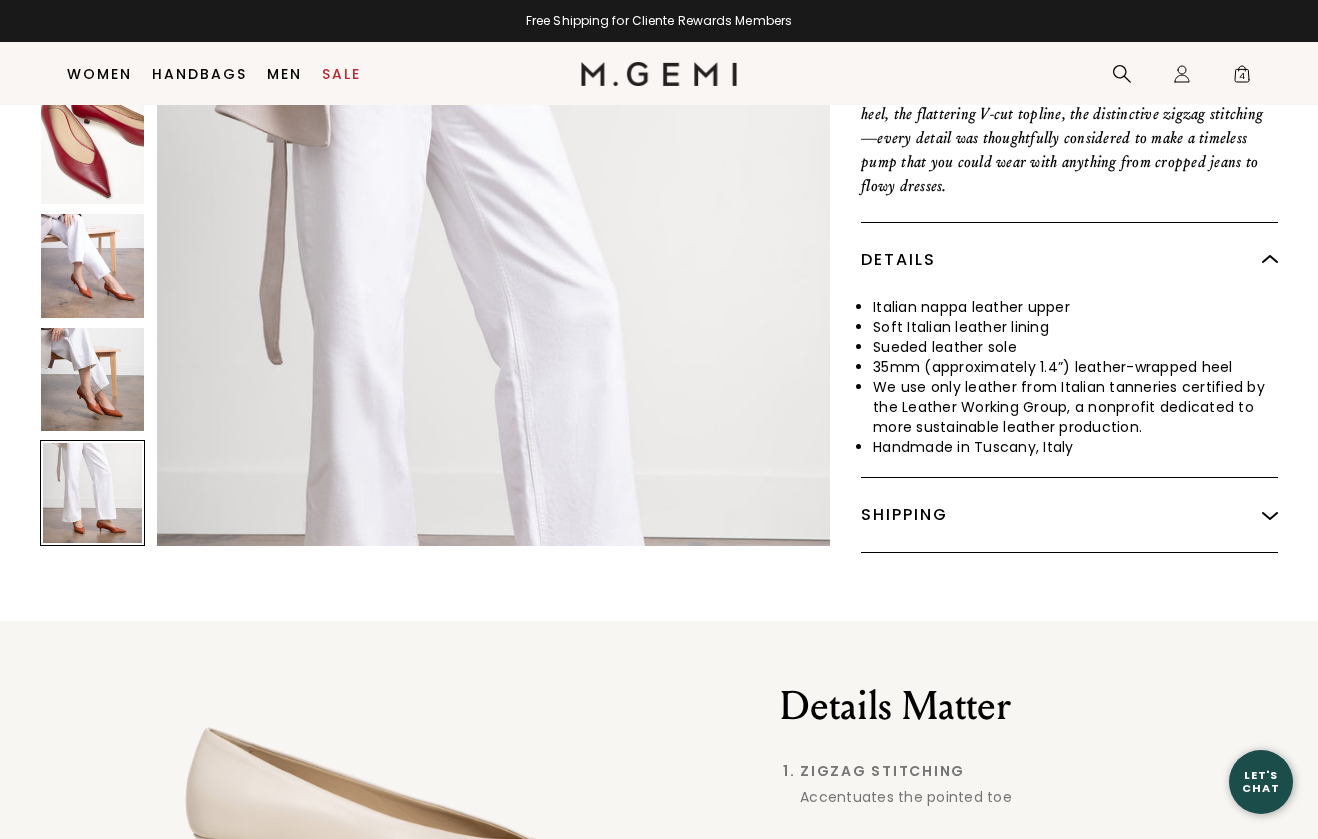 scroll, scrollTop: 3463, scrollLeft: 0, axis: vertical 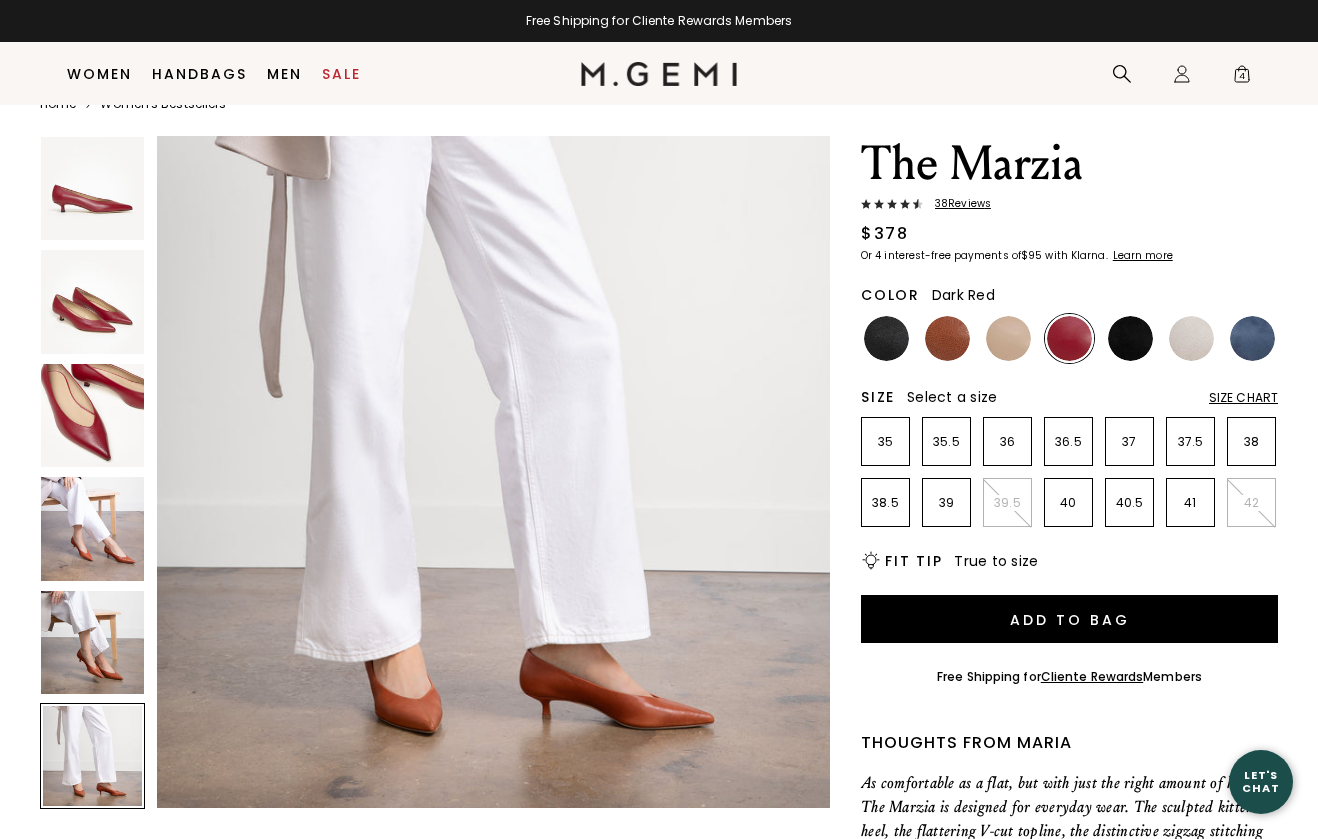 click at bounding box center [92, 415] 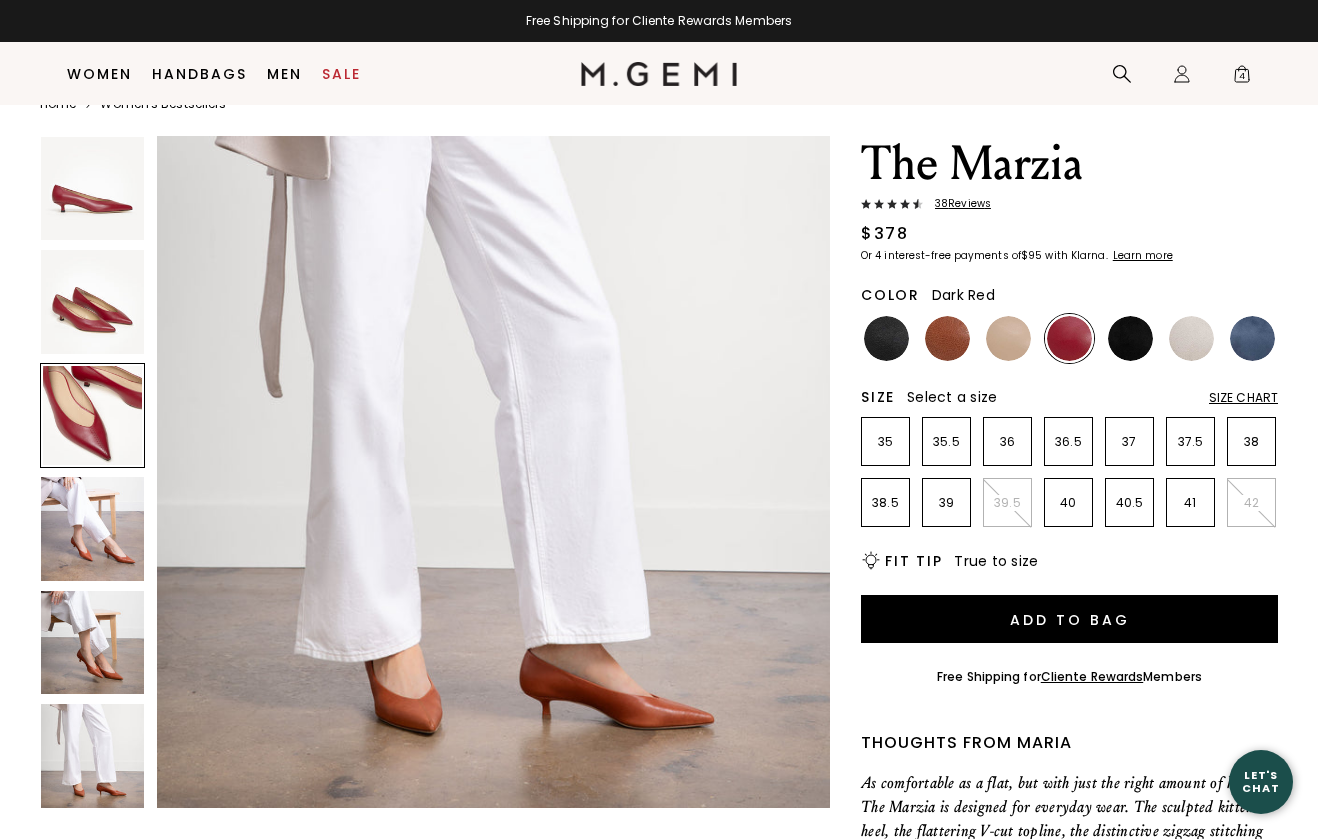 scroll, scrollTop: 1385, scrollLeft: 0, axis: vertical 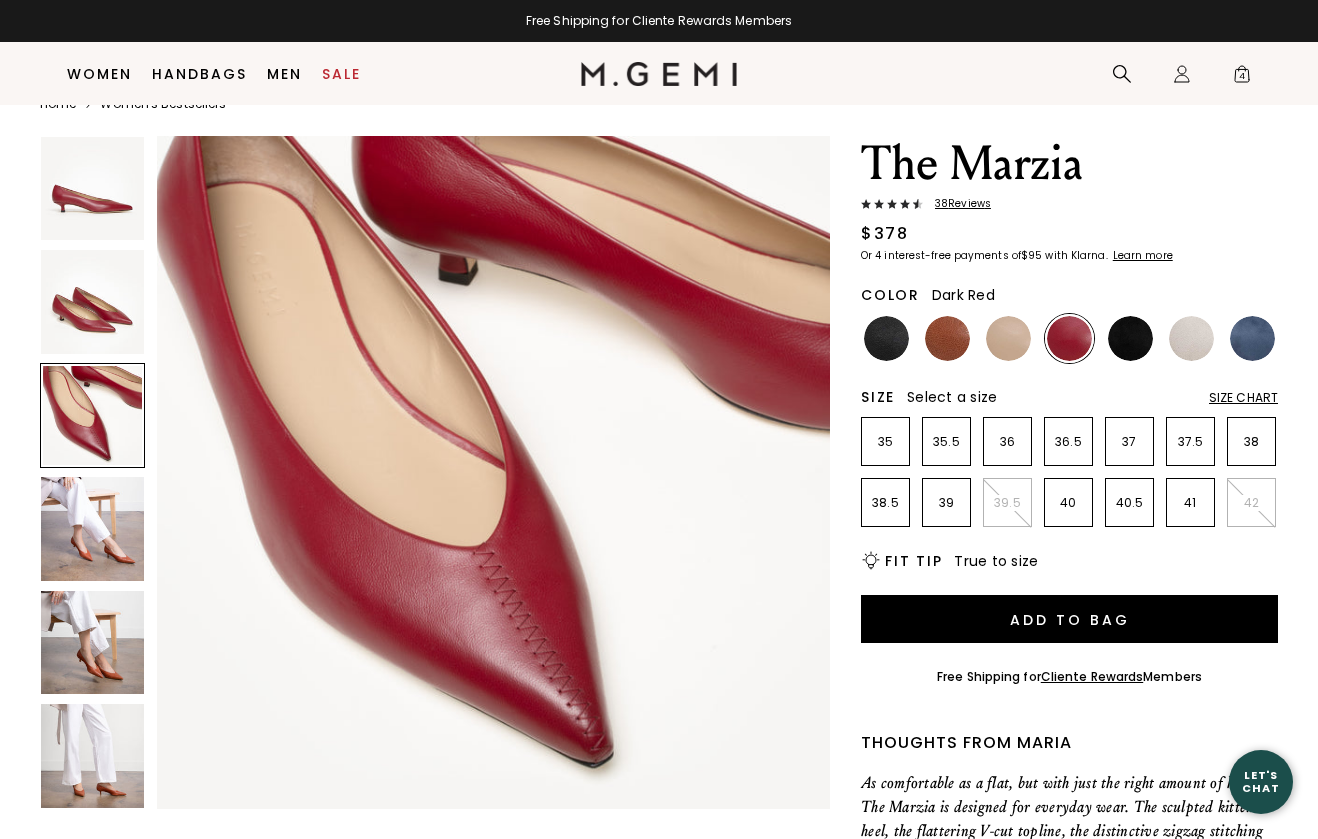 click at bounding box center (92, 301) 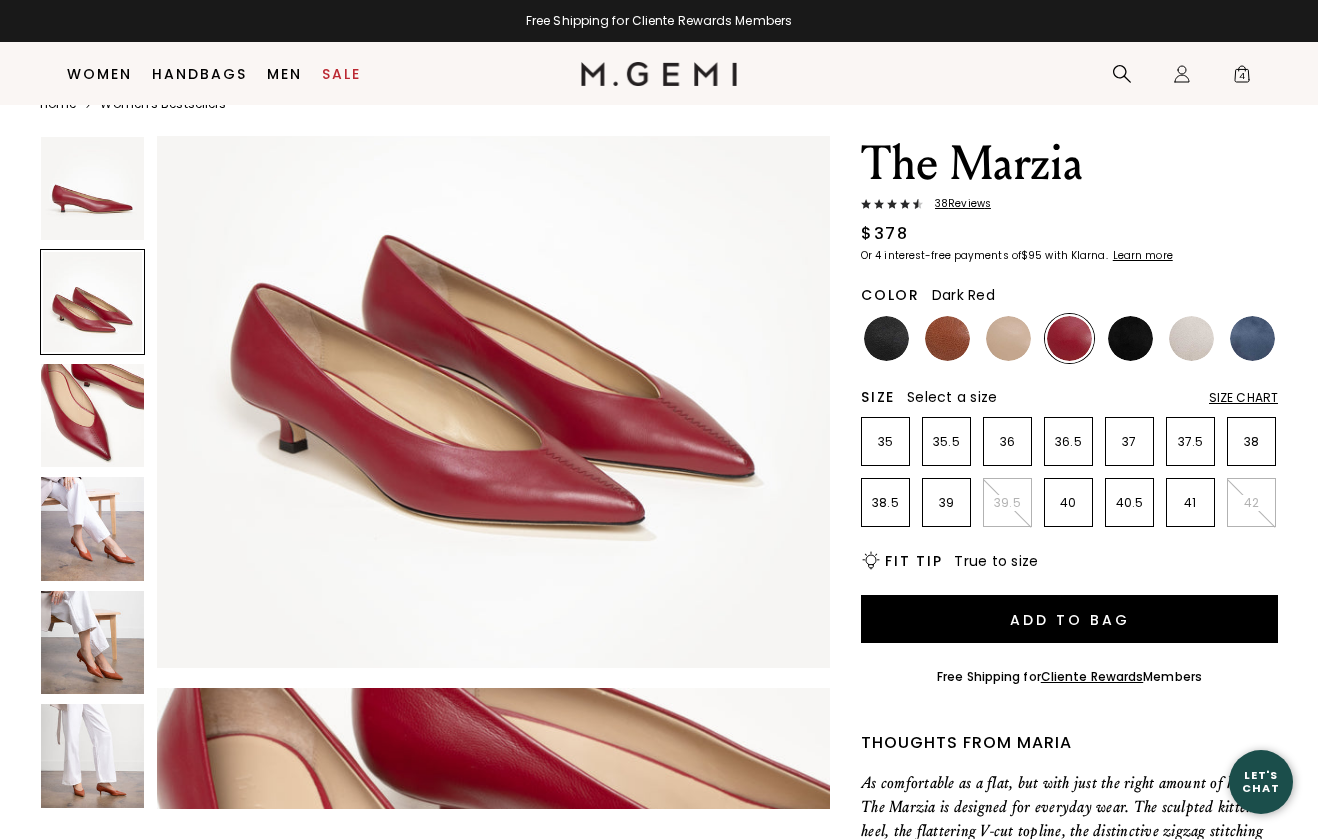 scroll, scrollTop: 693, scrollLeft: 0, axis: vertical 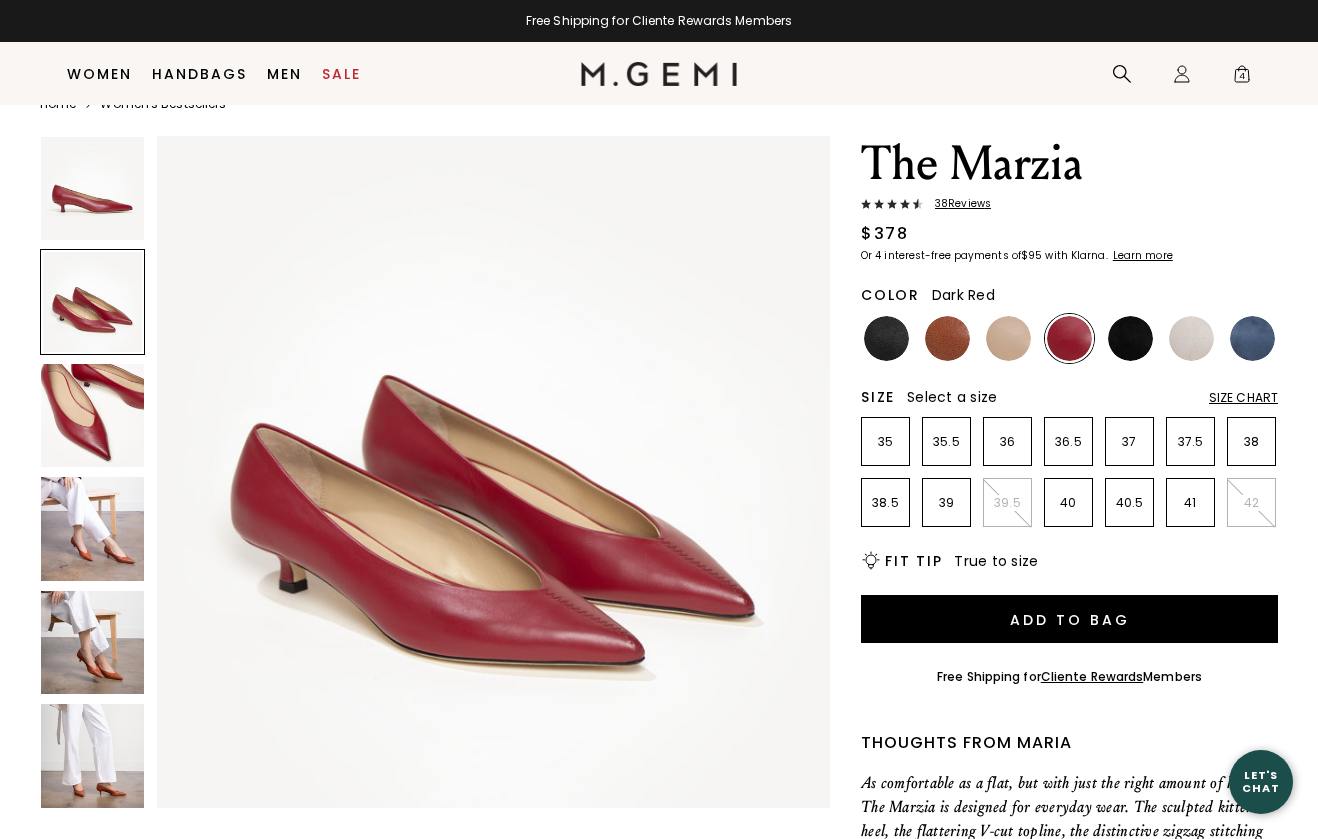 click at bounding box center (92, 188) 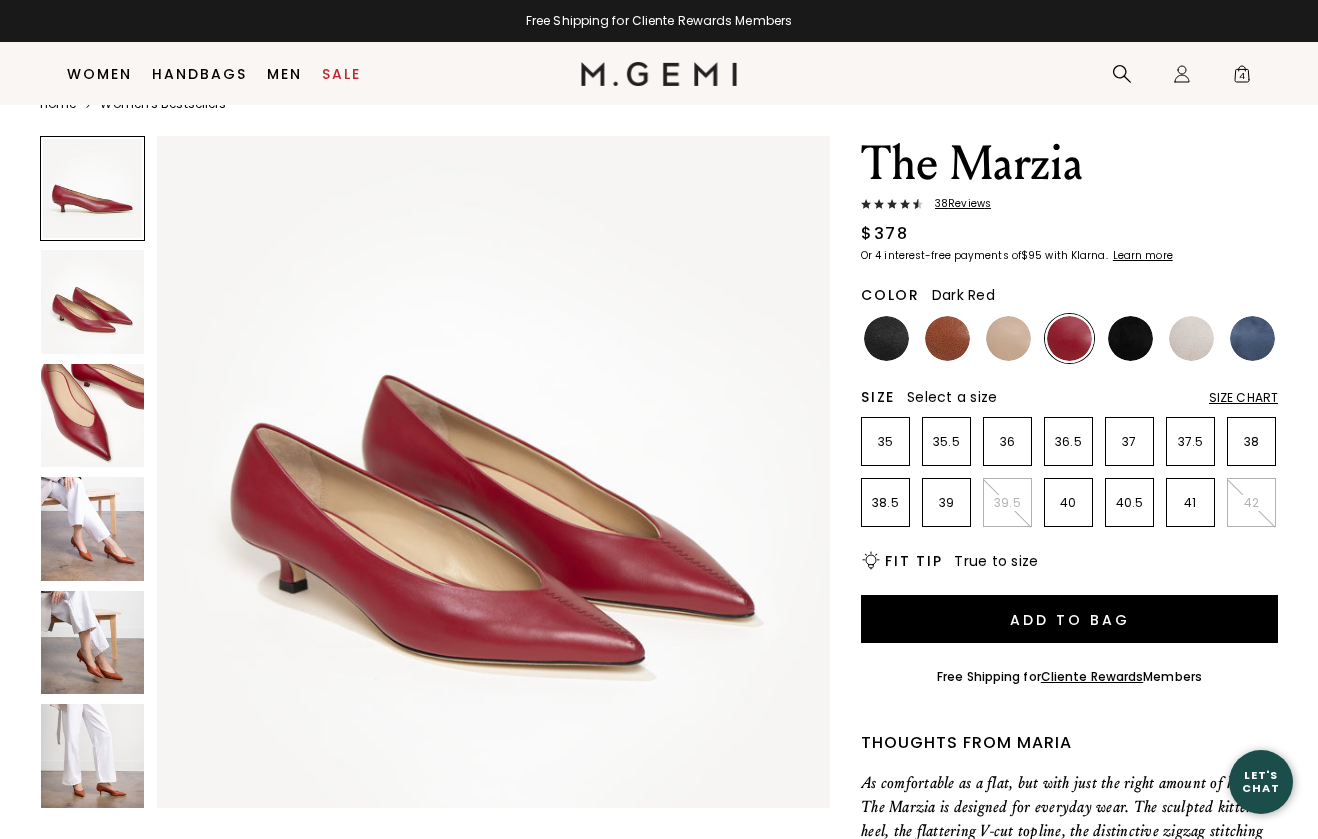 scroll, scrollTop: 0, scrollLeft: 0, axis: both 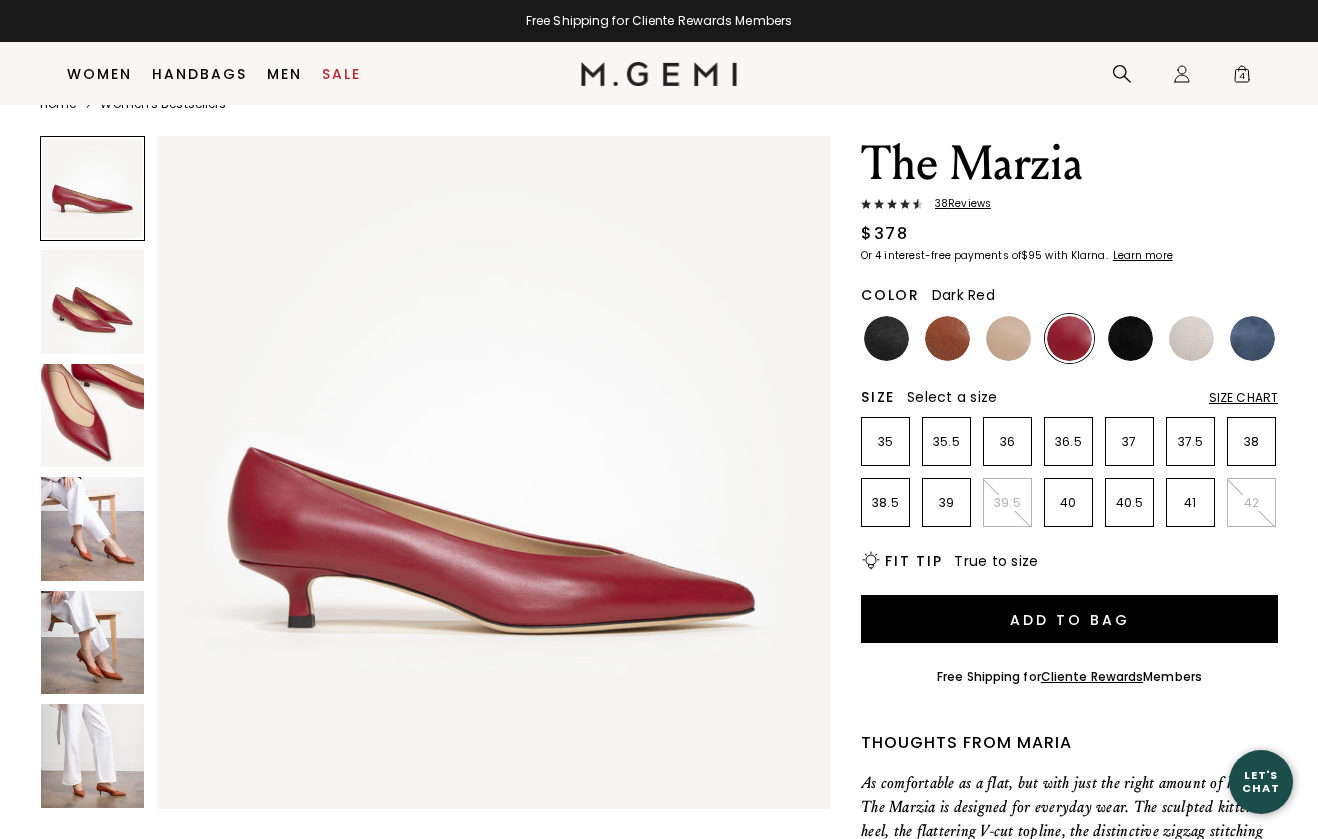 click at bounding box center (92, 528) 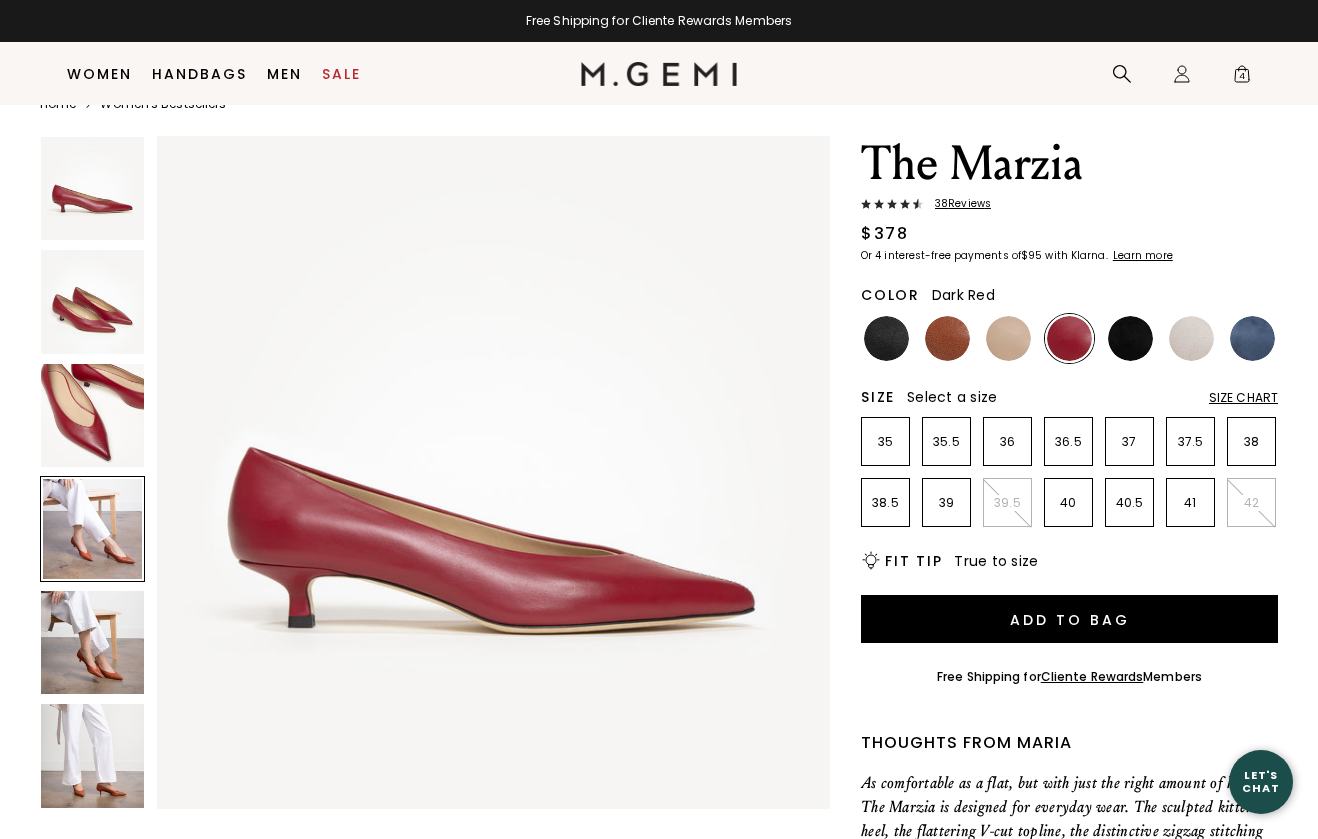 scroll, scrollTop: 2078, scrollLeft: 0, axis: vertical 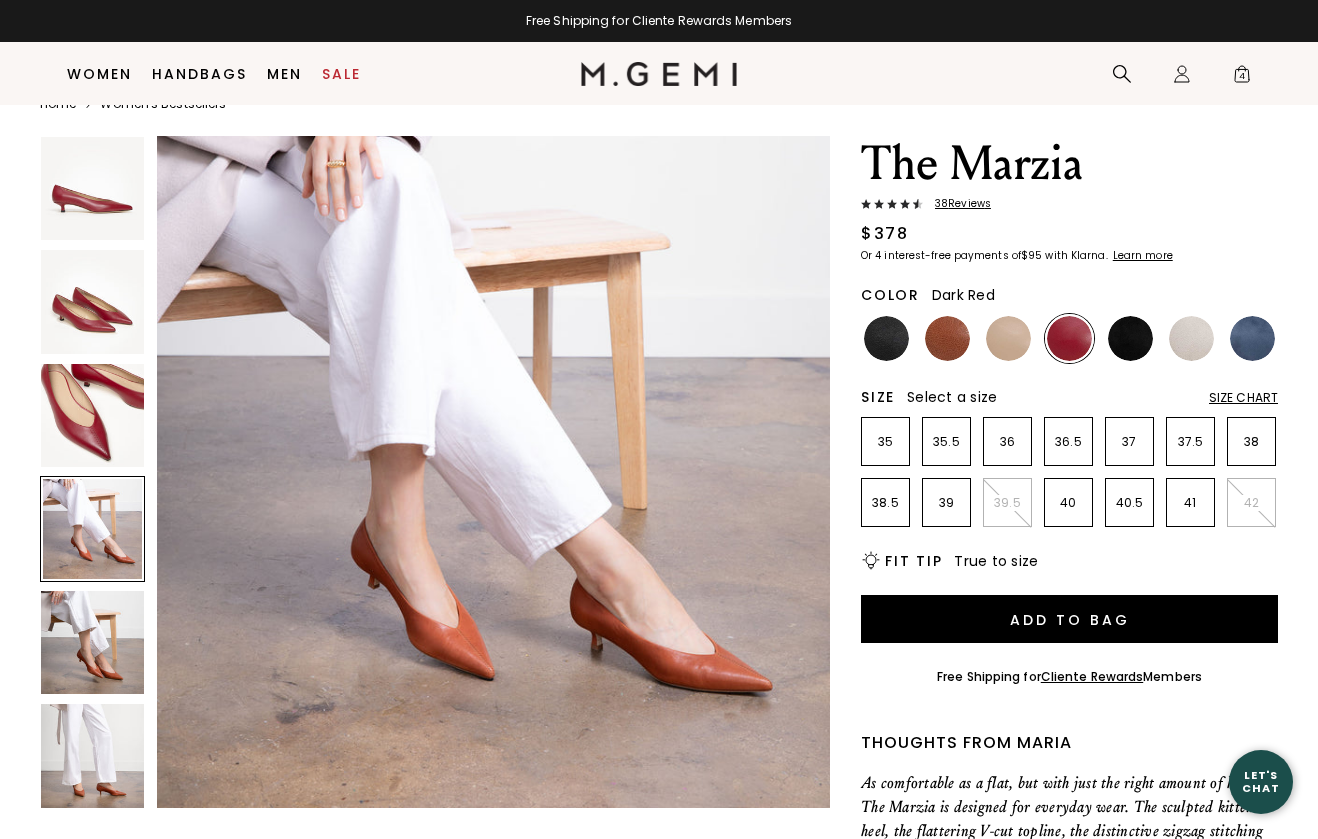 click at bounding box center (92, 642) 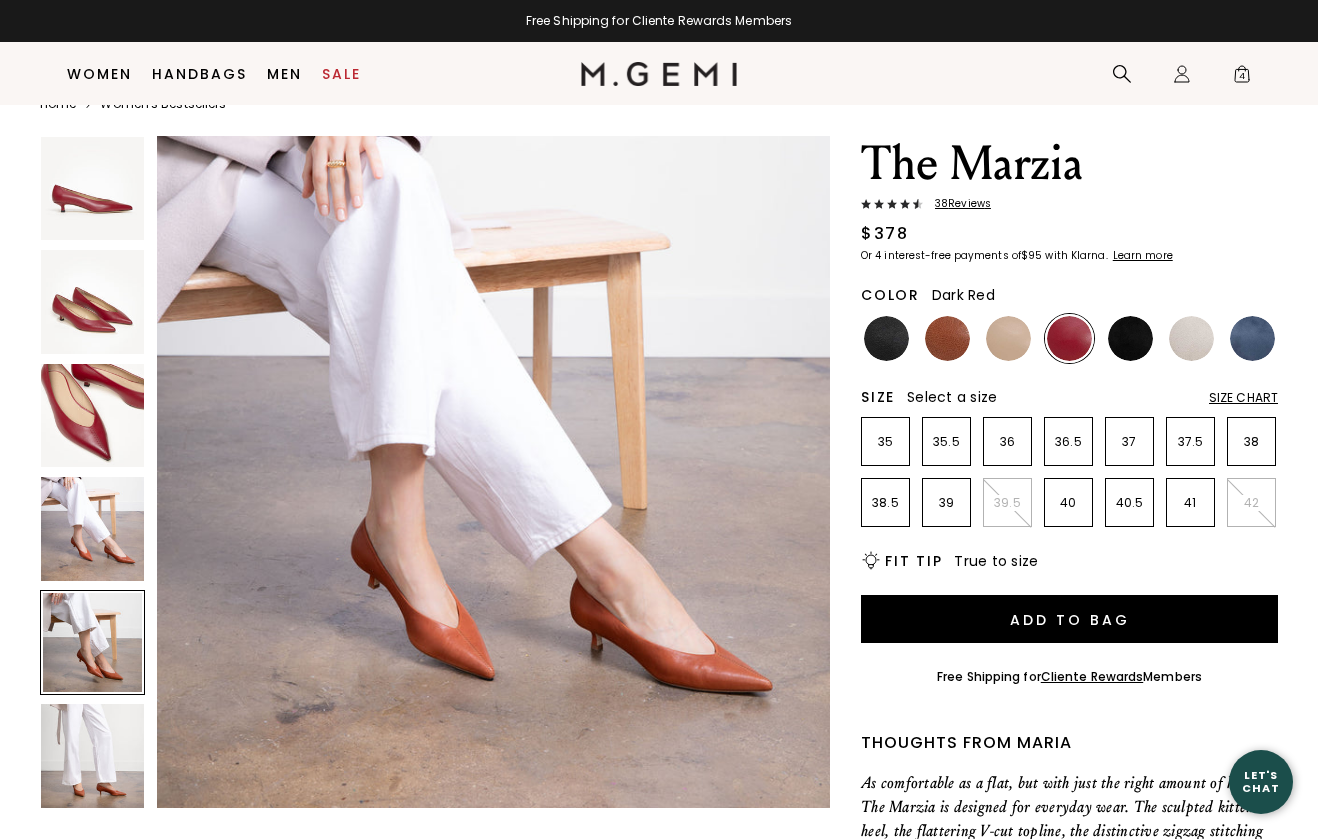 scroll, scrollTop: 2770, scrollLeft: 0, axis: vertical 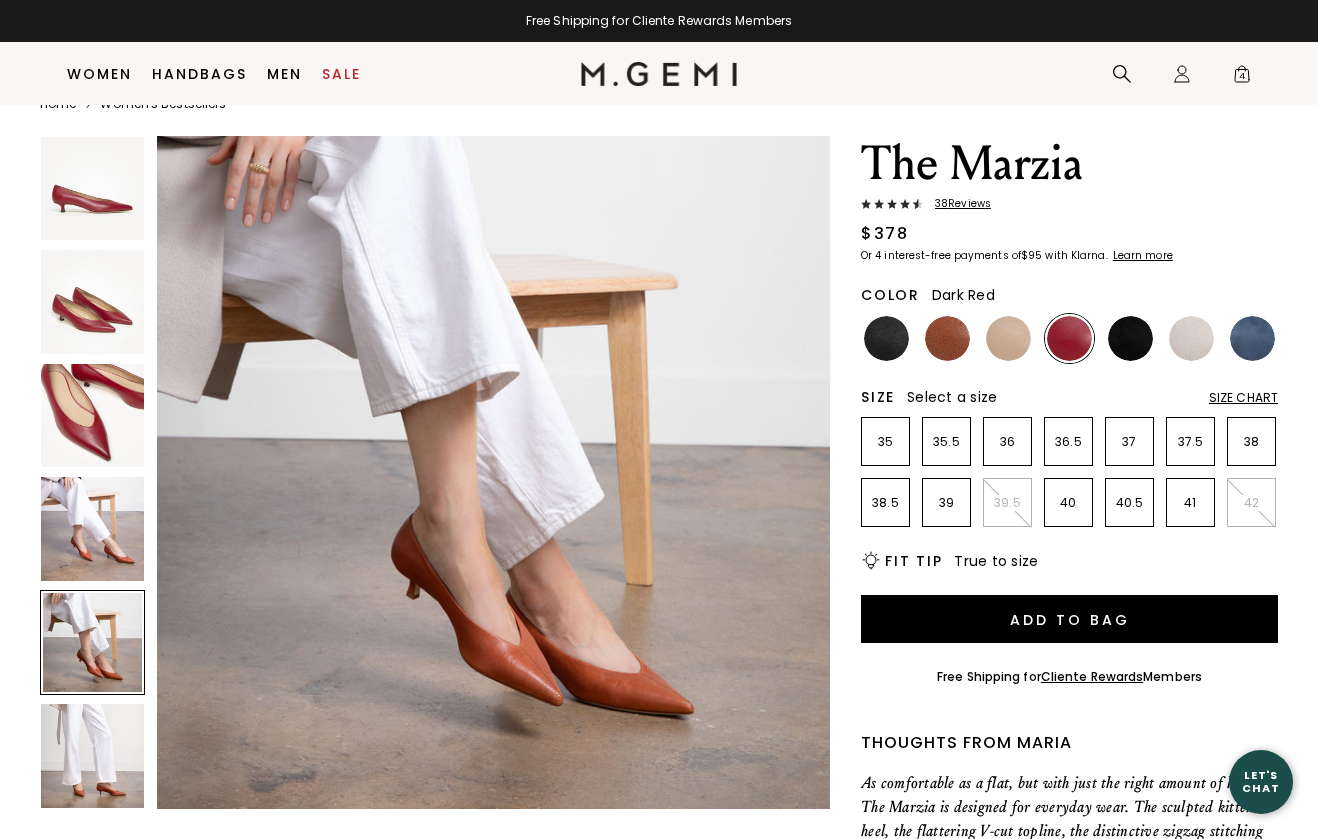 click at bounding box center (92, 755) 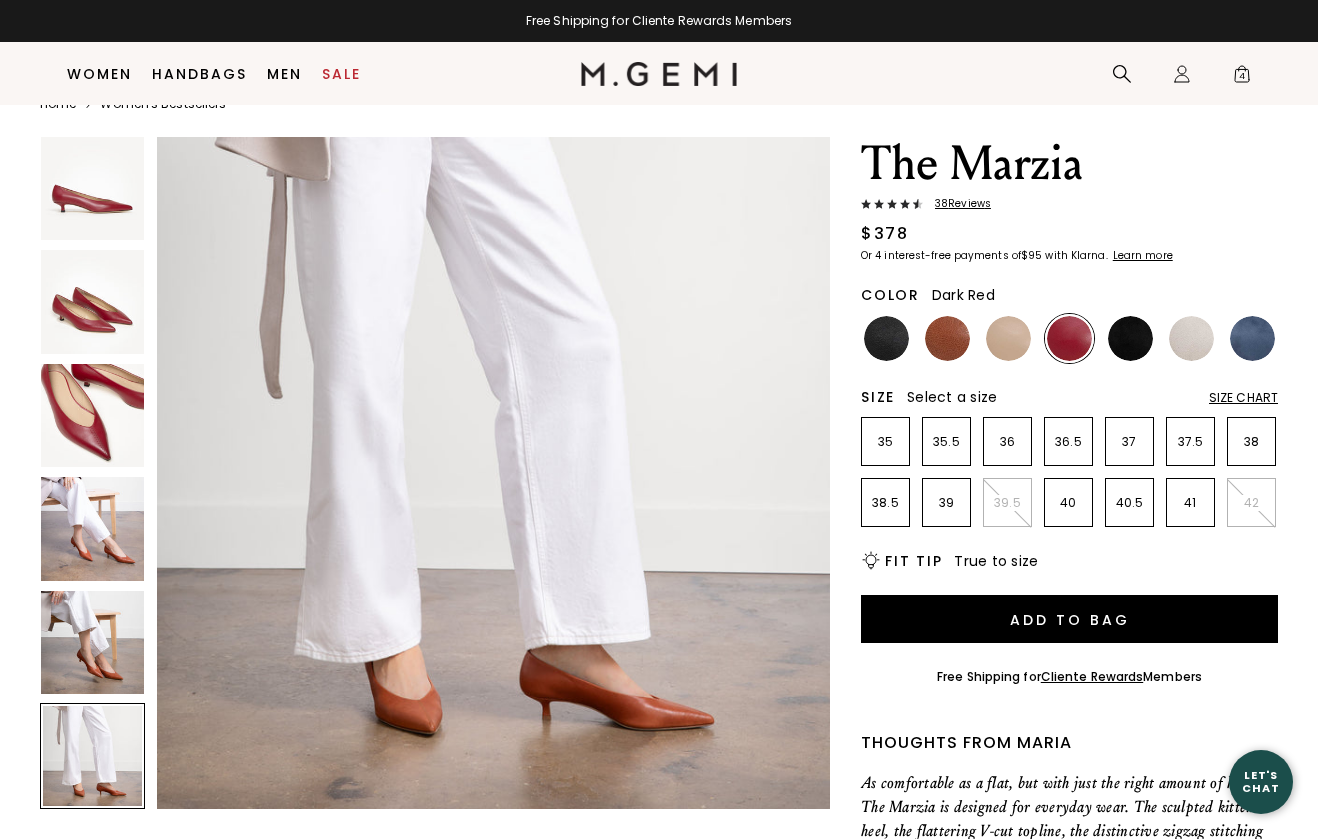 scroll, scrollTop: 3463, scrollLeft: 0, axis: vertical 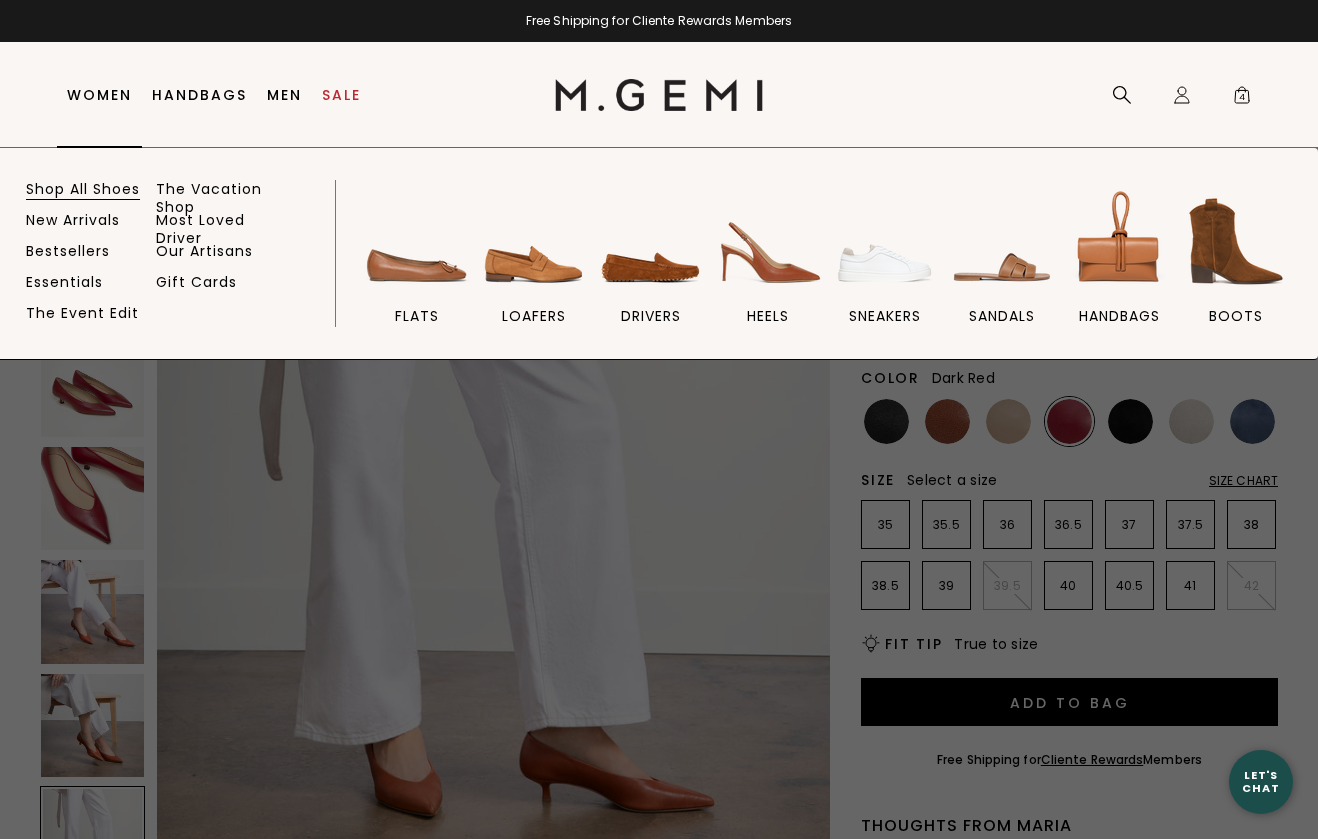 click on "Shop All Shoes" at bounding box center (83, 189) 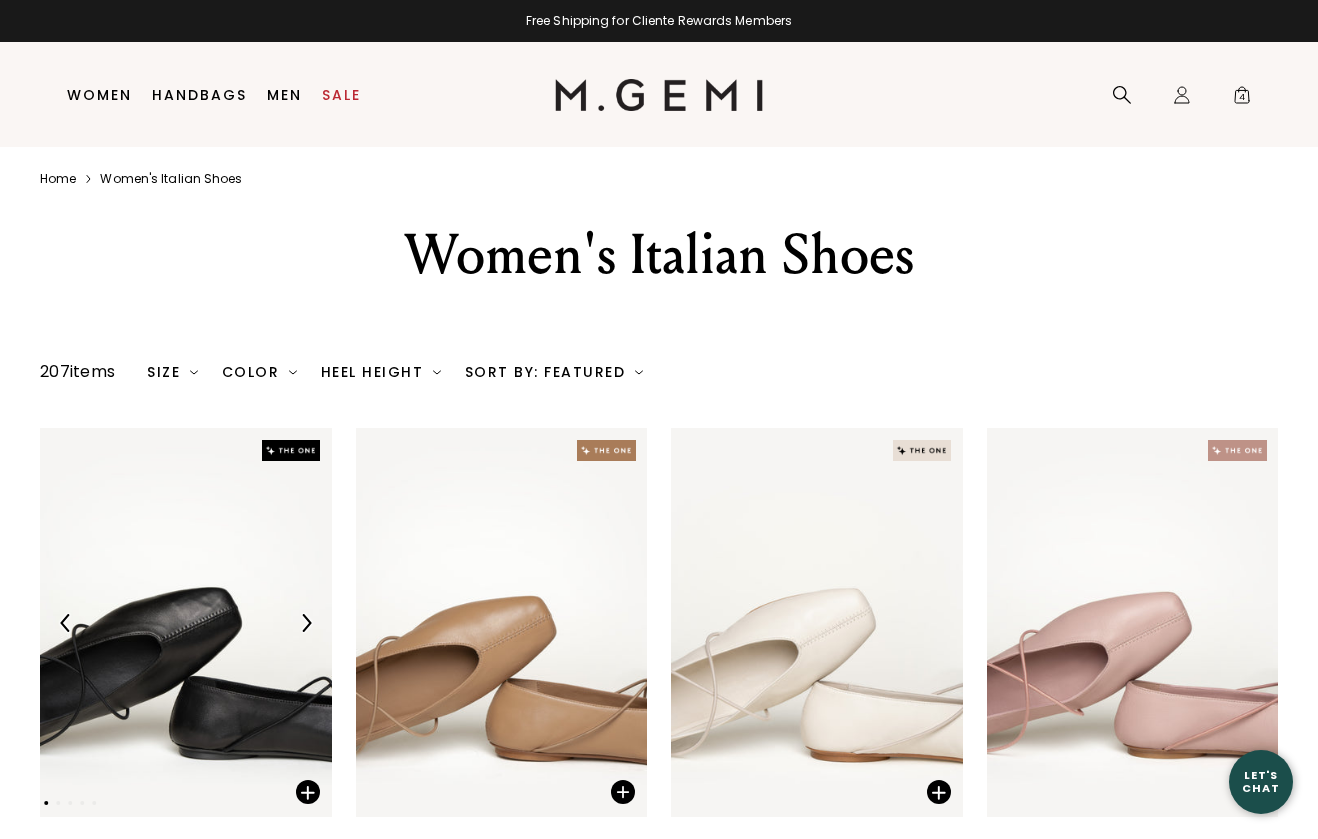 scroll, scrollTop: 0, scrollLeft: 0, axis: both 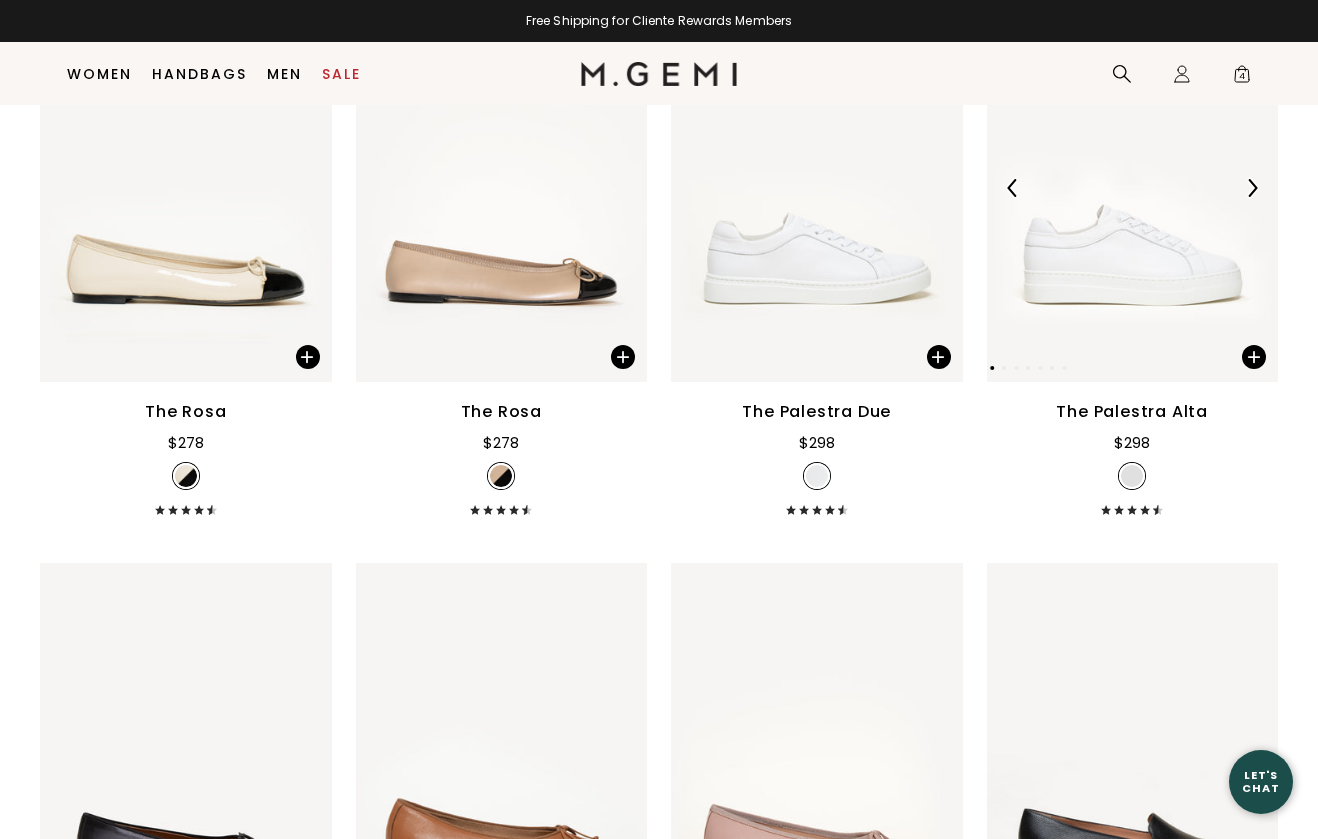 click at bounding box center (1133, 187) 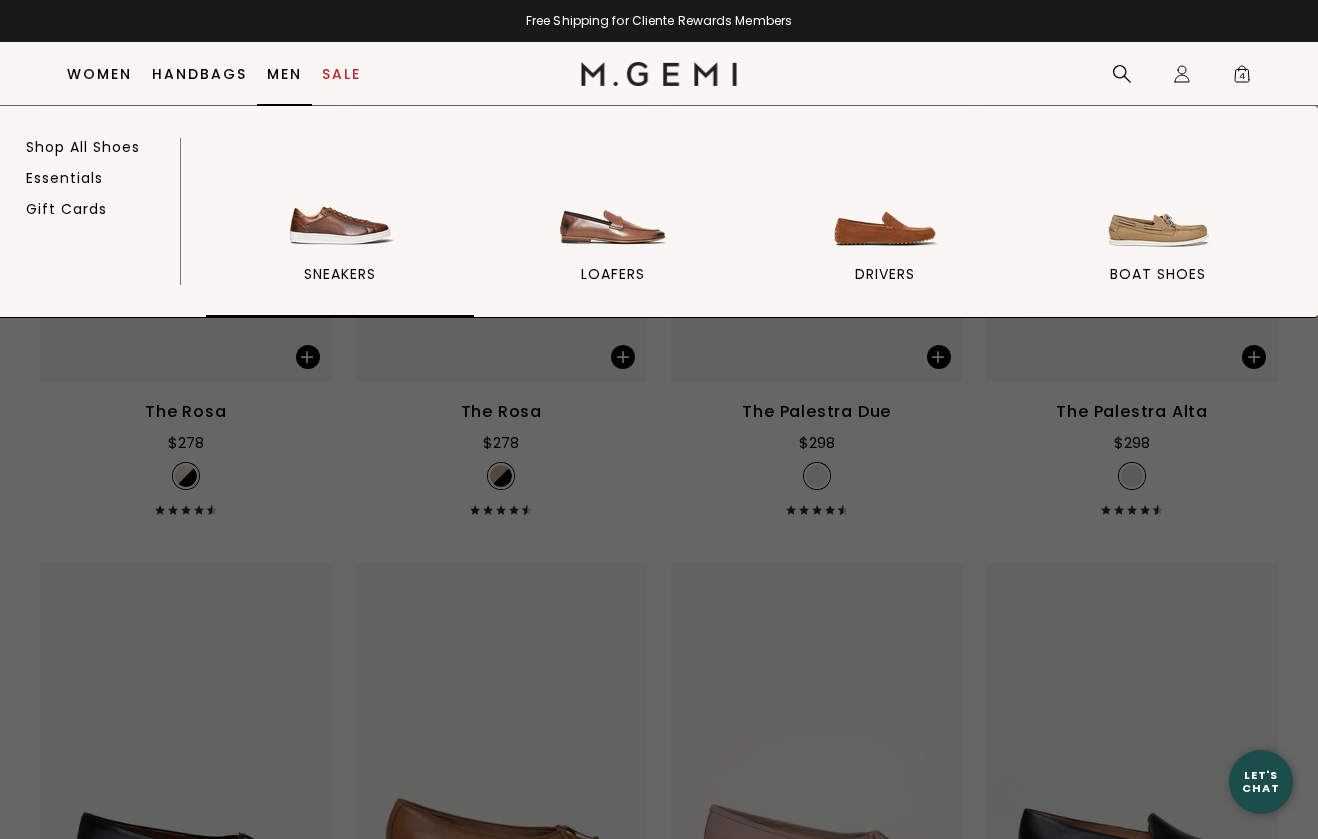 click on "sneakers" at bounding box center [340, 230] 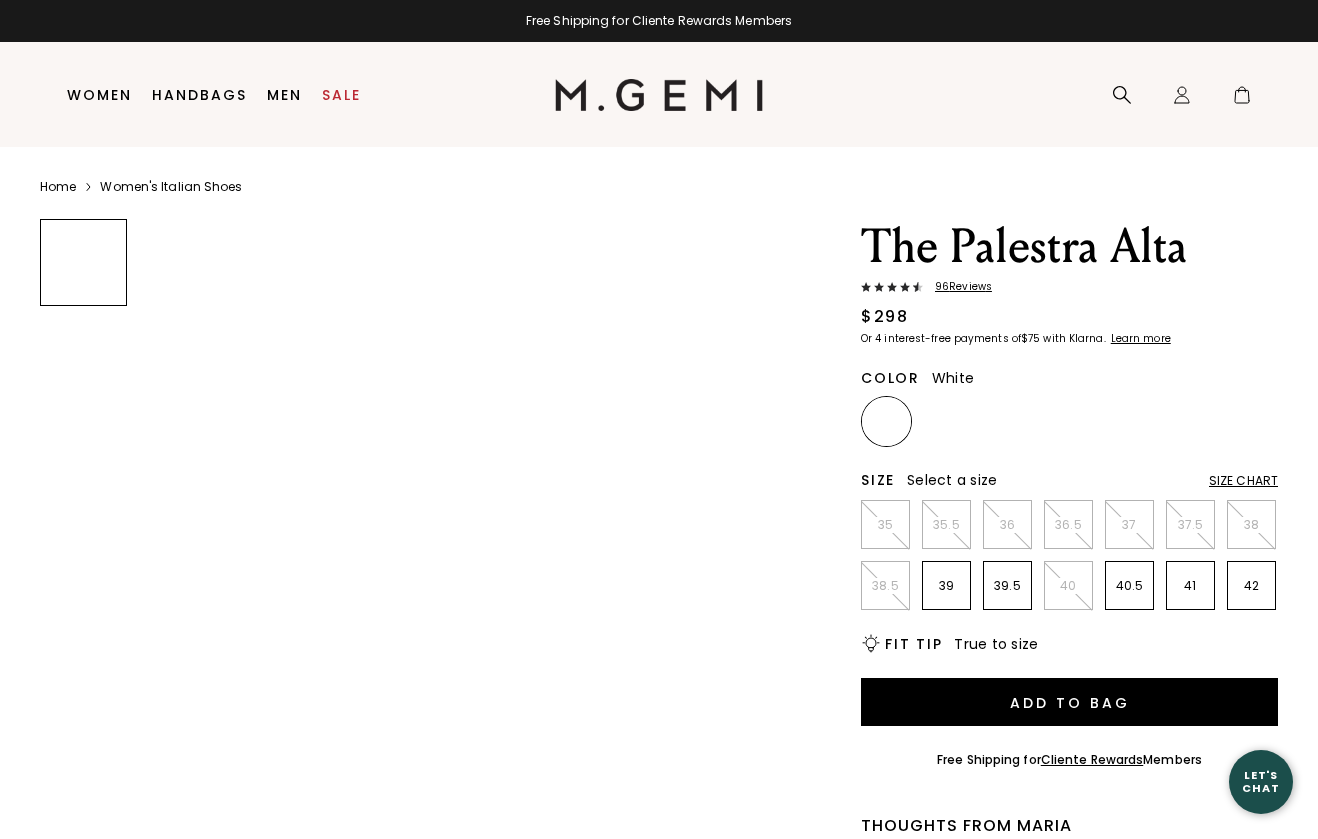 scroll, scrollTop: 0, scrollLeft: 0, axis: both 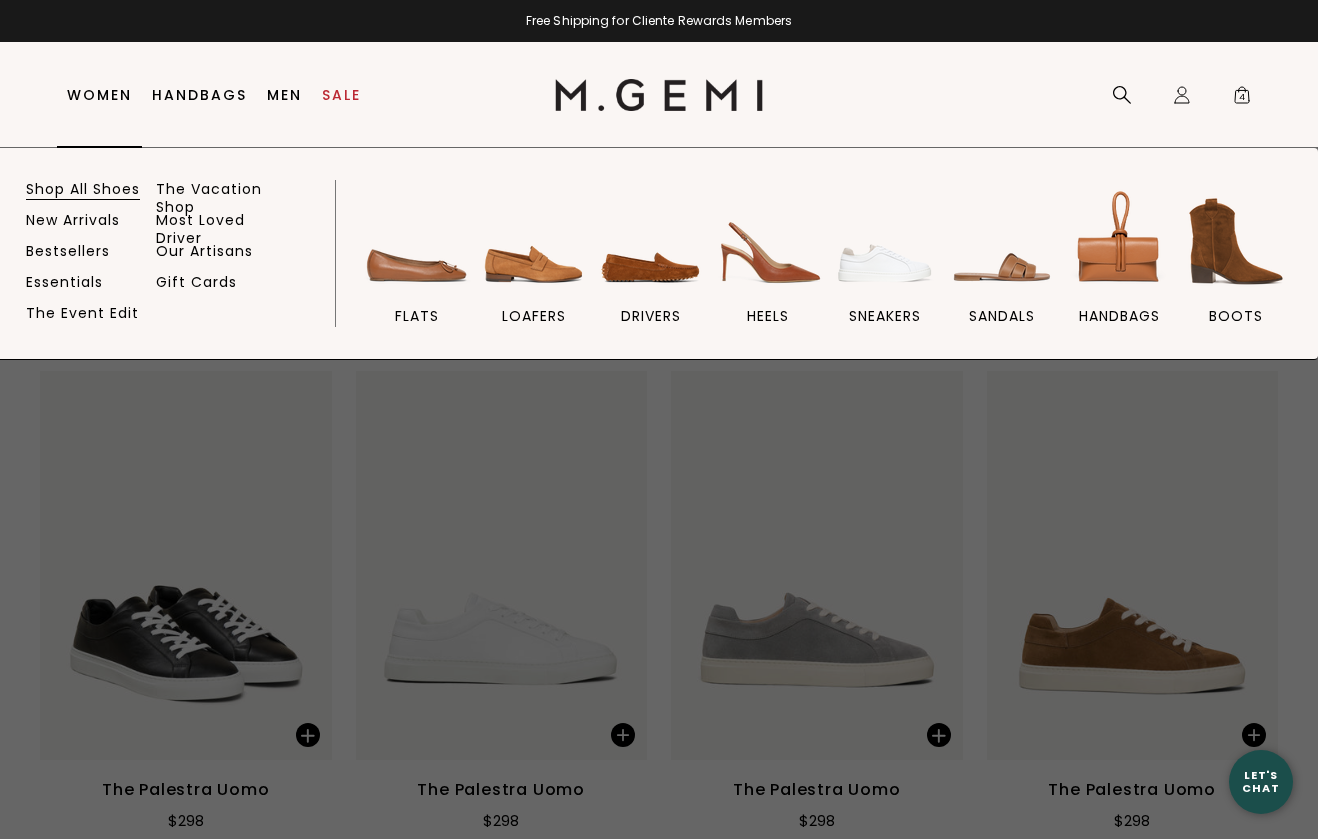 click on "Shop All Shoes" at bounding box center [83, 189] 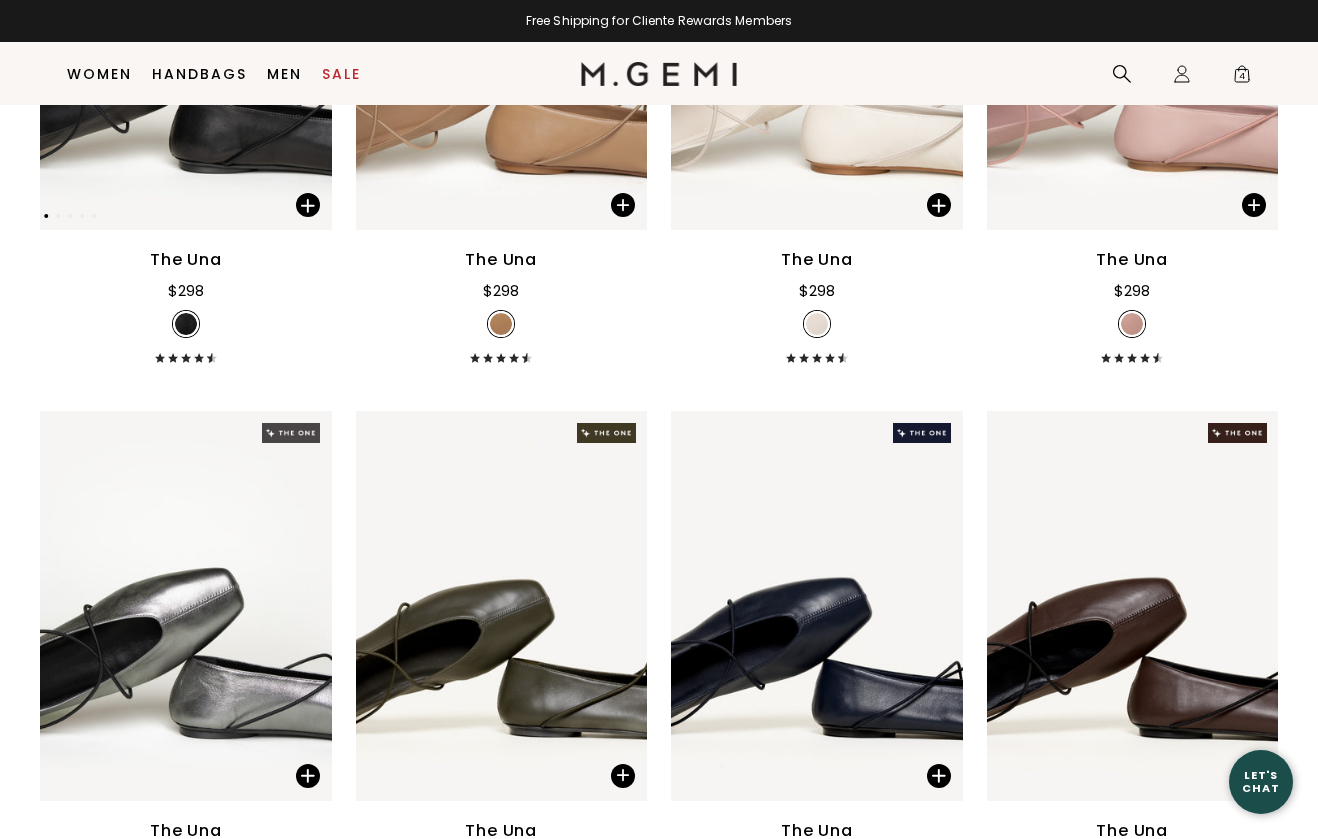 scroll, scrollTop: 654, scrollLeft: 0, axis: vertical 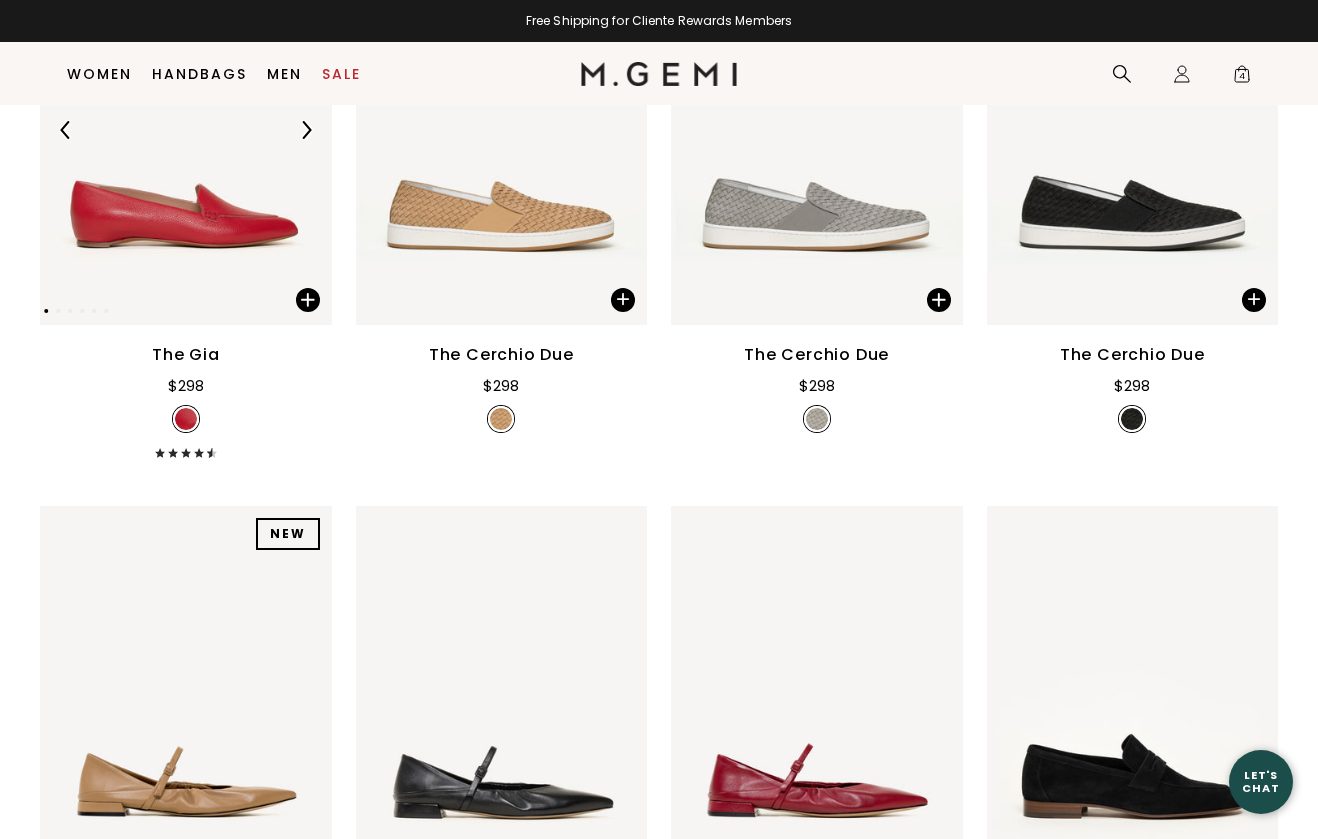 click at bounding box center (186, 129) 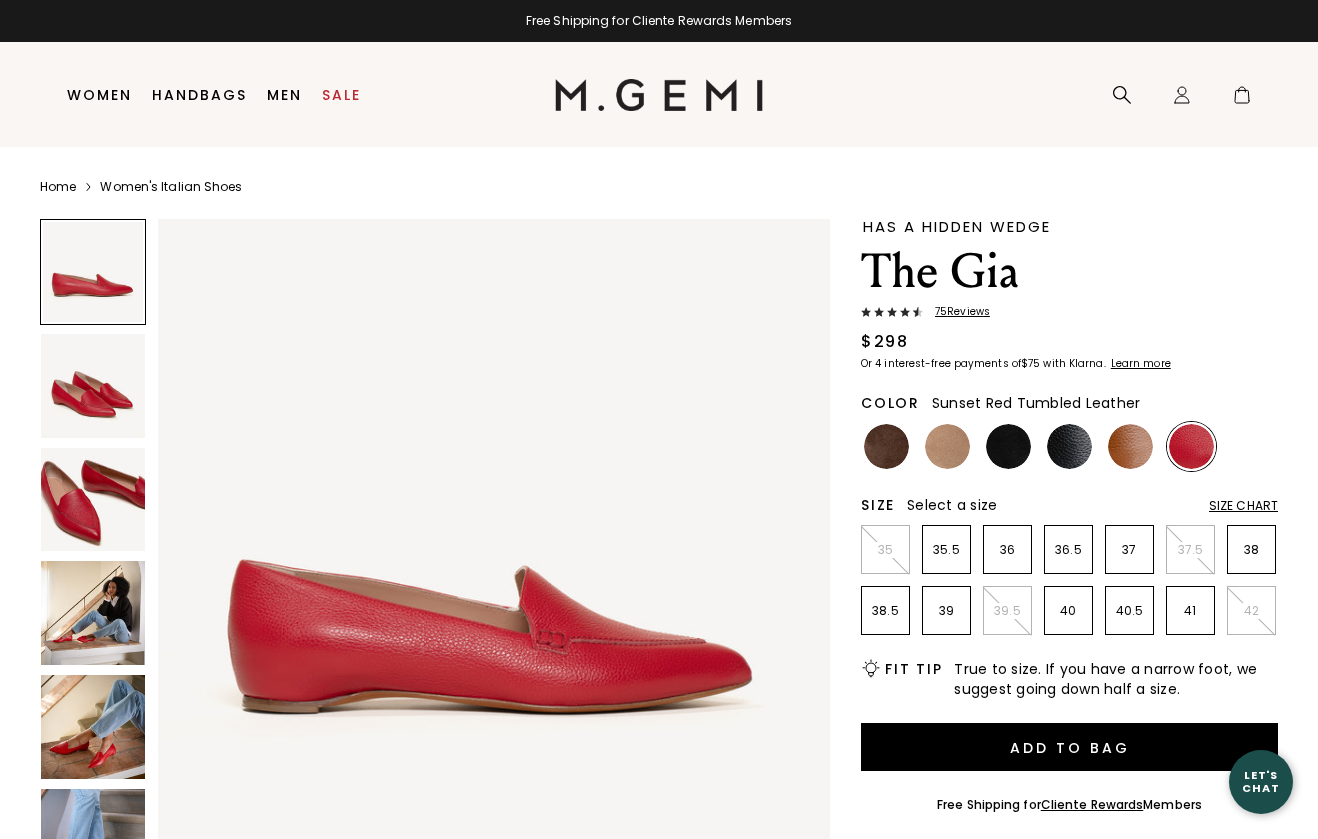scroll, scrollTop: 0, scrollLeft: 0, axis: both 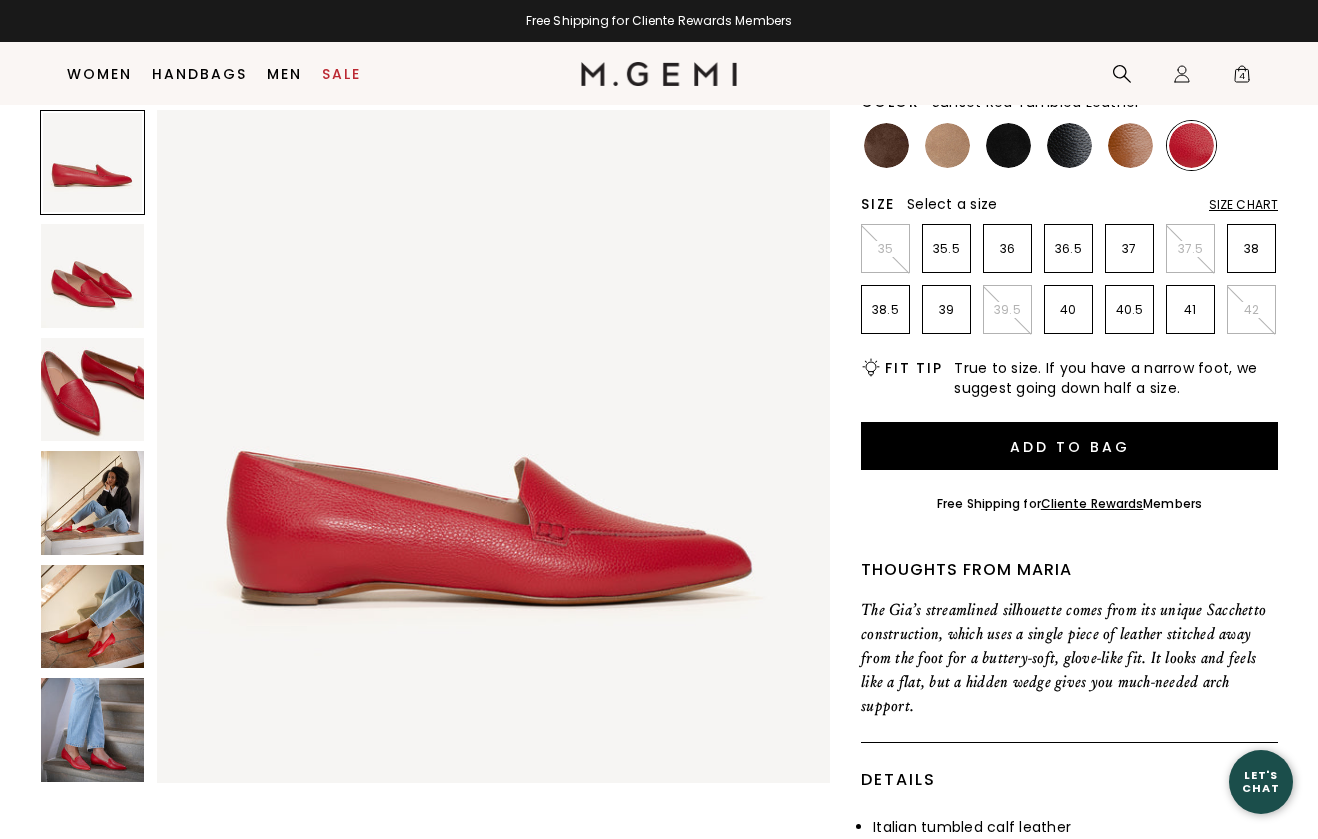 click at bounding box center (92, 729) 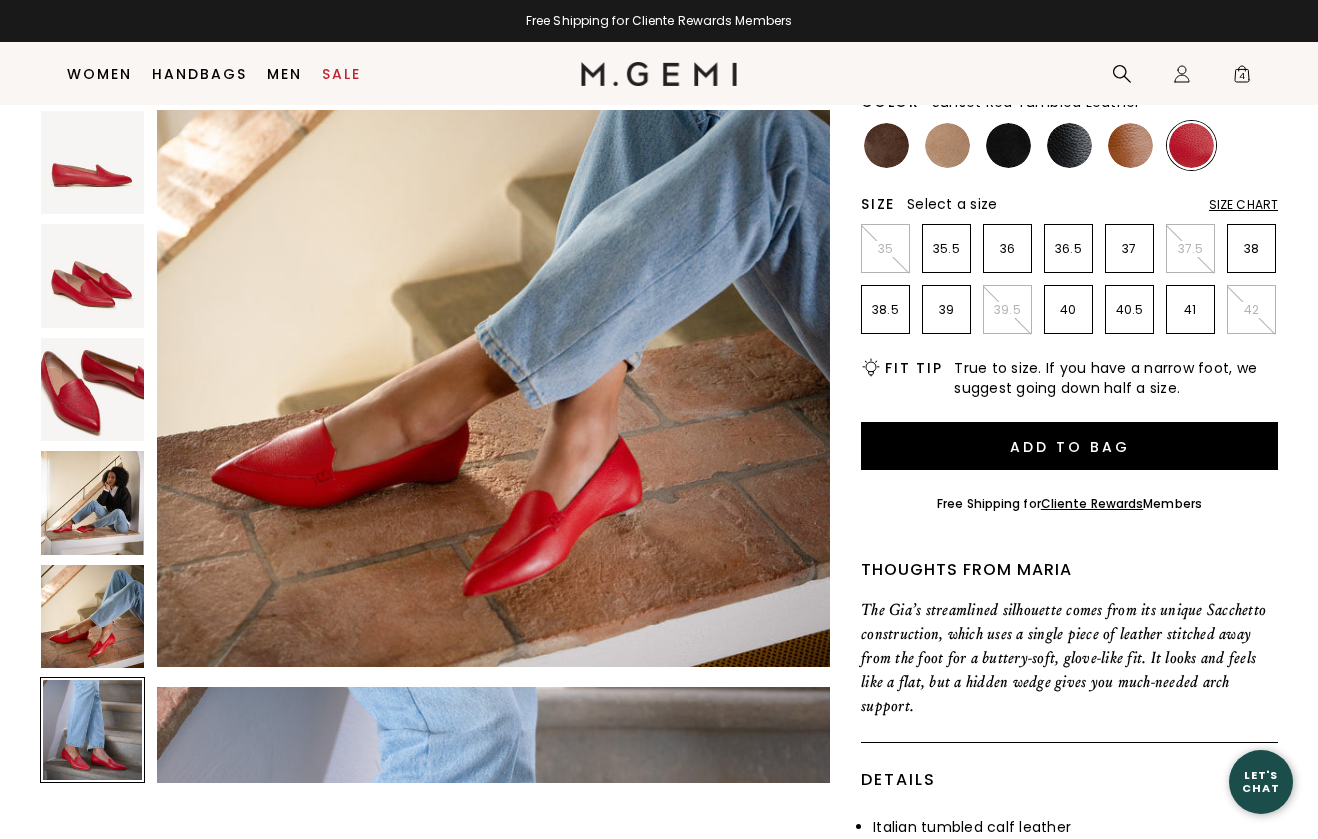scroll, scrollTop: 3463, scrollLeft: 0, axis: vertical 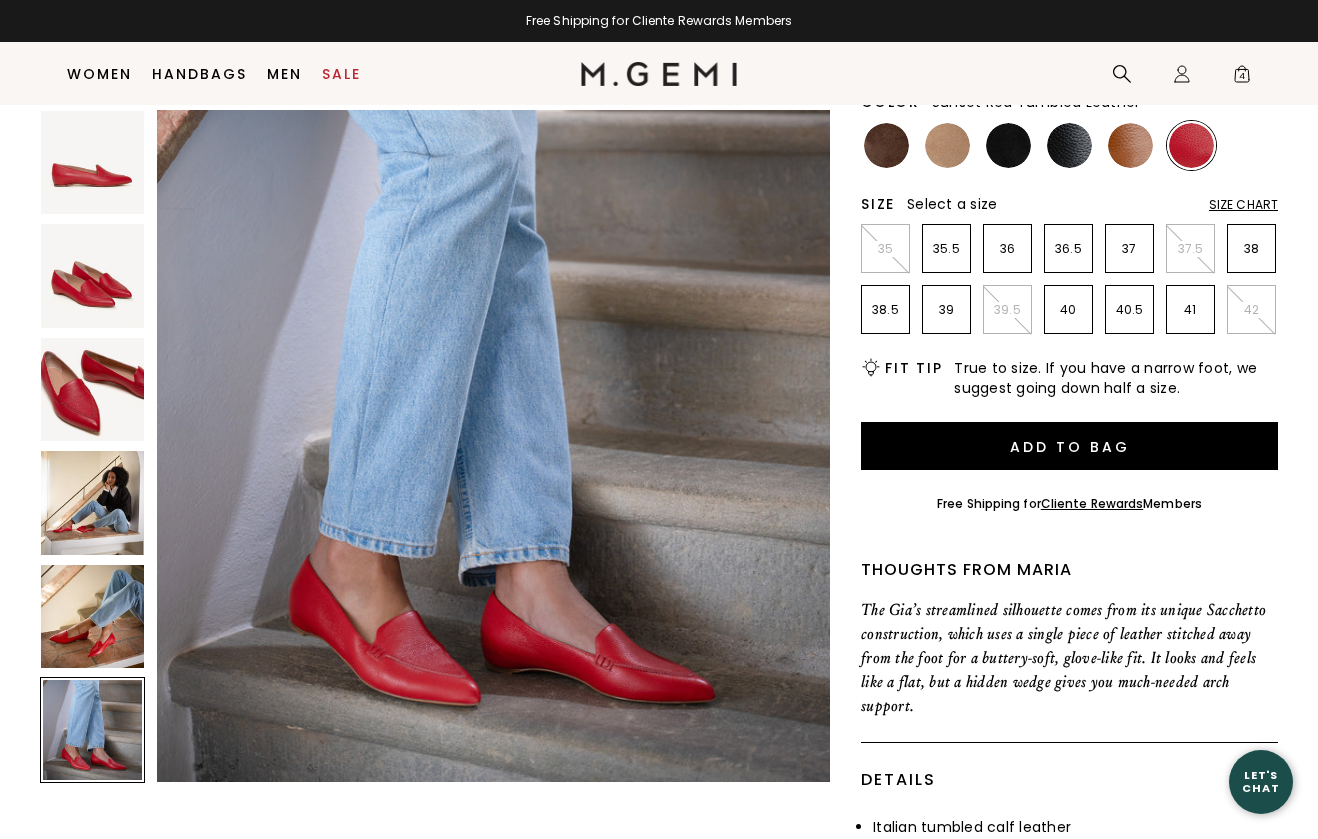 click at bounding box center [92, 616] 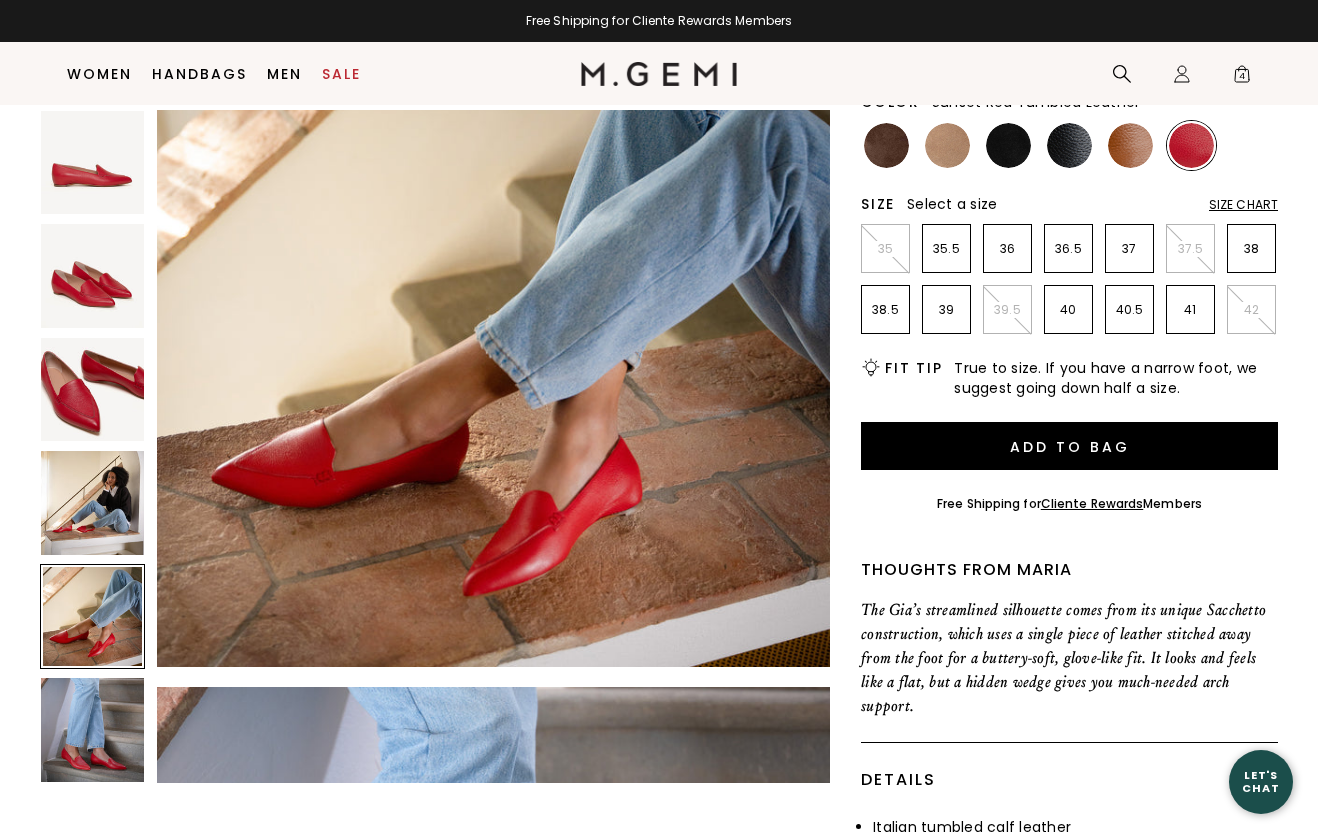 scroll, scrollTop: 2770, scrollLeft: 0, axis: vertical 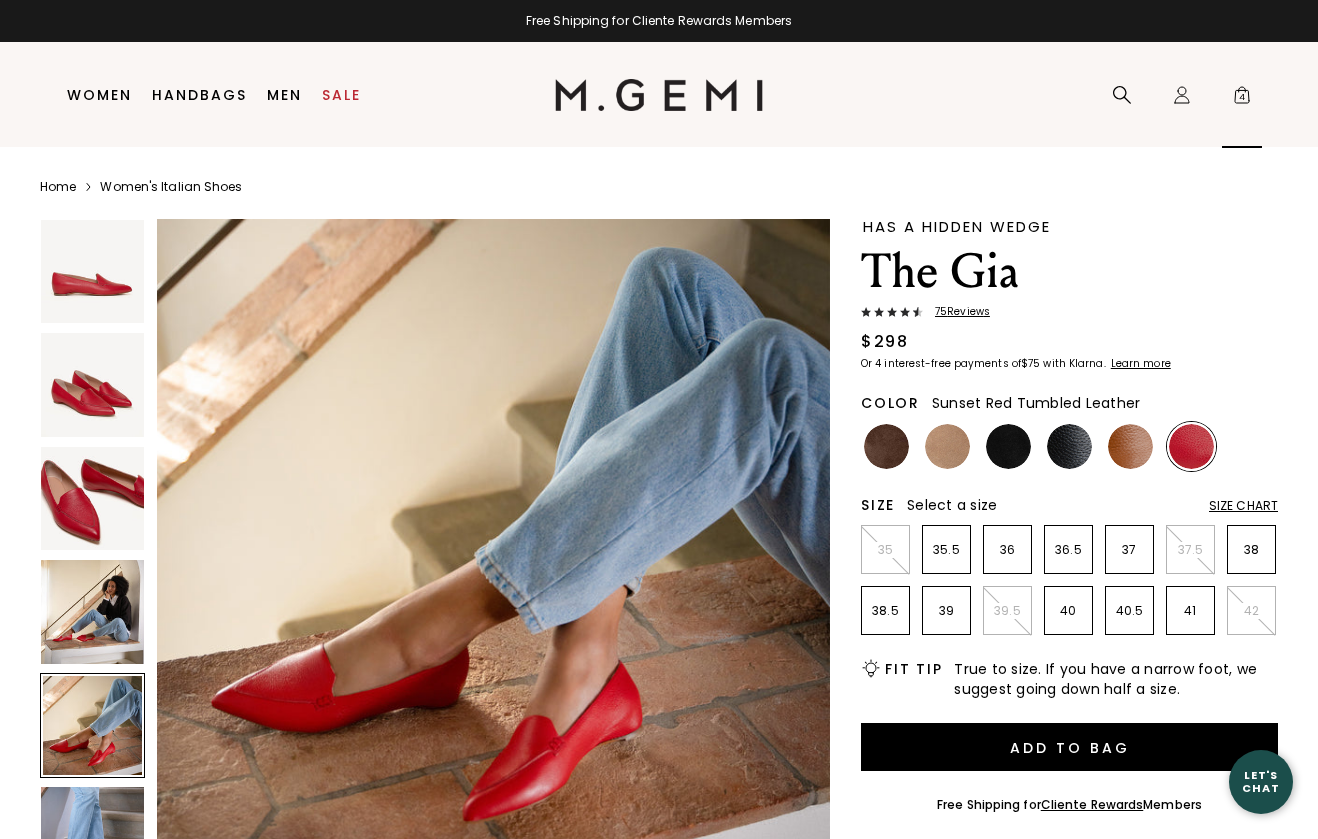 click on "4" at bounding box center (1242, 99) 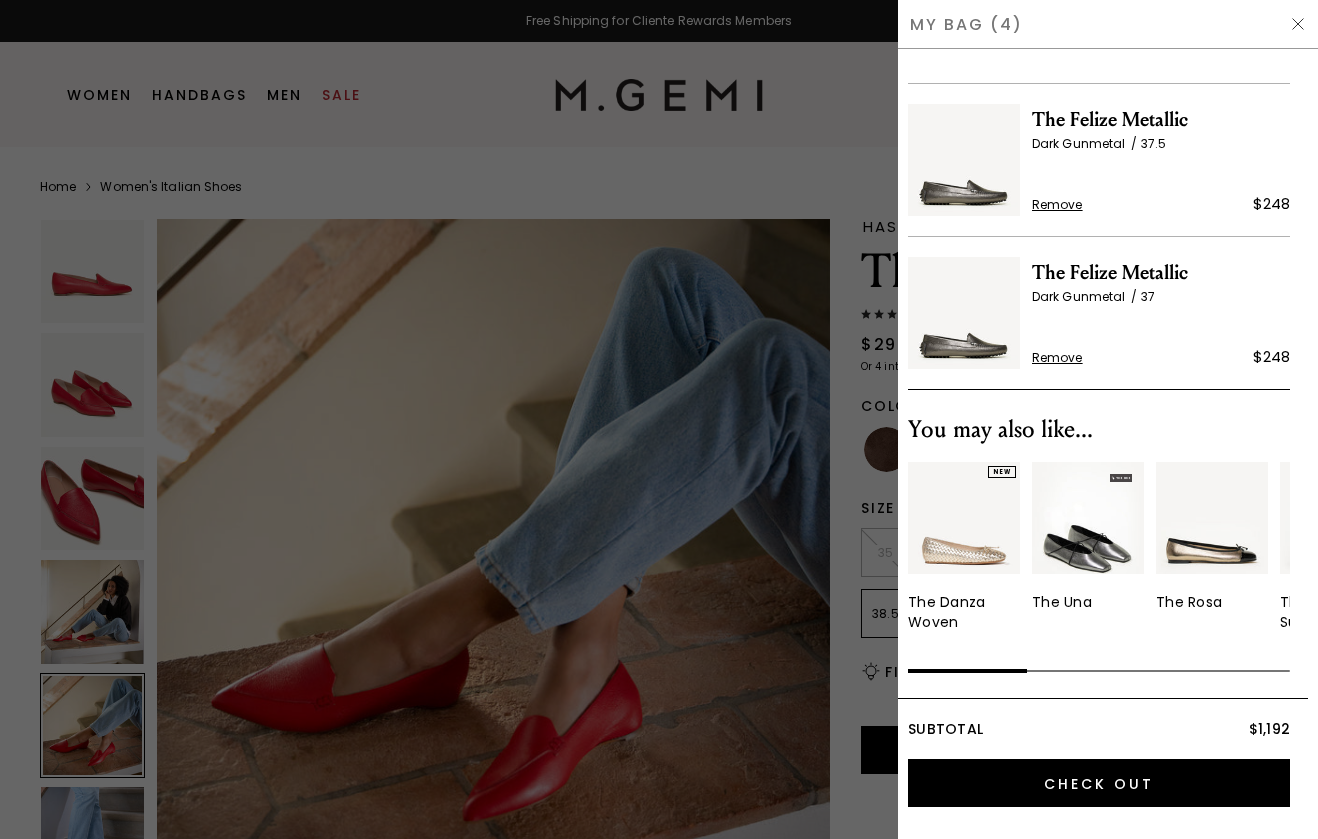scroll, scrollTop: 289, scrollLeft: 0, axis: vertical 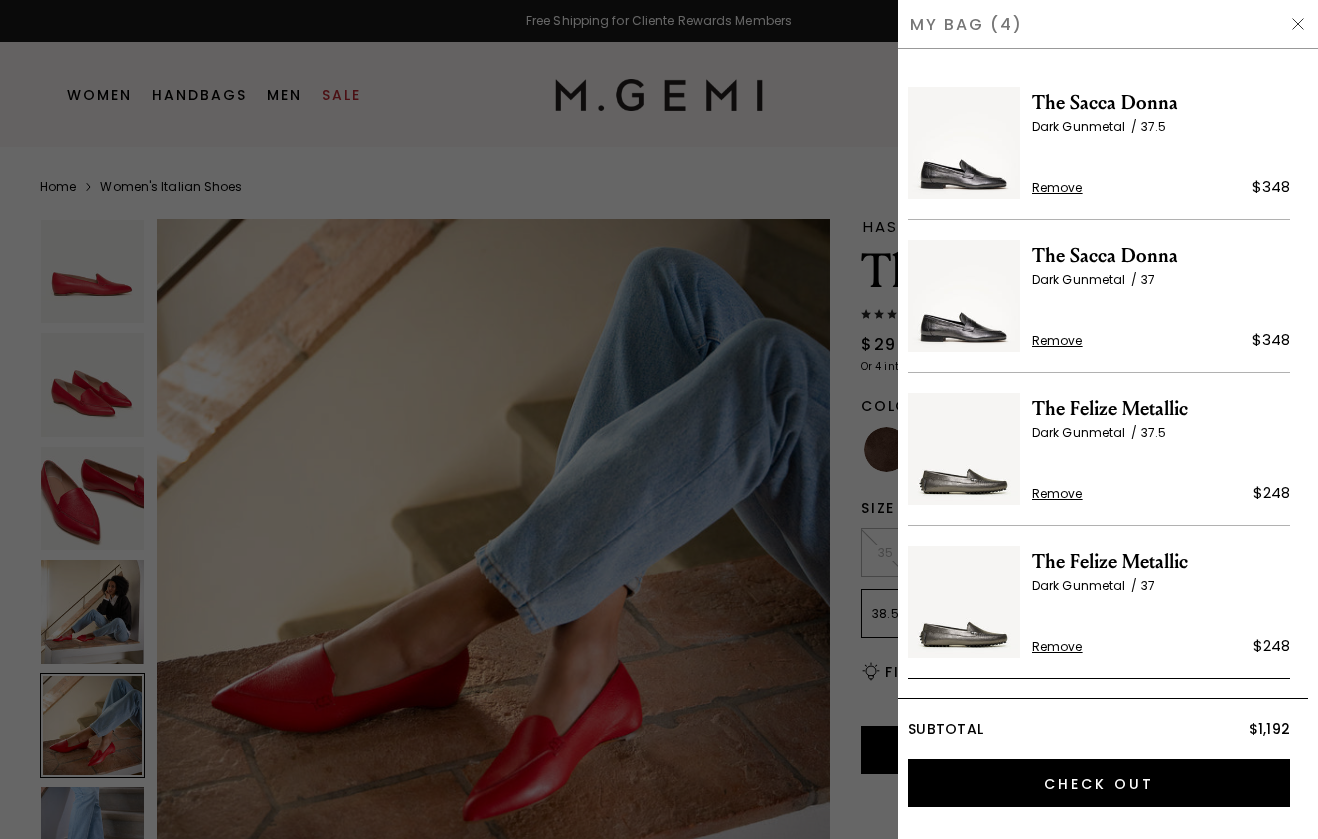 click at bounding box center (964, 449) 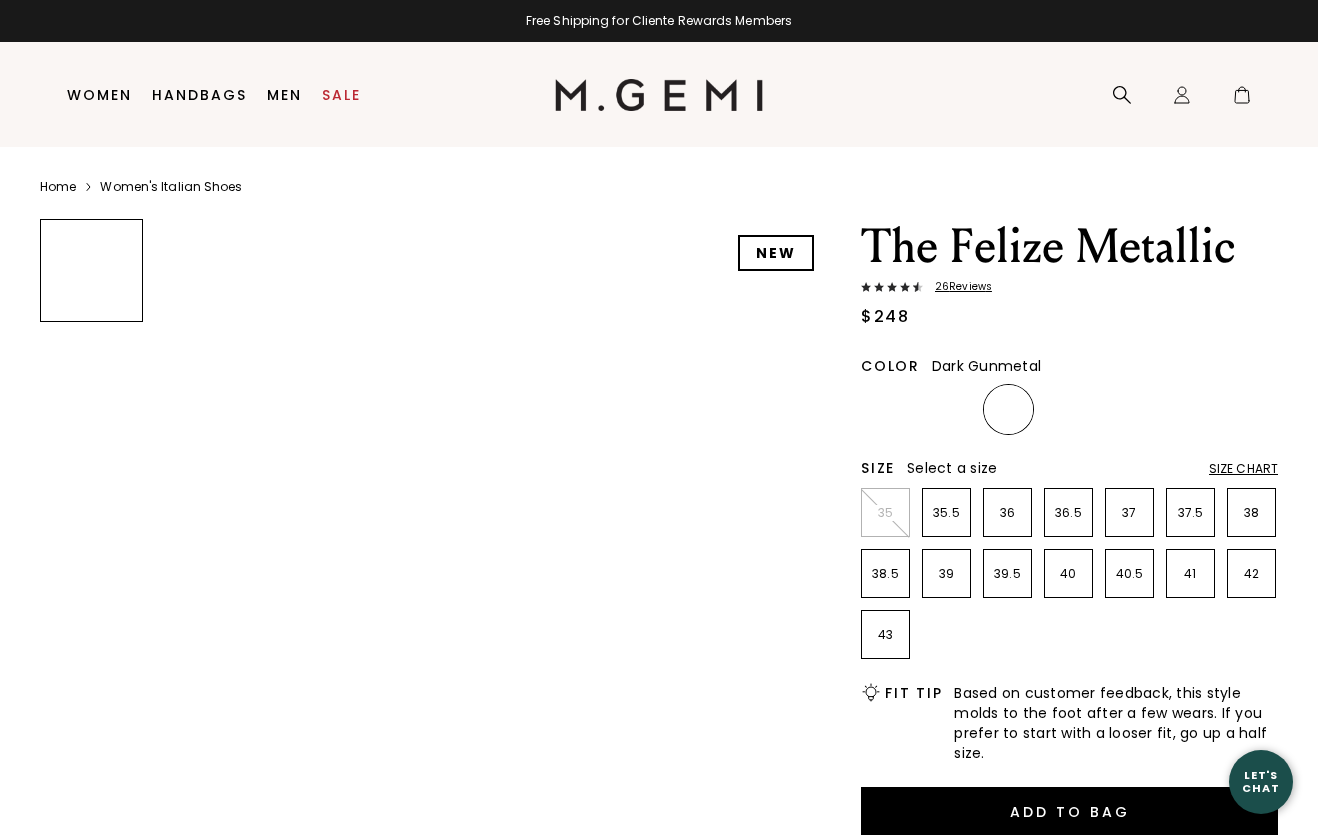 scroll, scrollTop: 0, scrollLeft: 0, axis: both 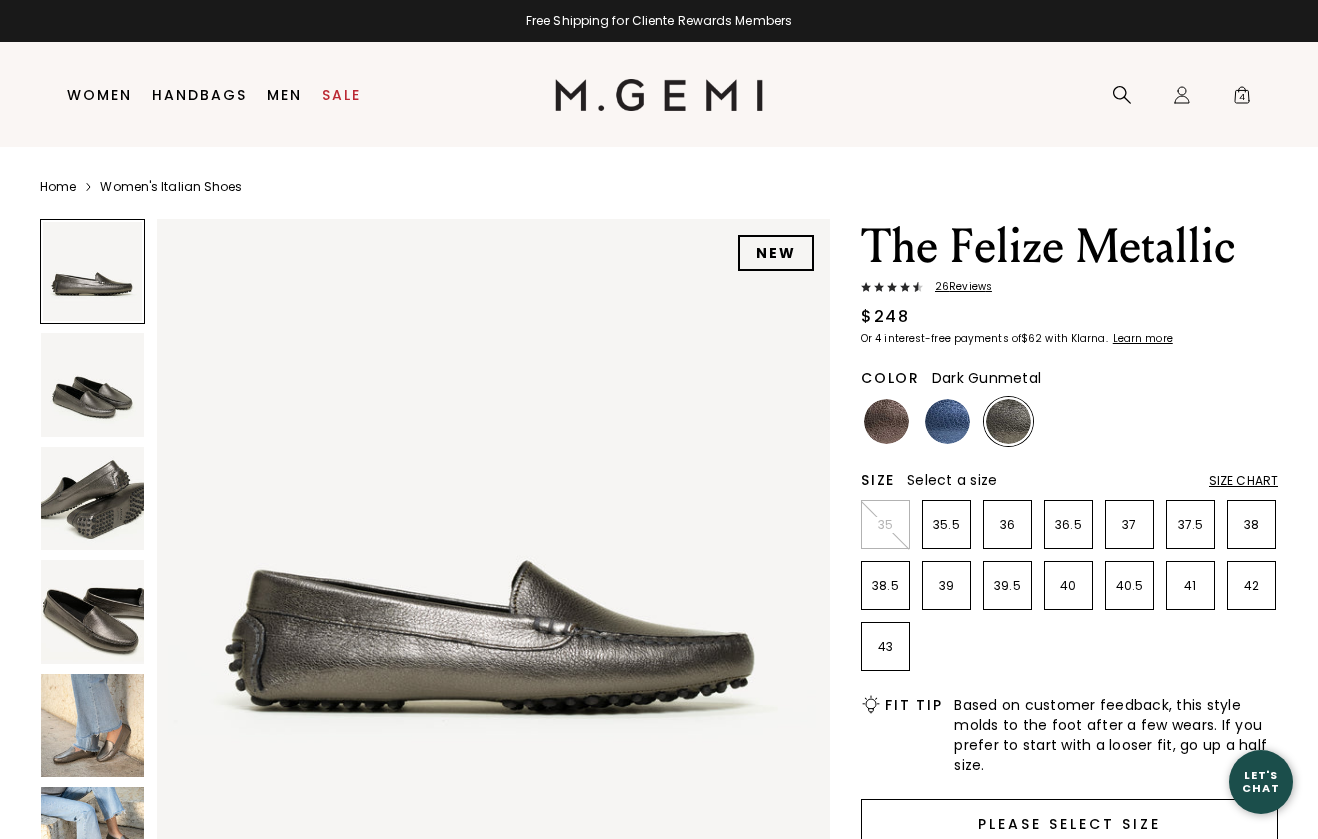 click on "Please select size" at bounding box center (1069, 823) 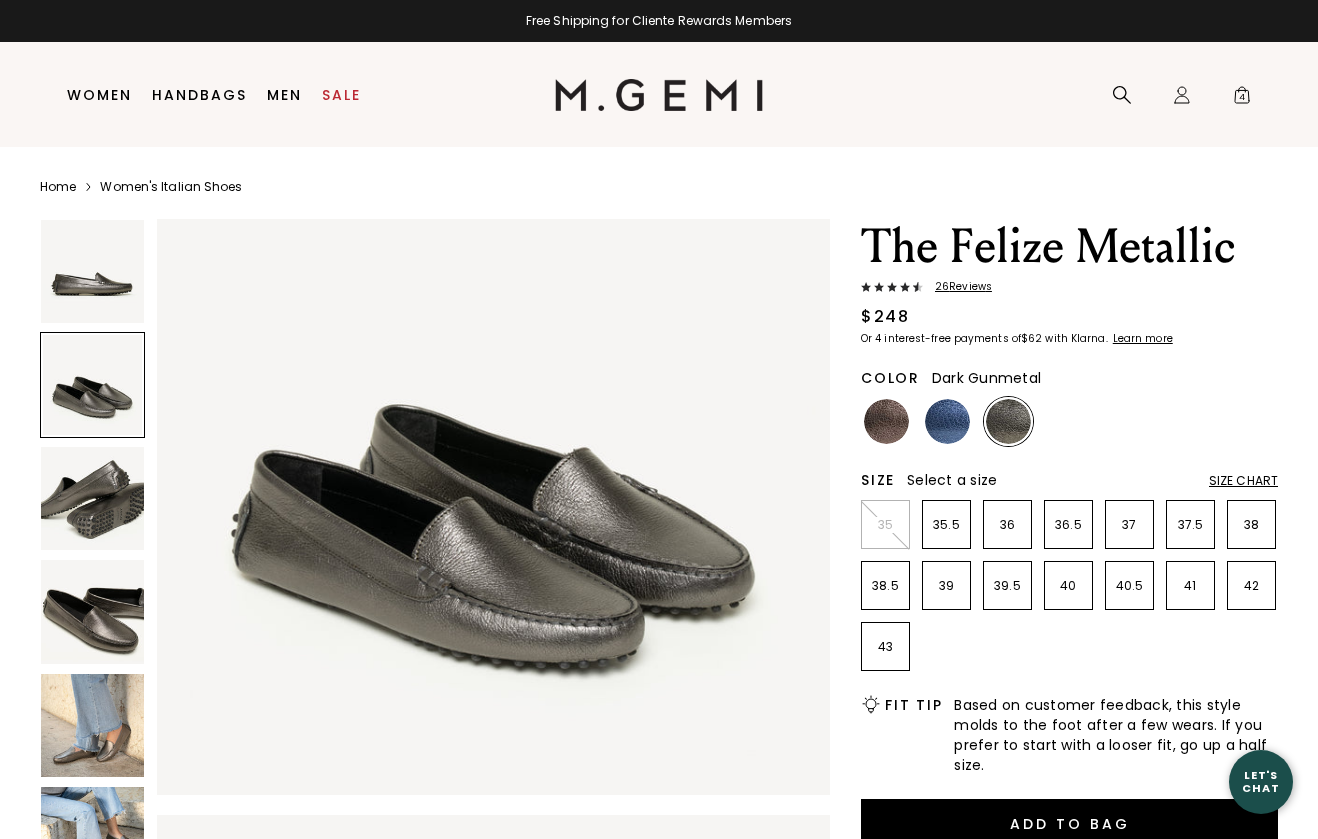 scroll, scrollTop: 800, scrollLeft: 0, axis: vertical 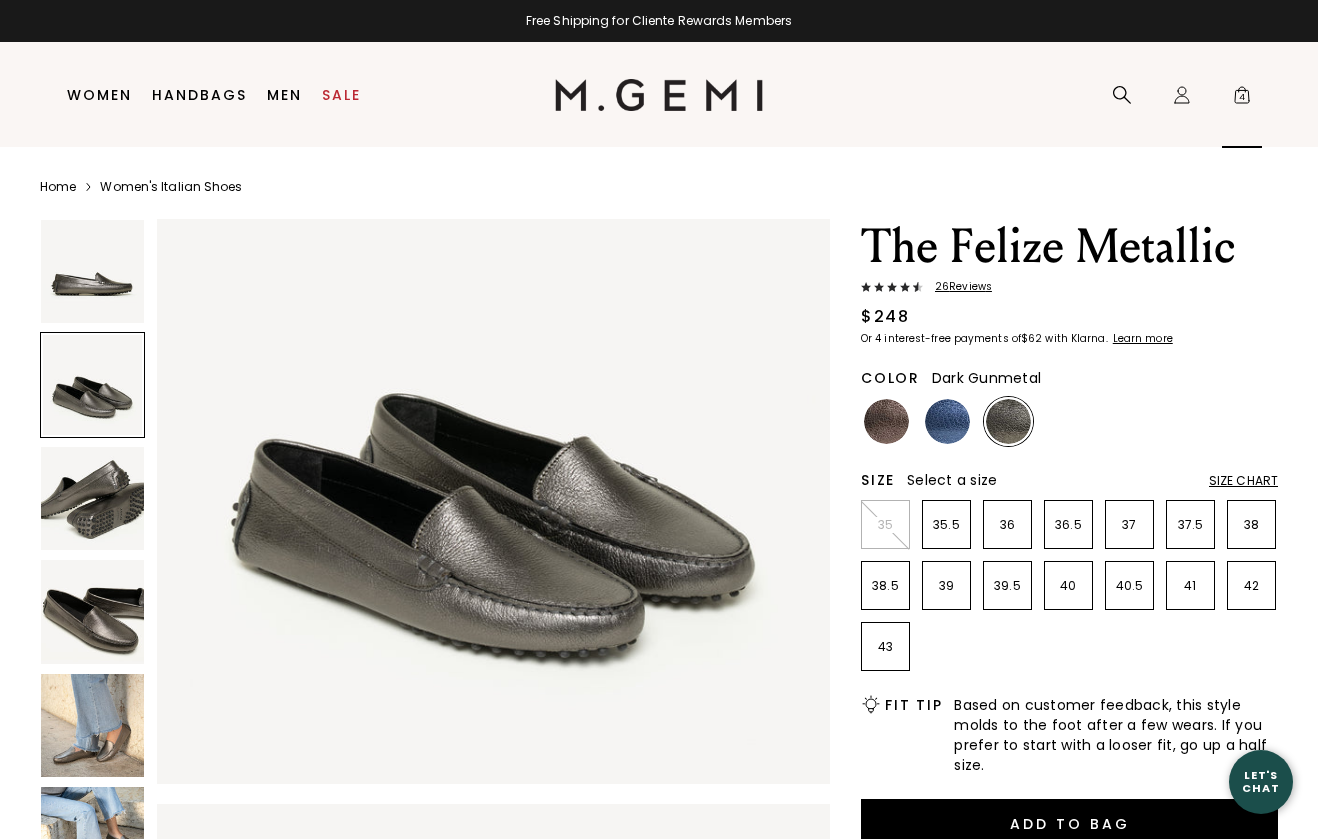 click on "4" at bounding box center [1242, 99] 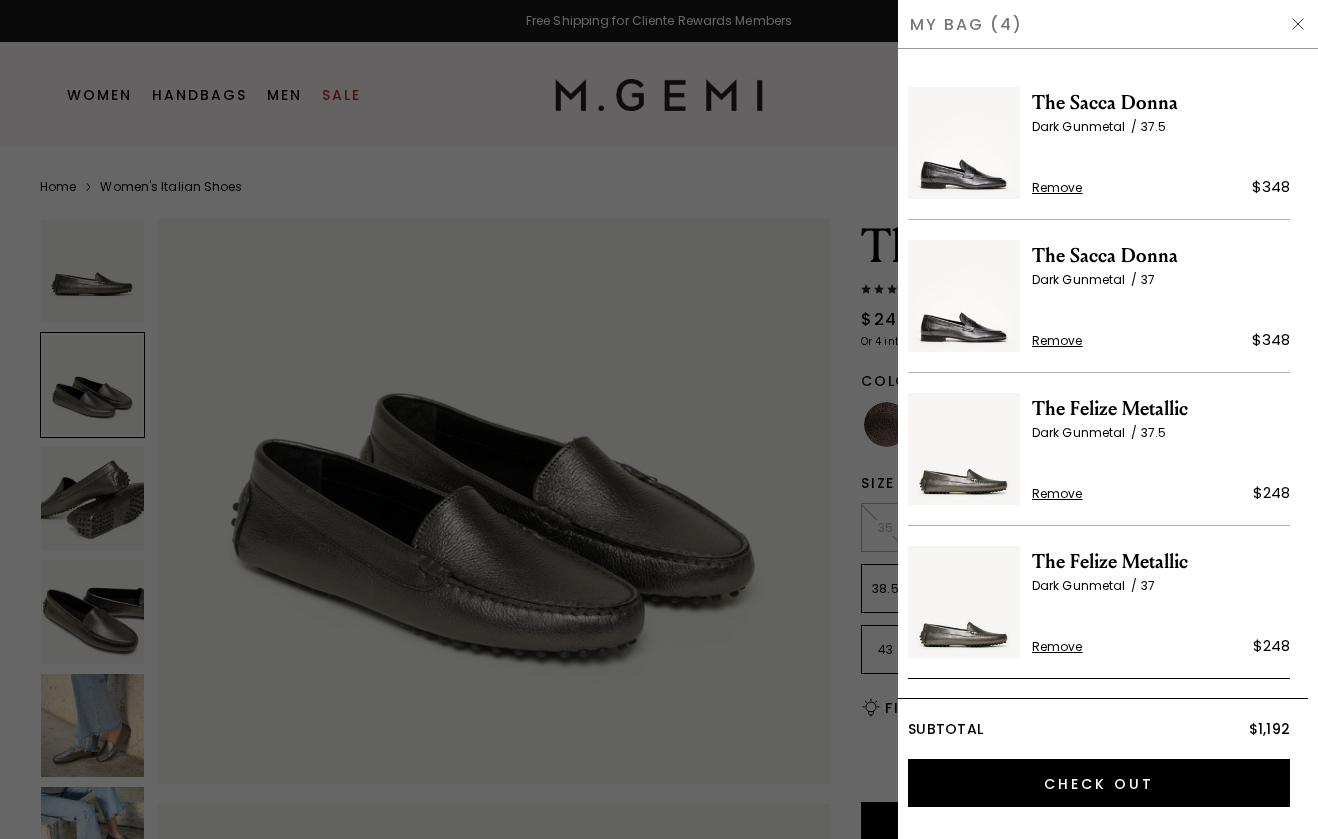 scroll, scrollTop: 0, scrollLeft: 0, axis: both 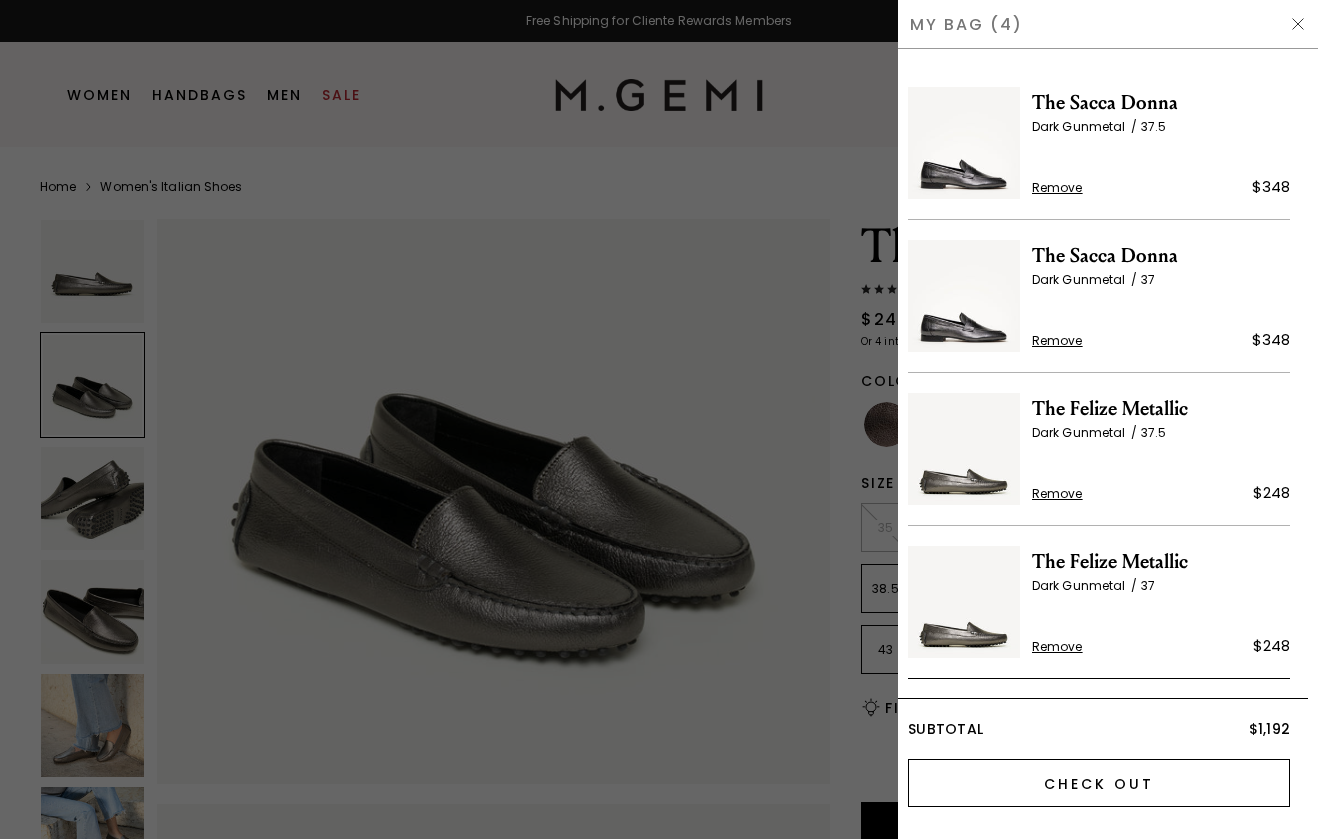 click on "Check Out" at bounding box center (1099, 783) 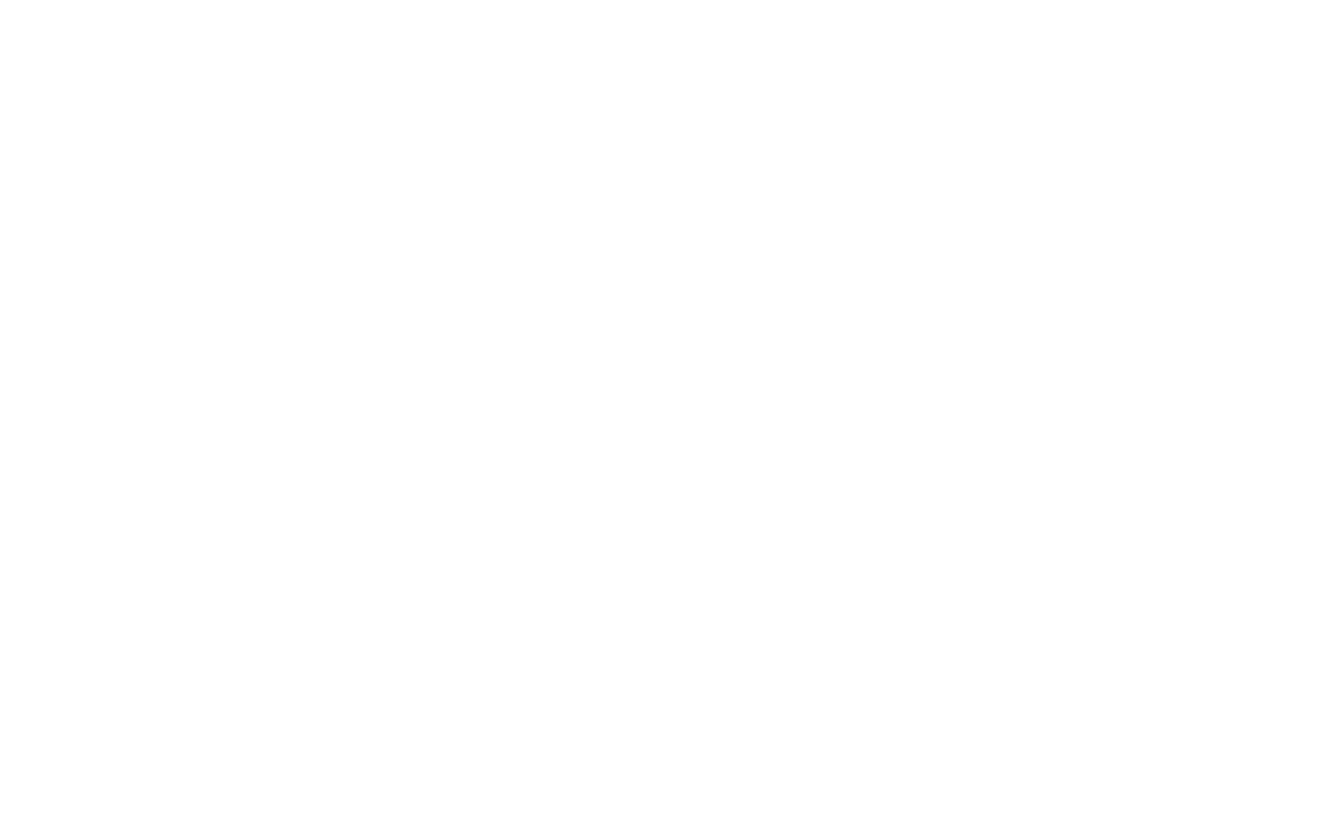 scroll, scrollTop: 0, scrollLeft: 0, axis: both 